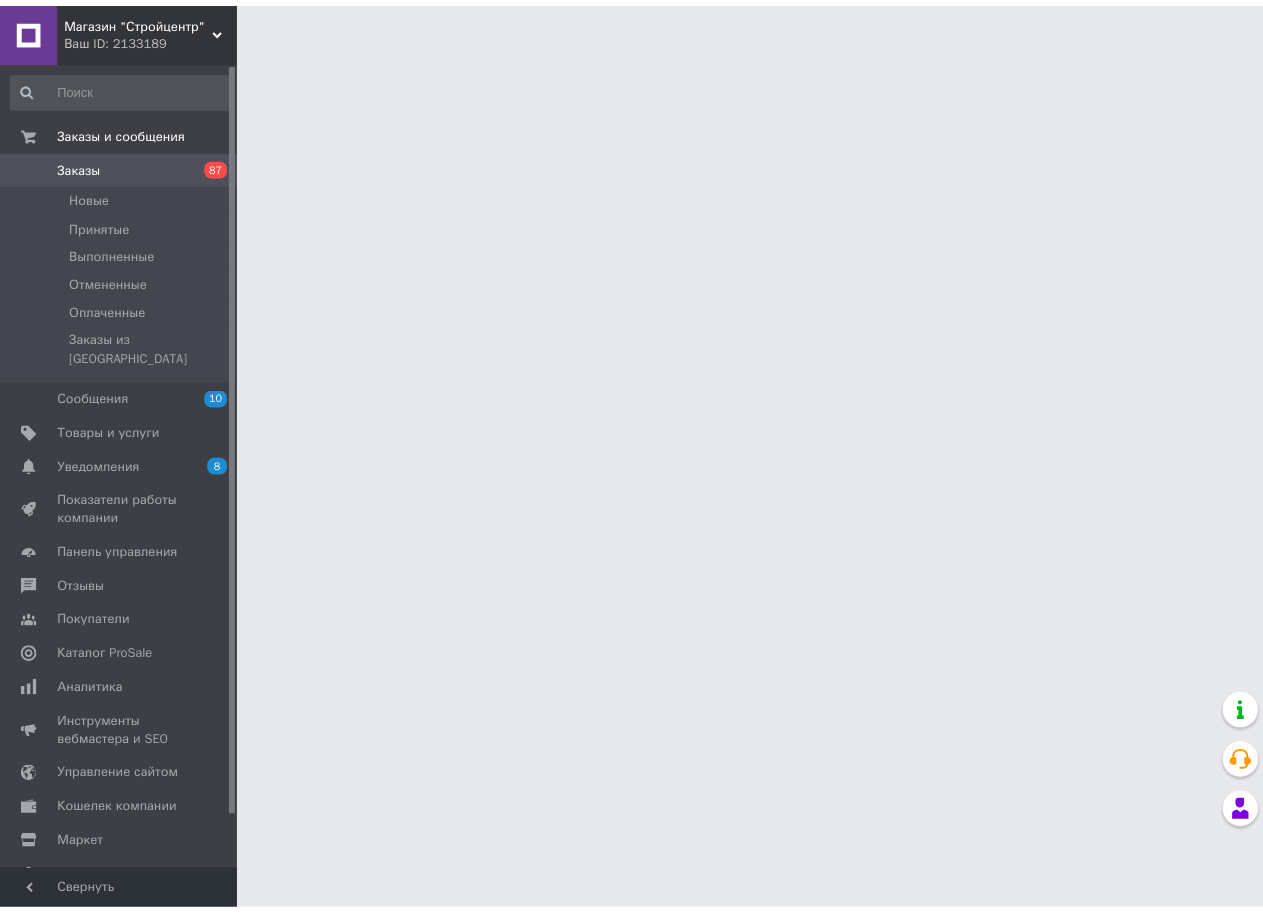 scroll, scrollTop: 0, scrollLeft: 0, axis: both 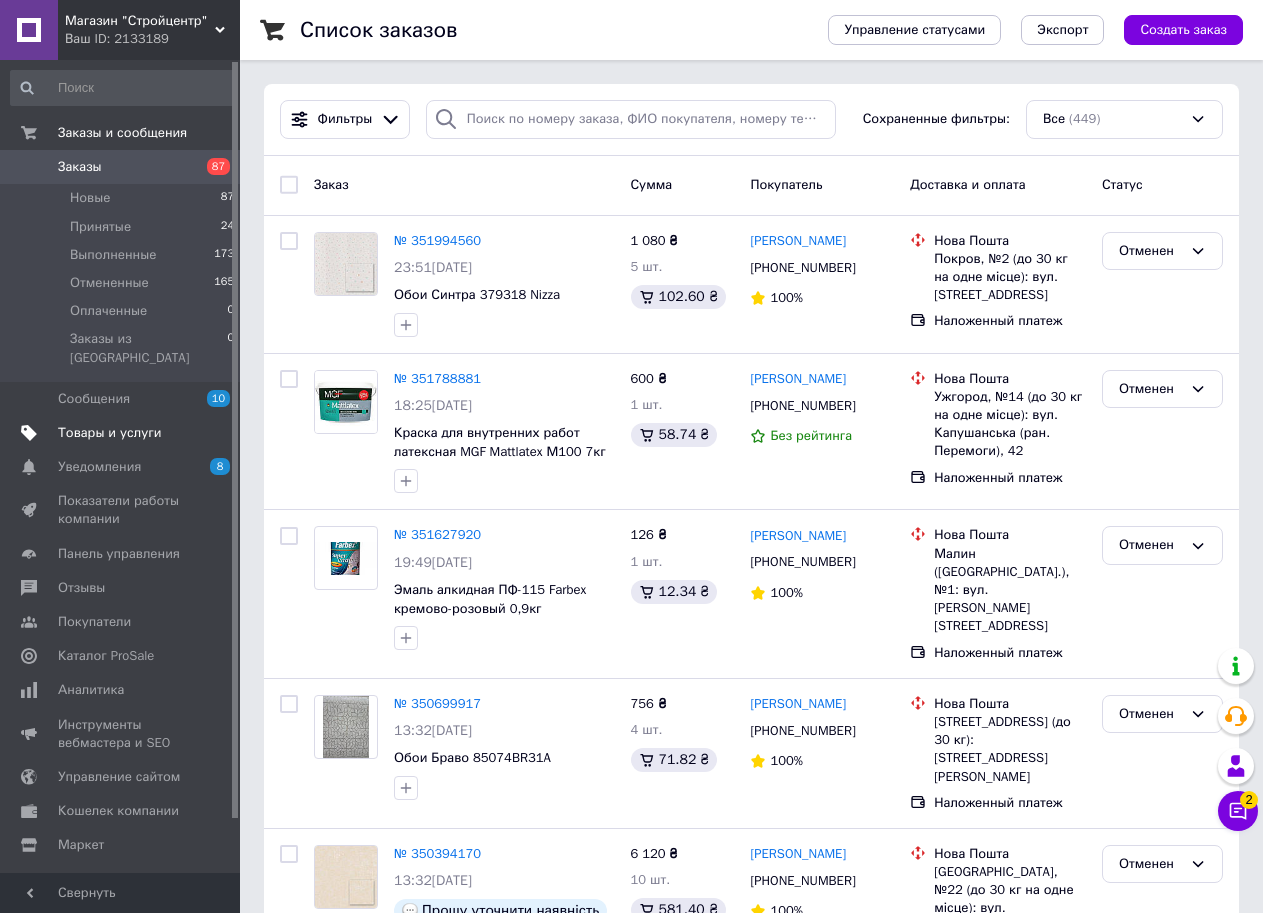 click on "Товары и услуги" at bounding box center [110, 433] 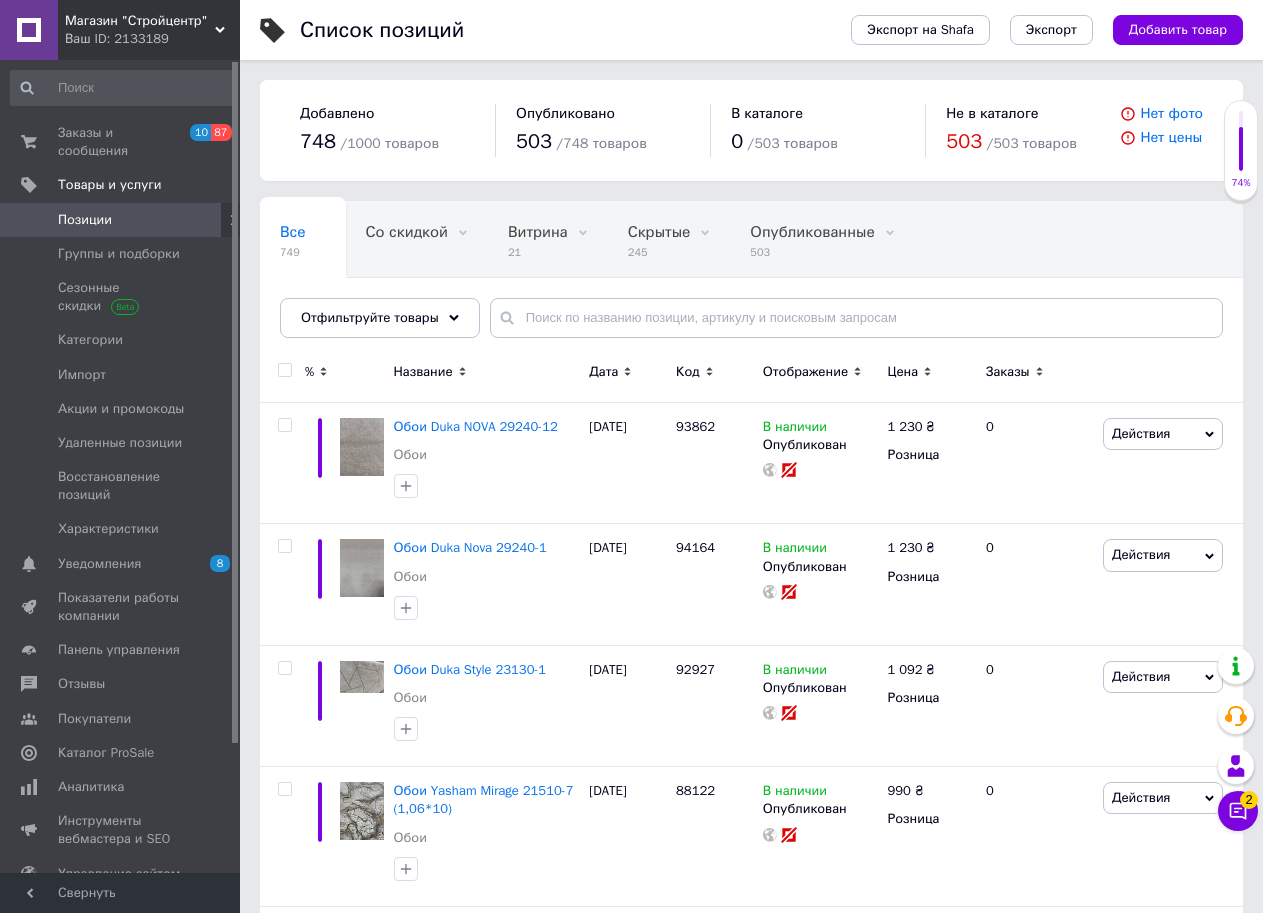 click at bounding box center [233, 220] 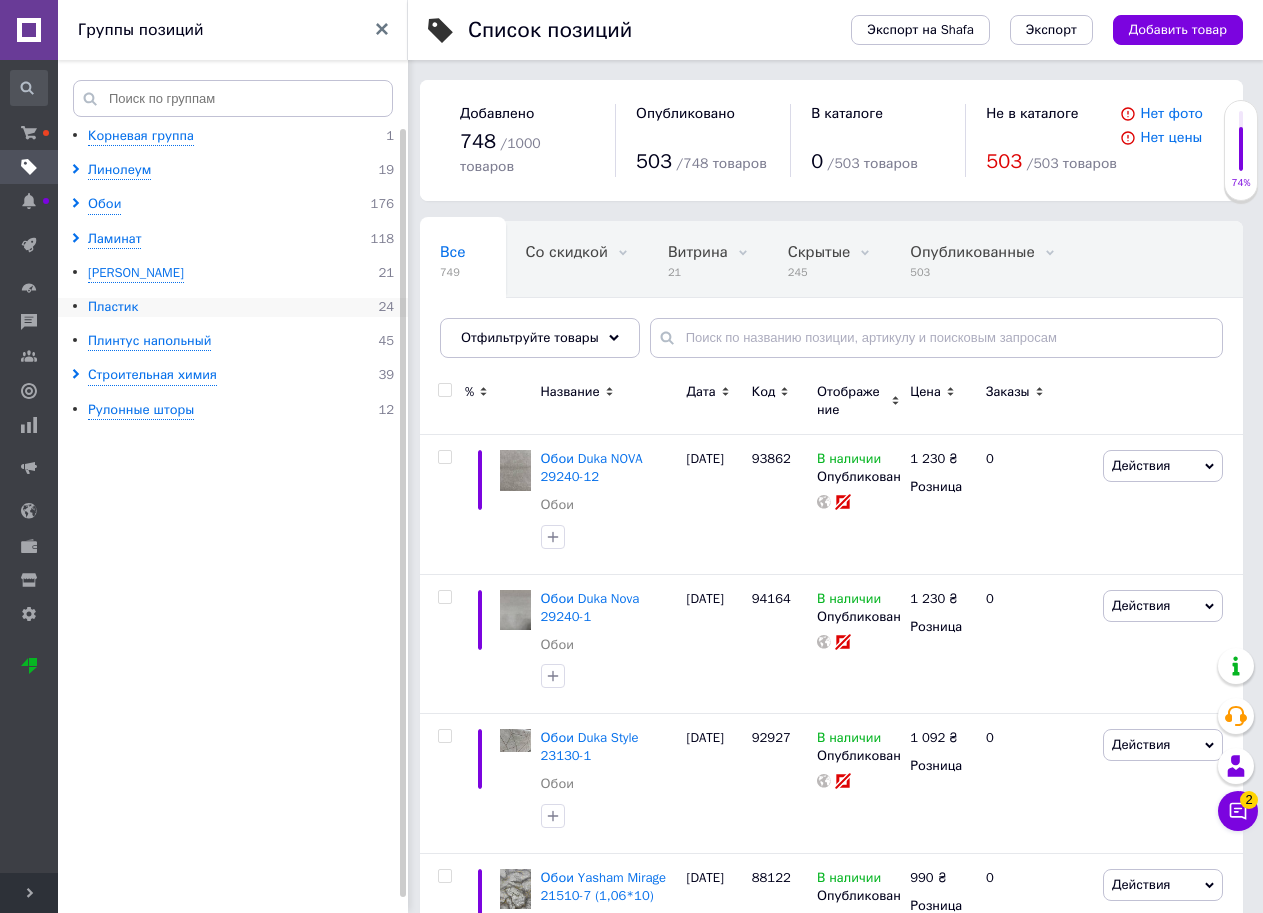 click on "Пластик" at bounding box center [113, 307] 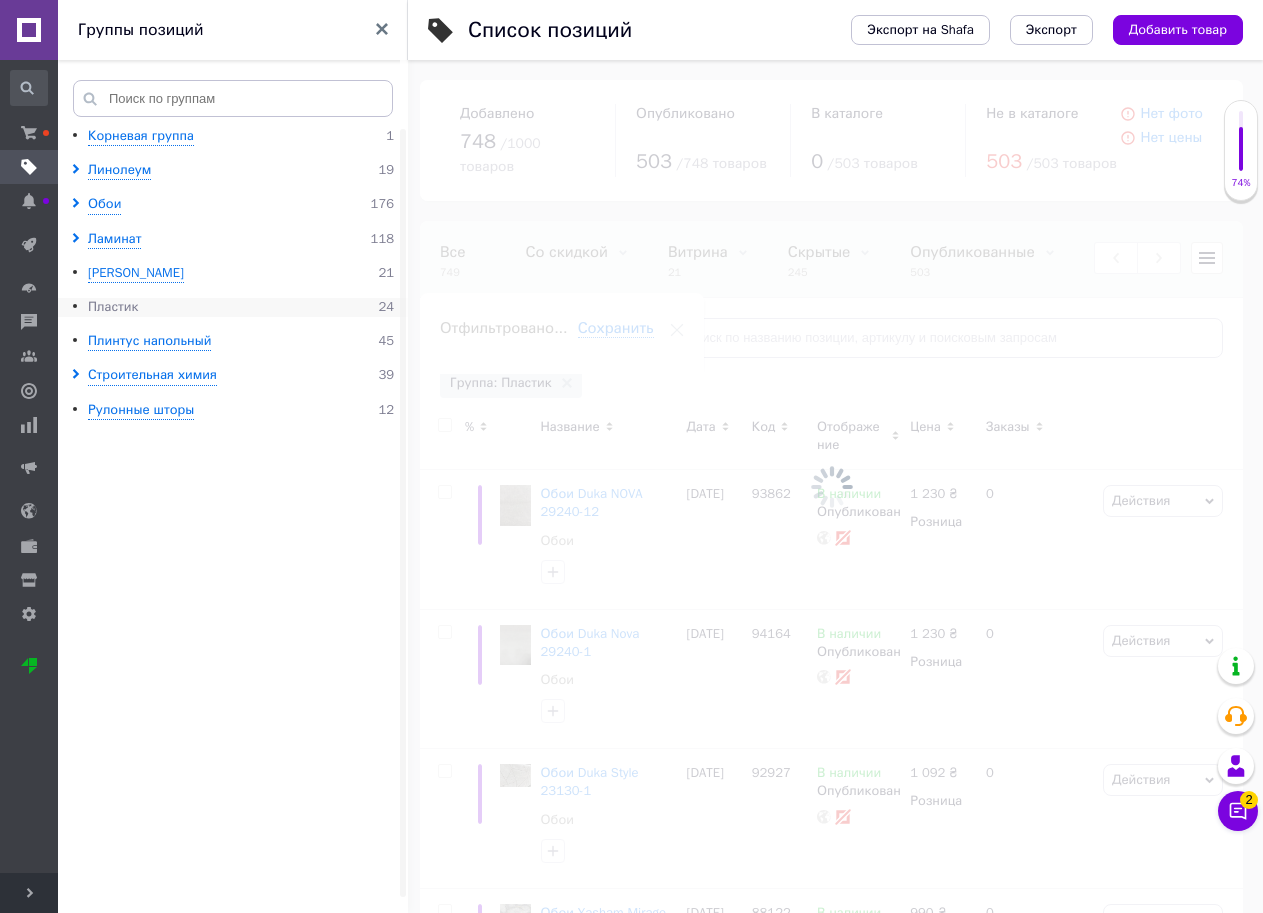 scroll, scrollTop: 0, scrollLeft: 368, axis: horizontal 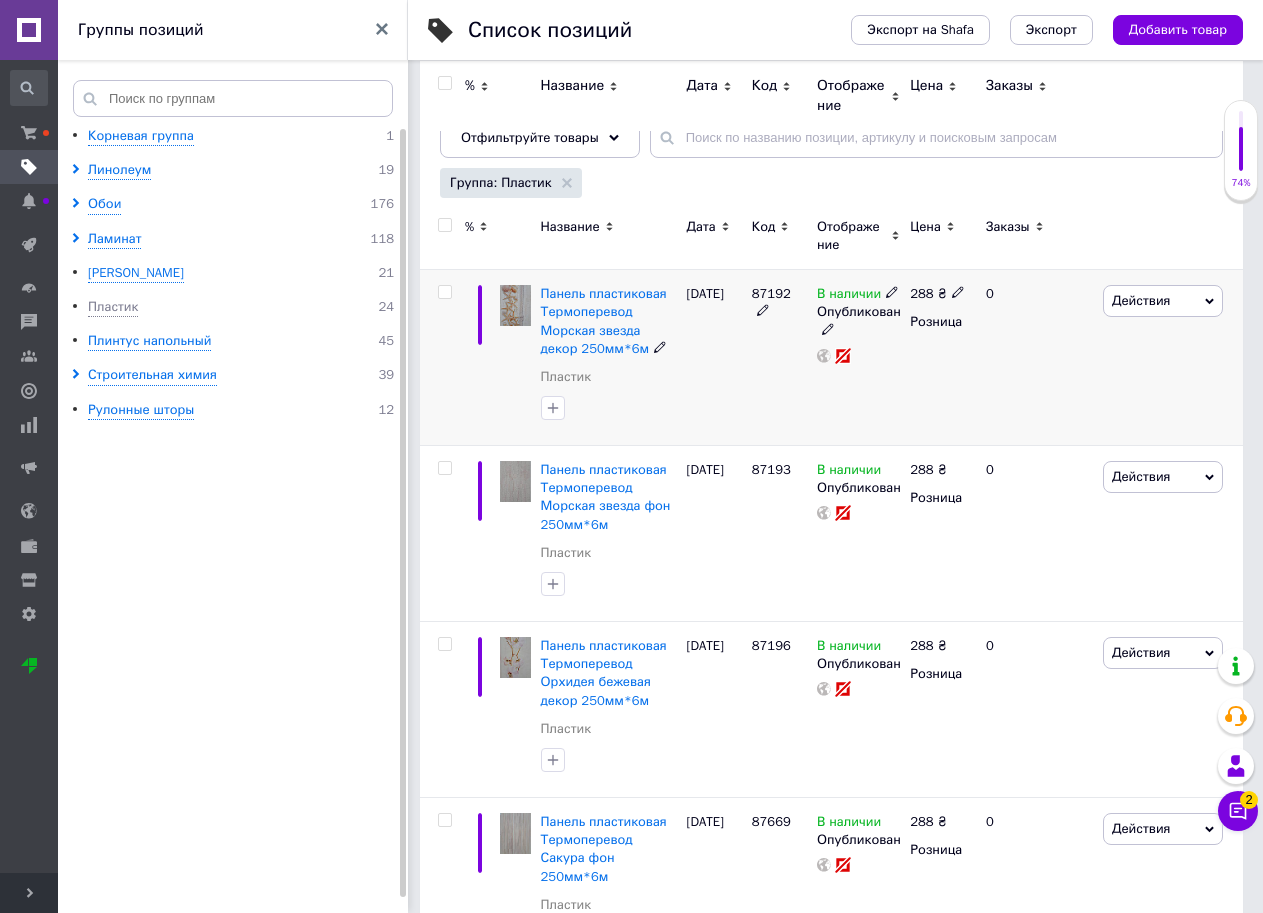click on "Действия" at bounding box center (1141, 300) 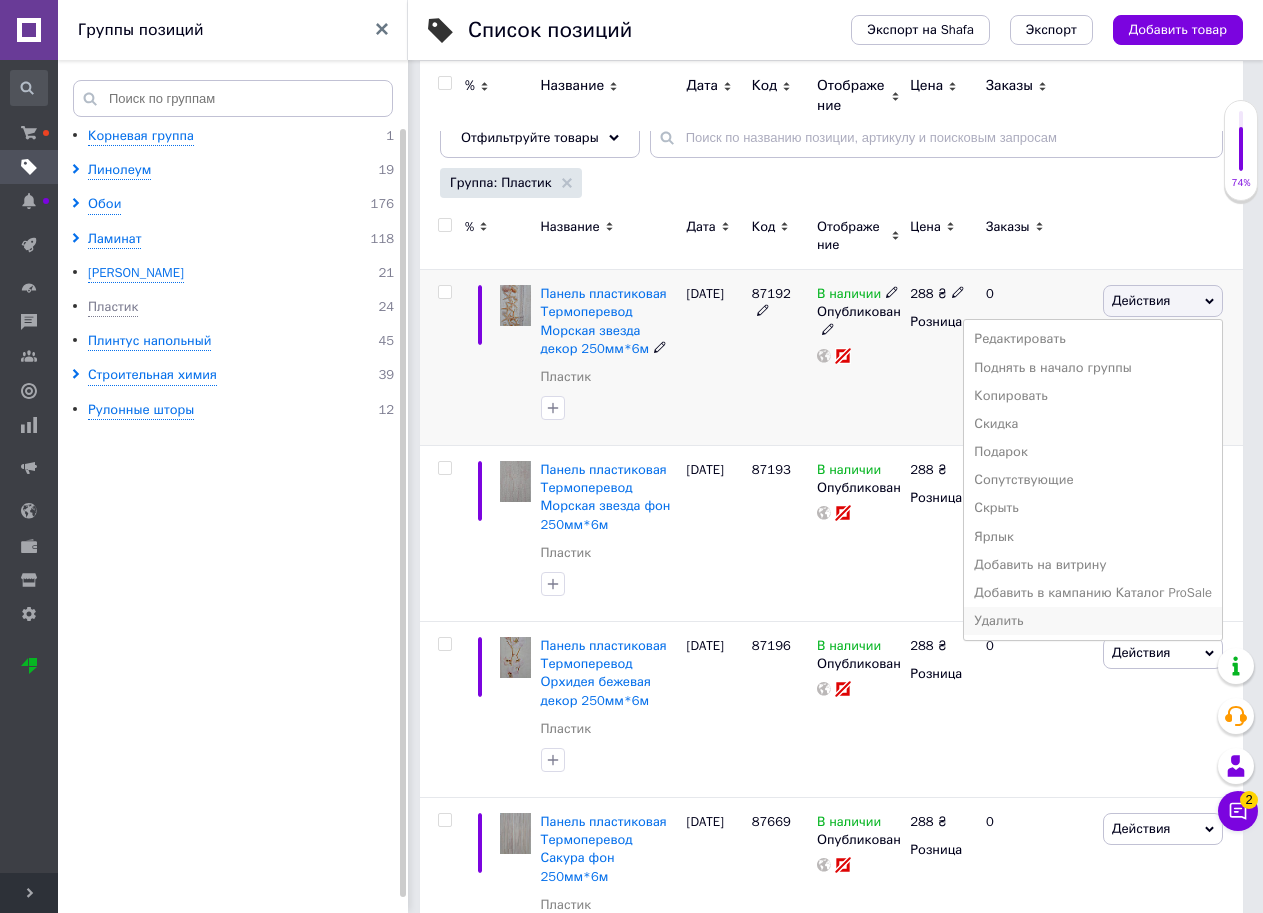 click on "Удалить" at bounding box center (1093, 621) 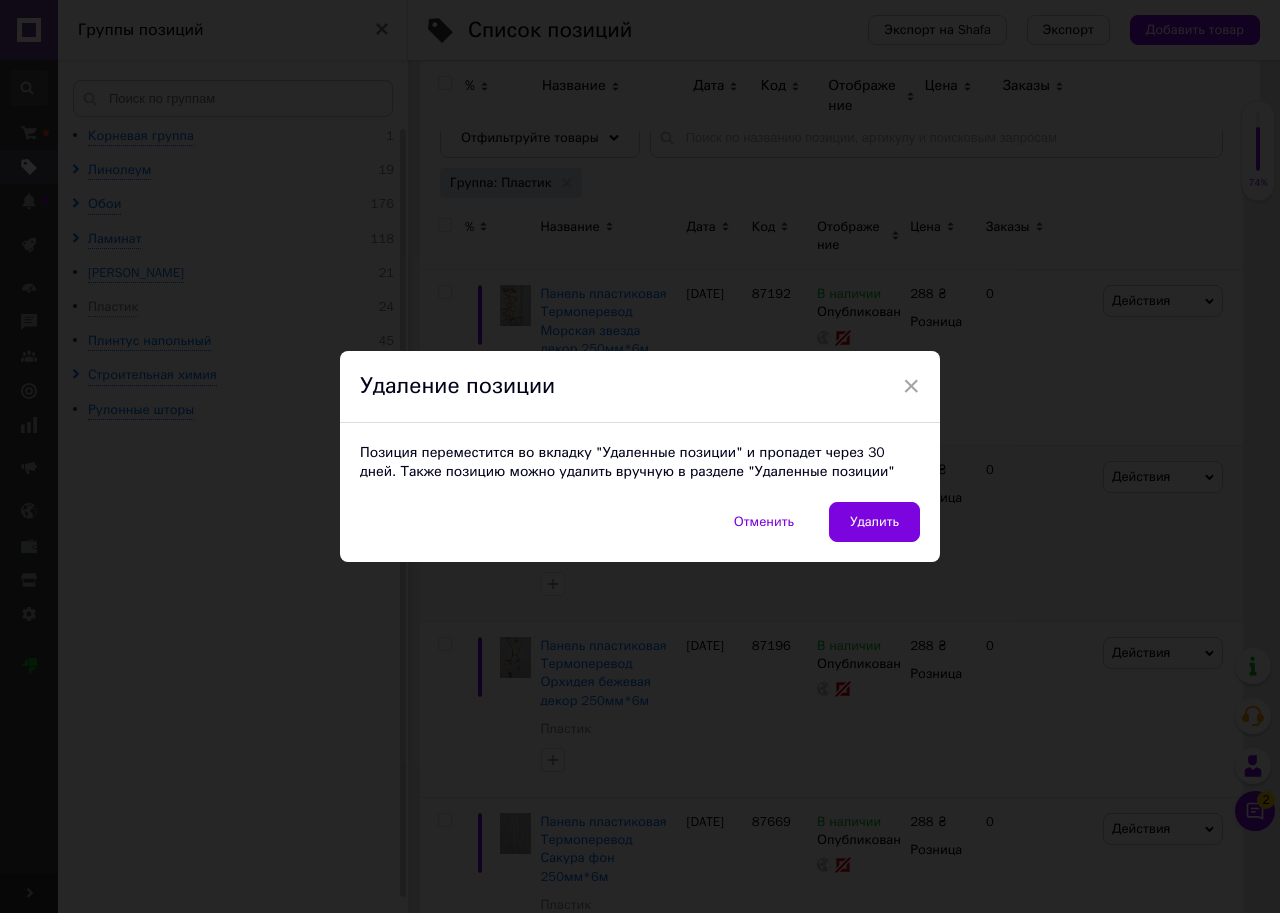 click on "Удалить" at bounding box center [874, 522] 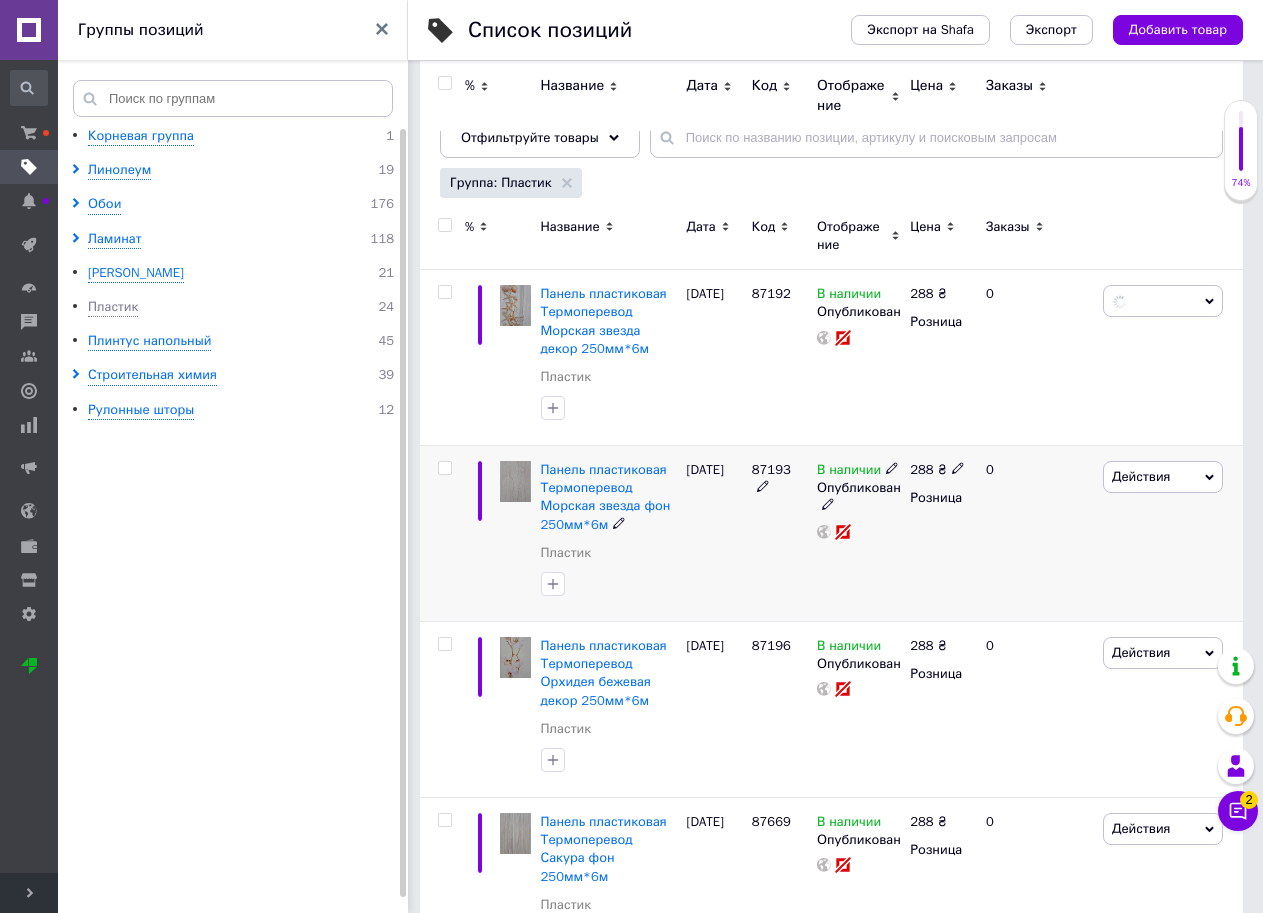 scroll, scrollTop: 0, scrollLeft: 368, axis: horizontal 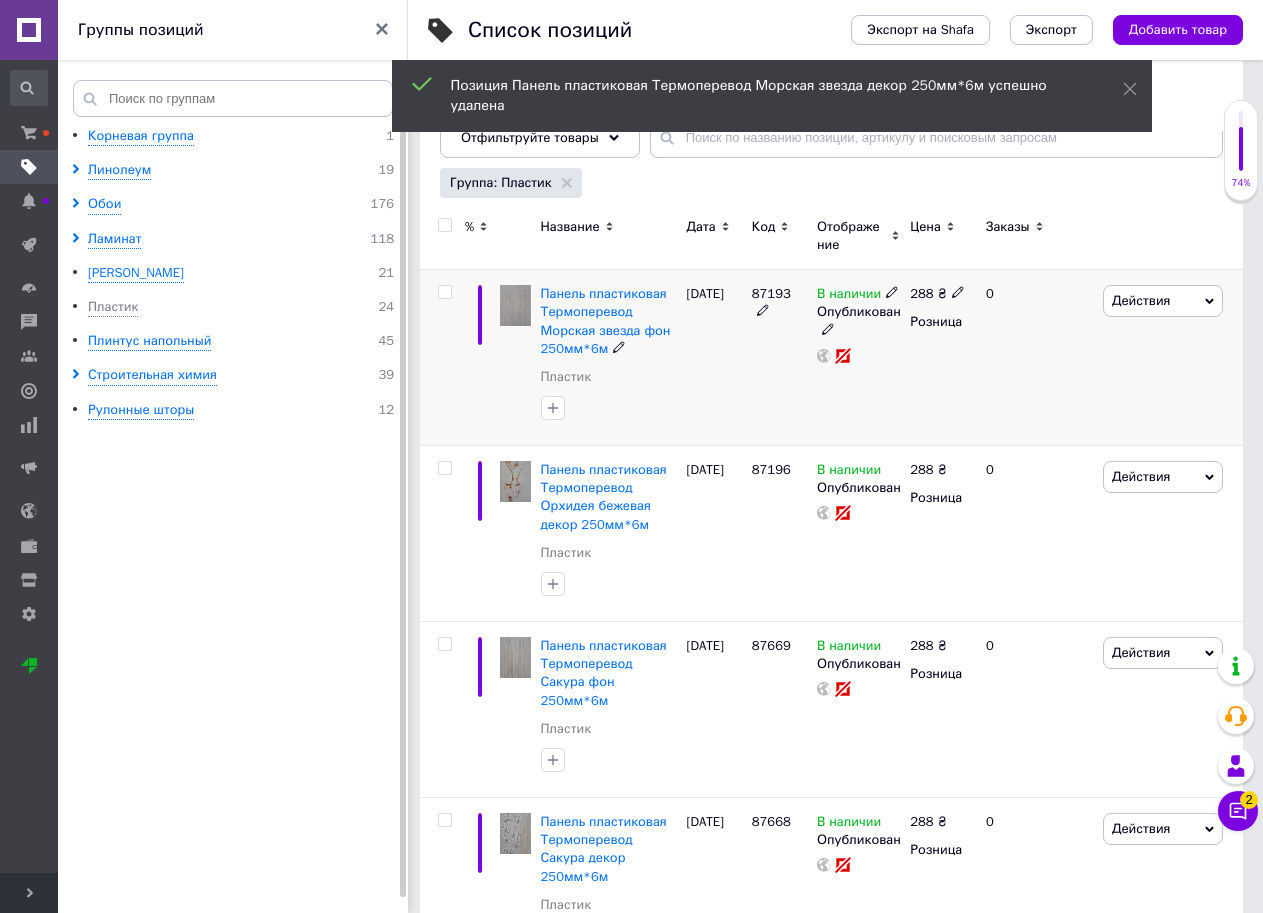 click on "Действия" at bounding box center [1141, 300] 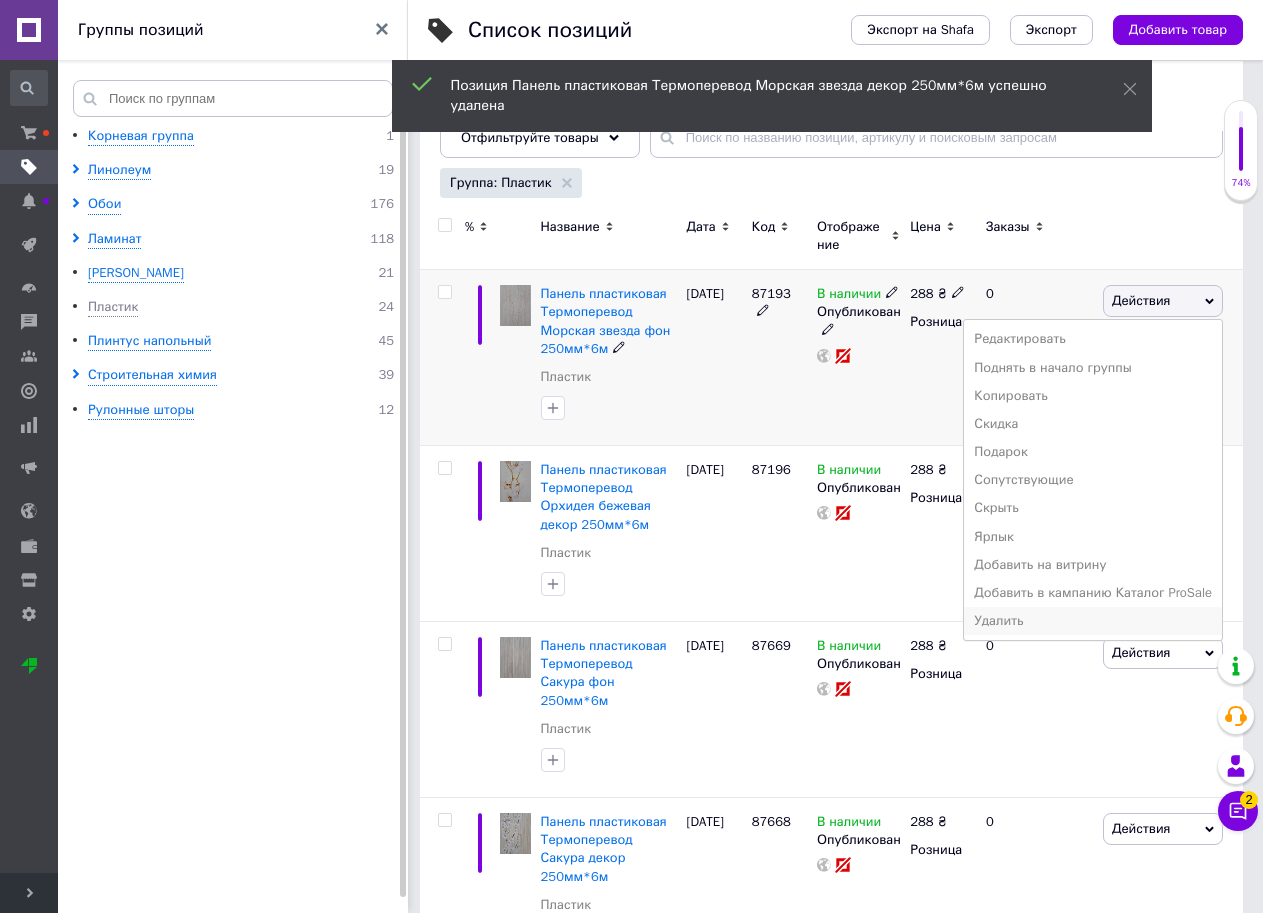 click on "Удалить" at bounding box center (1093, 621) 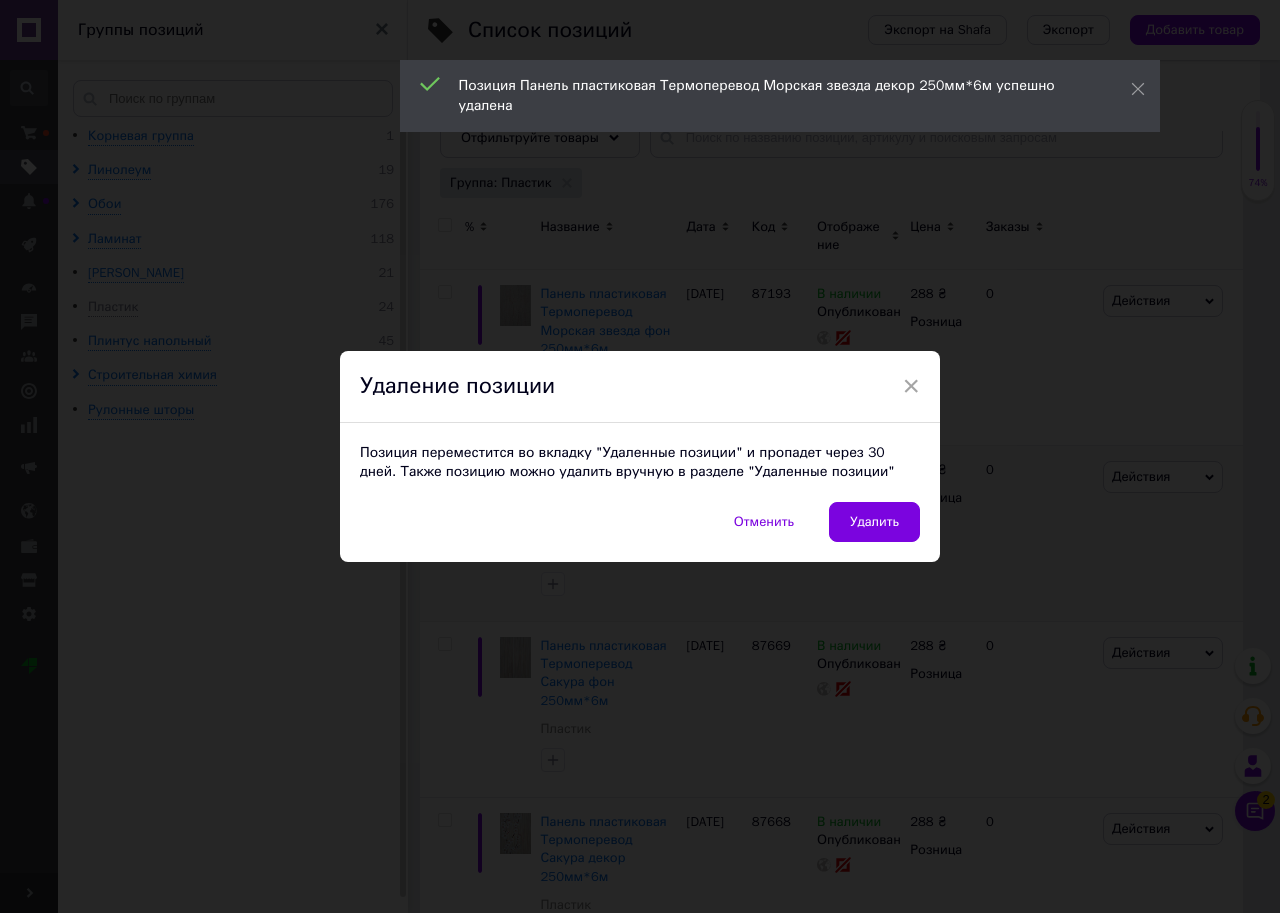 drag, startPoint x: 900, startPoint y: 518, endPoint x: 888, endPoint y: 525, distance: 13.892444 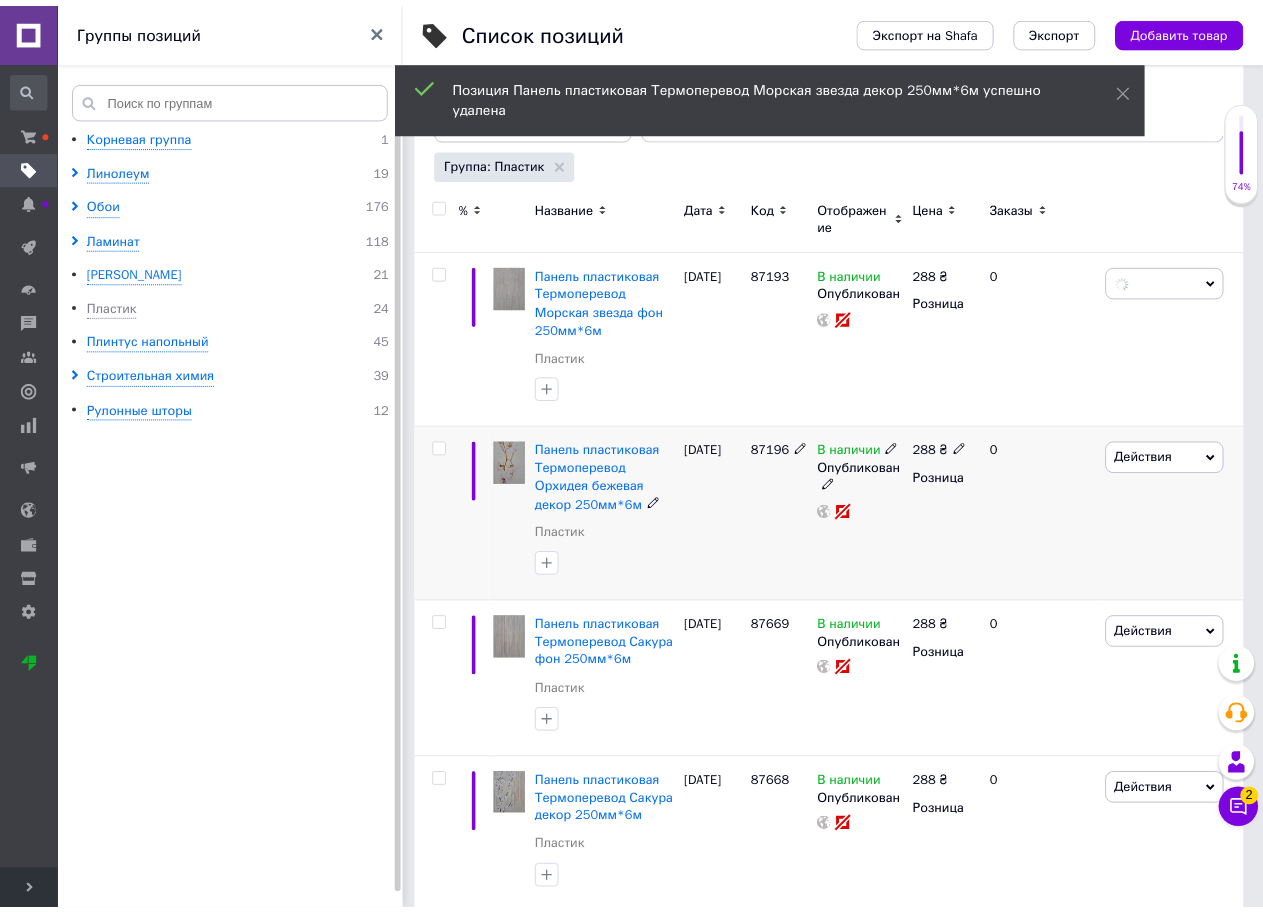 scroll, scrollTop: 0, scrollLeft: 368, axis: horizontal 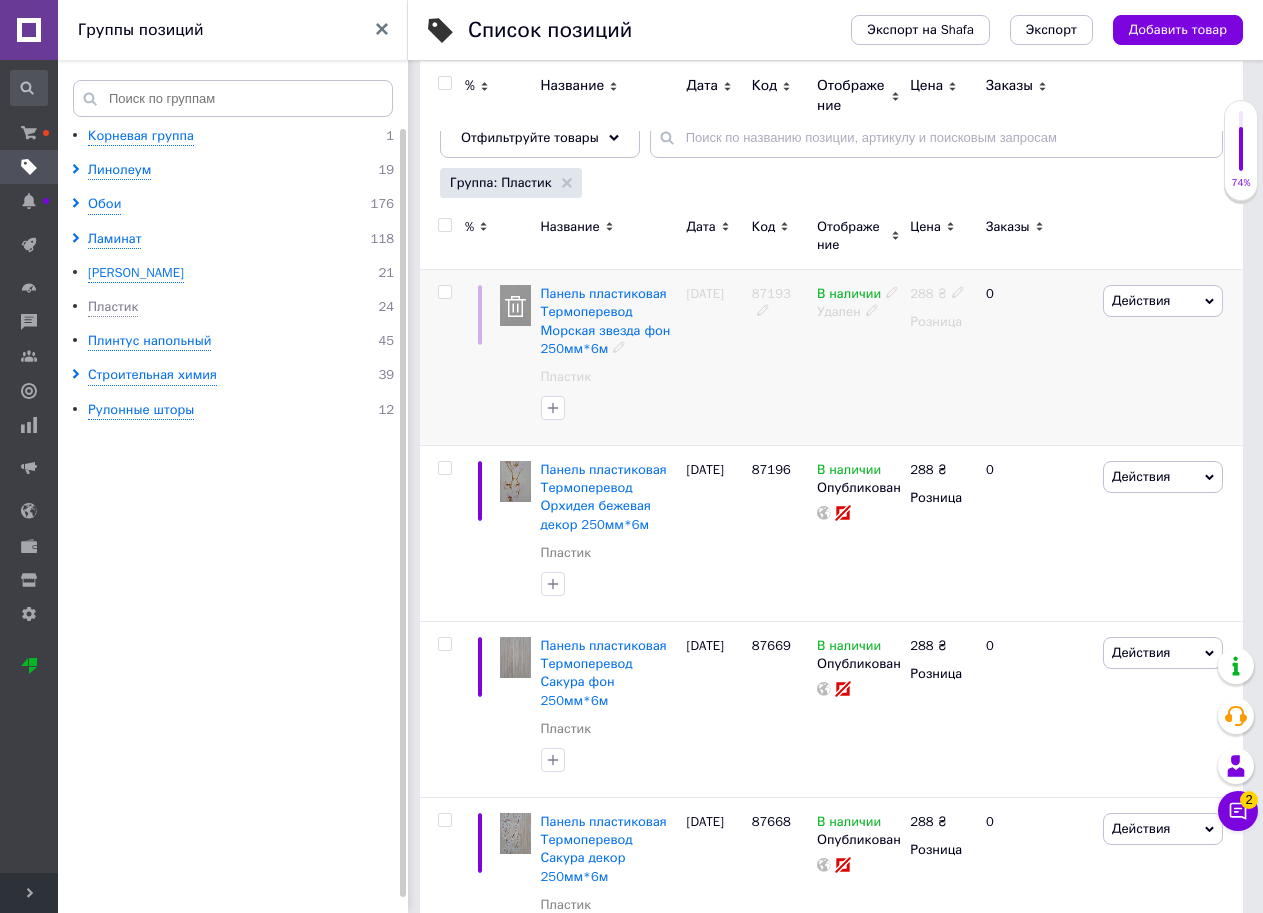 click on "Действия" at bounding box center [1141, 300] 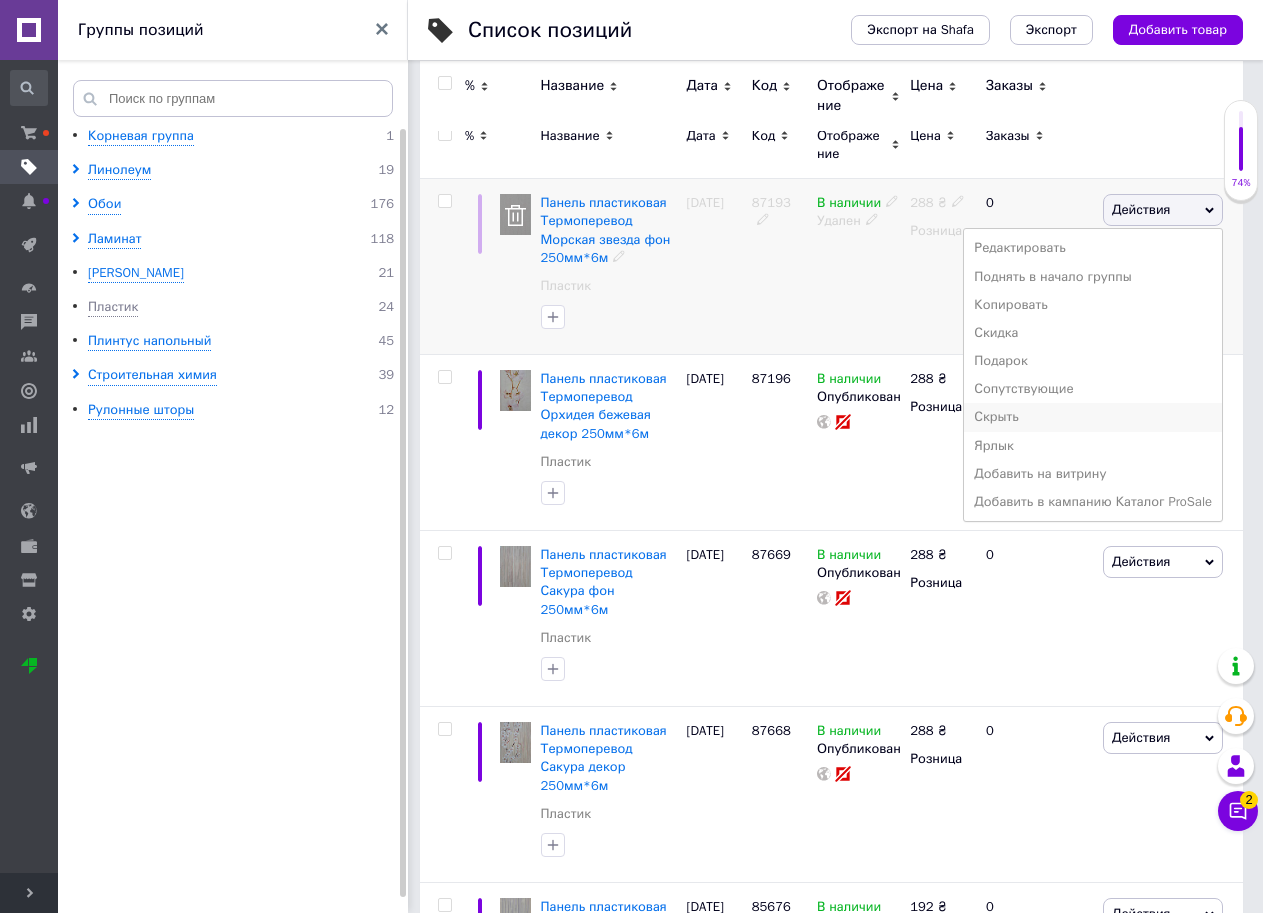 scroll, scrollTop: 400, scrollLeft: 0, axis: vertical 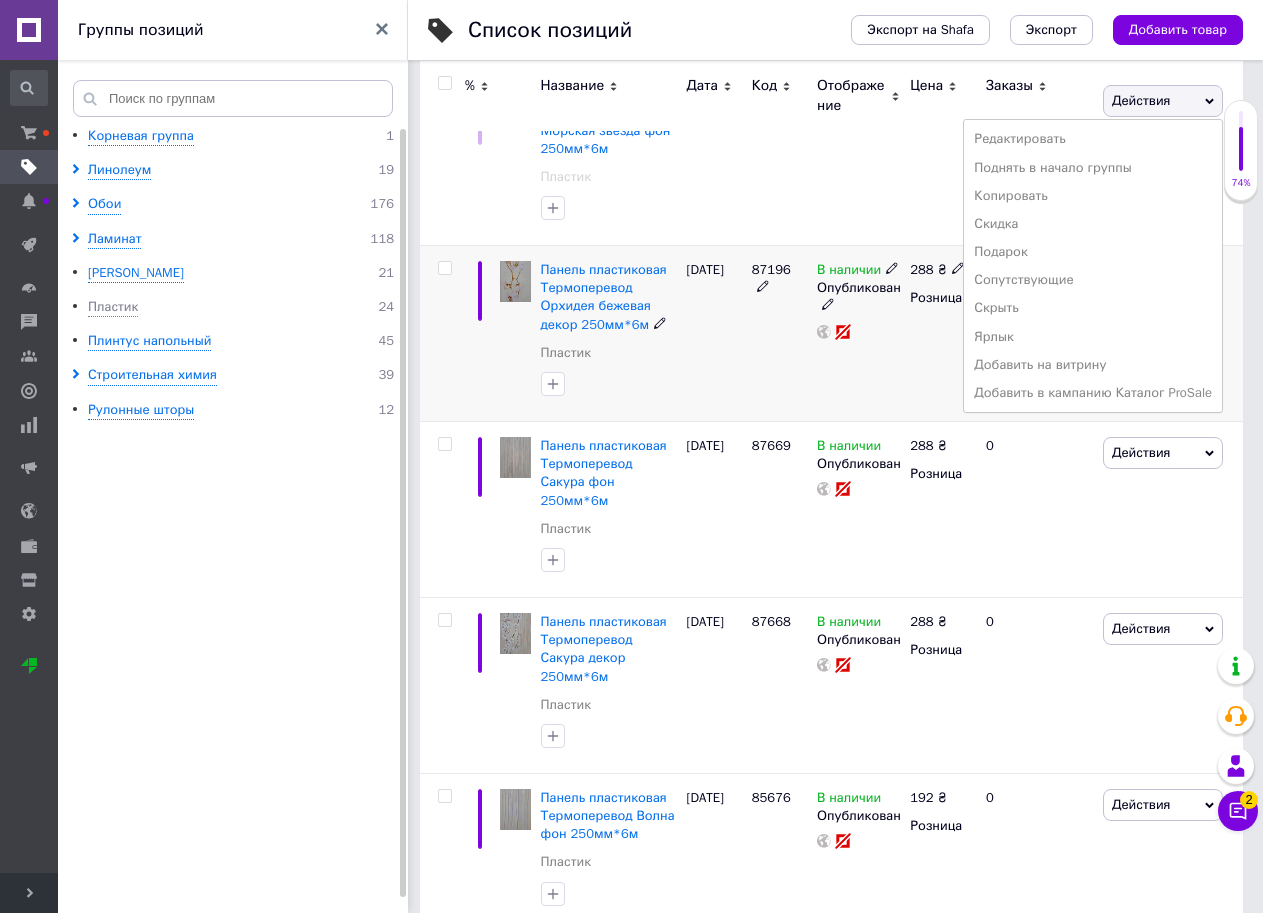 click on "В наличии Опубликован" at bounding box center (858, 334) 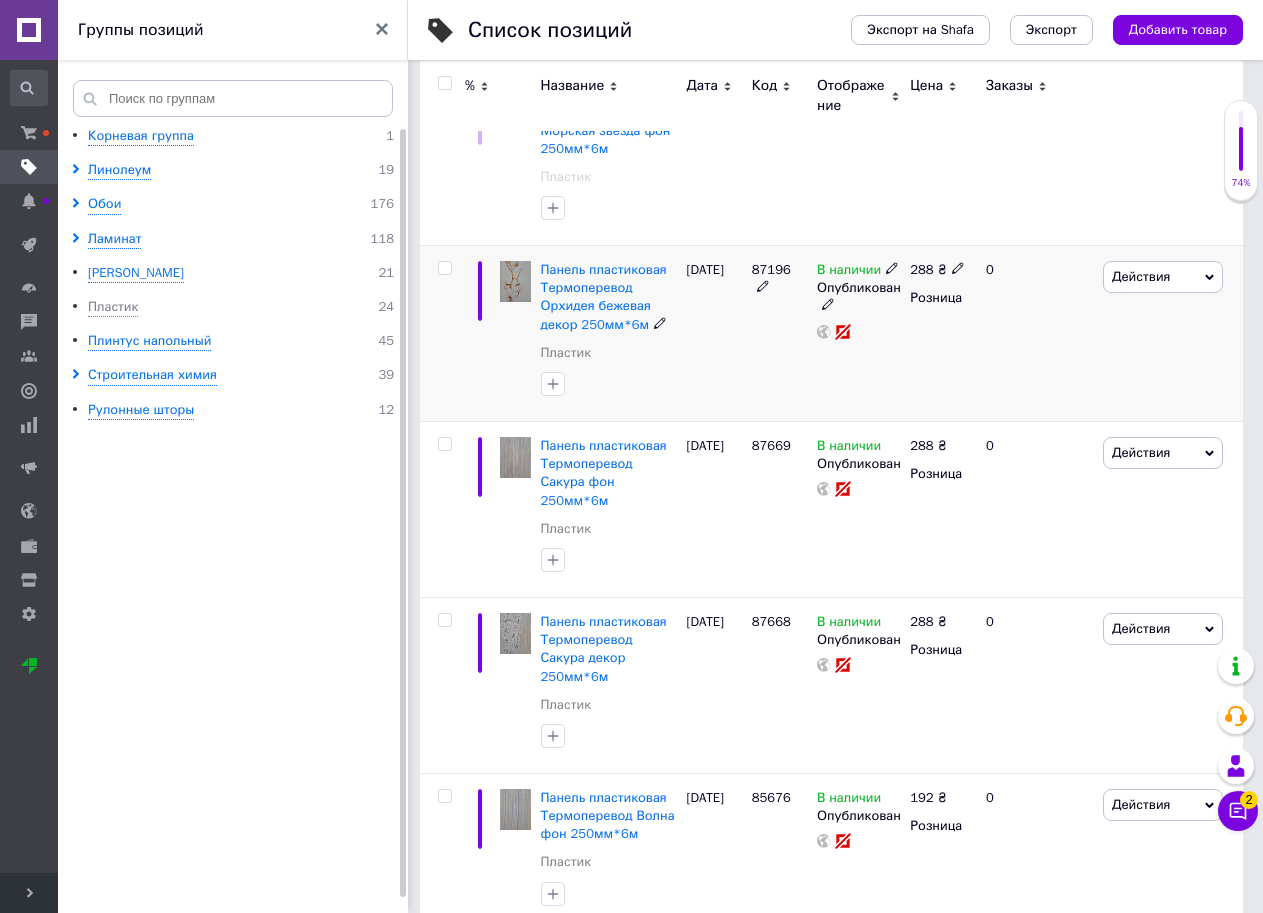 click on "Действия" at bounding box center [1163, 277] 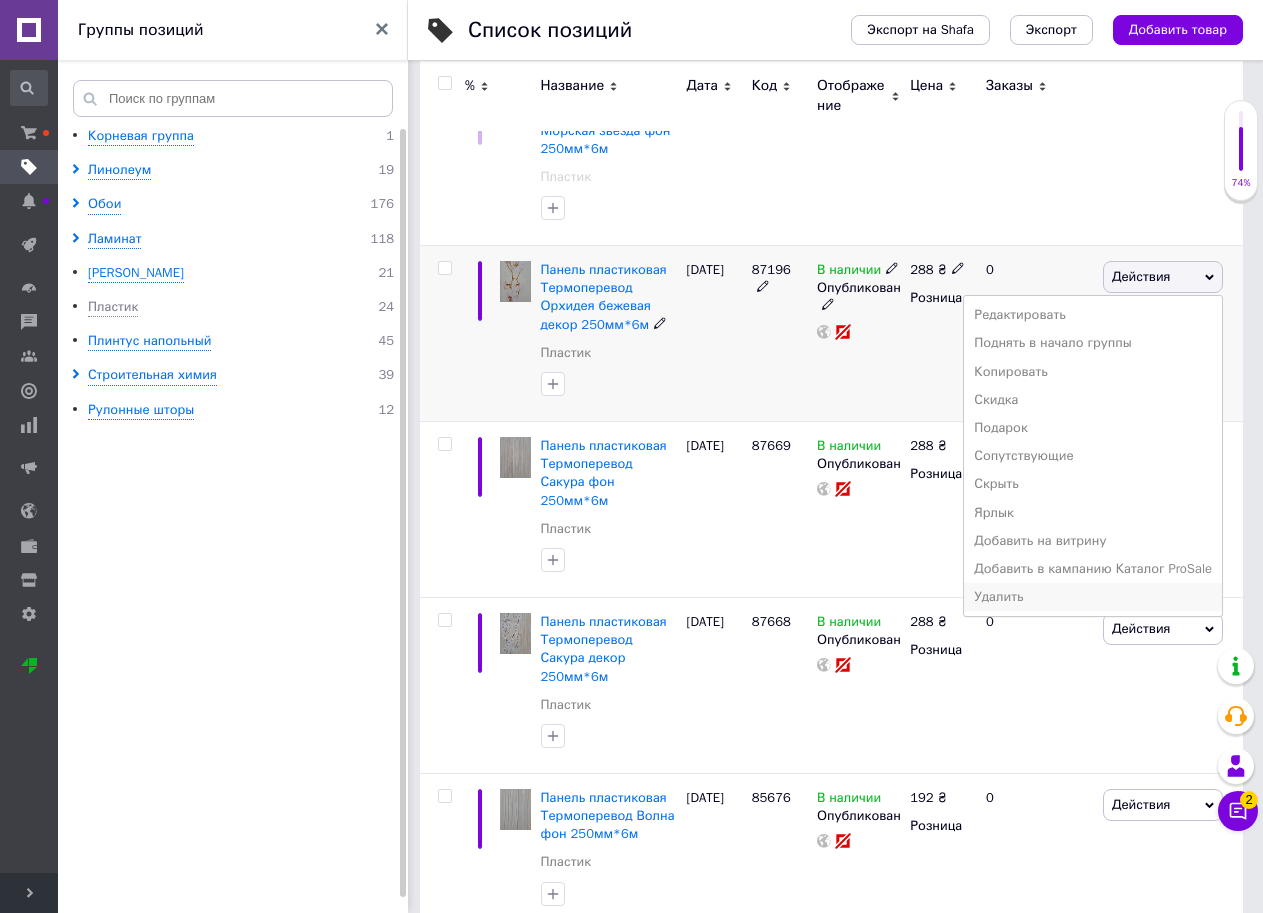 click on "Удалить" at bounding box center [1093, 597] 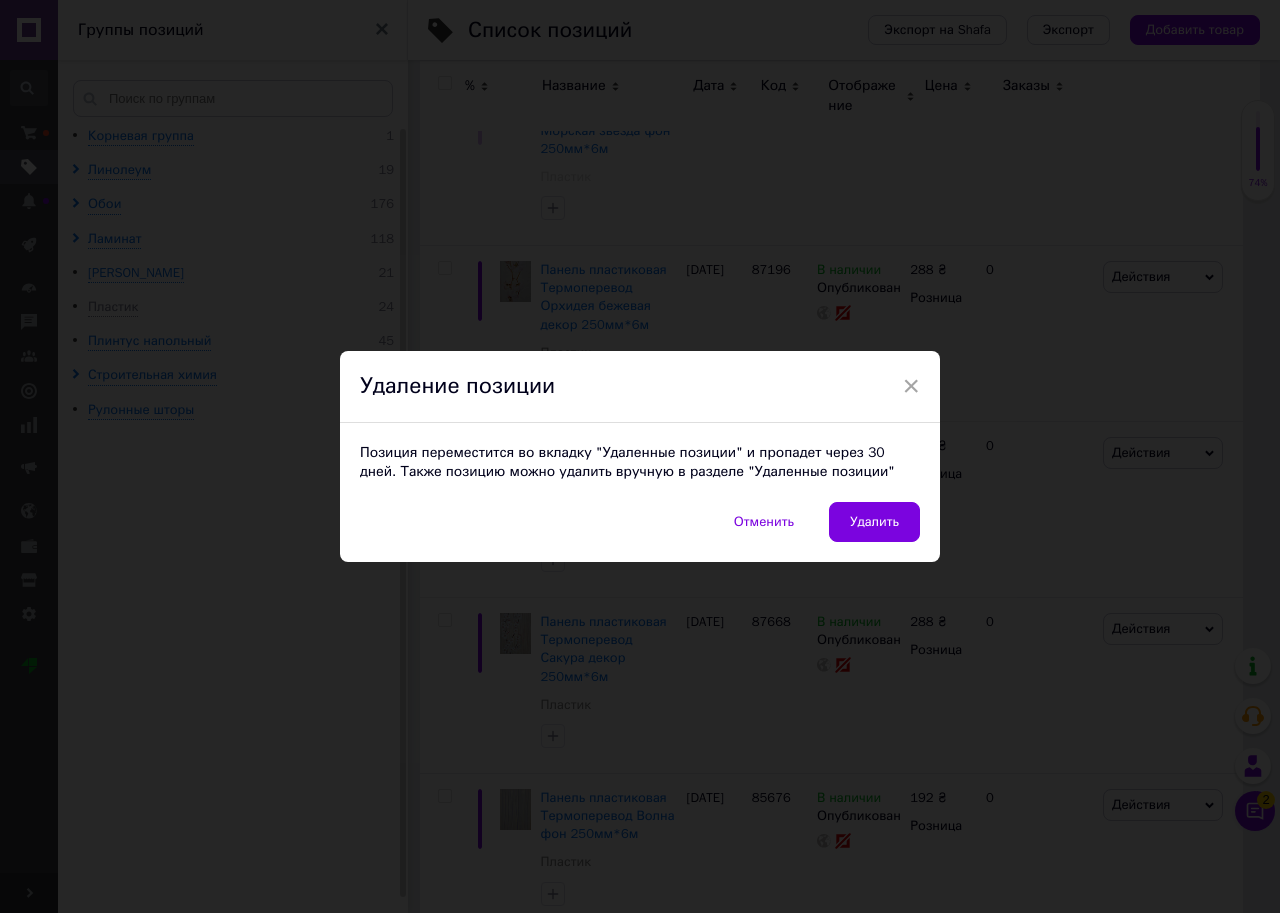 click on "Отменить   Удалить" at bounding box center [640, 532] 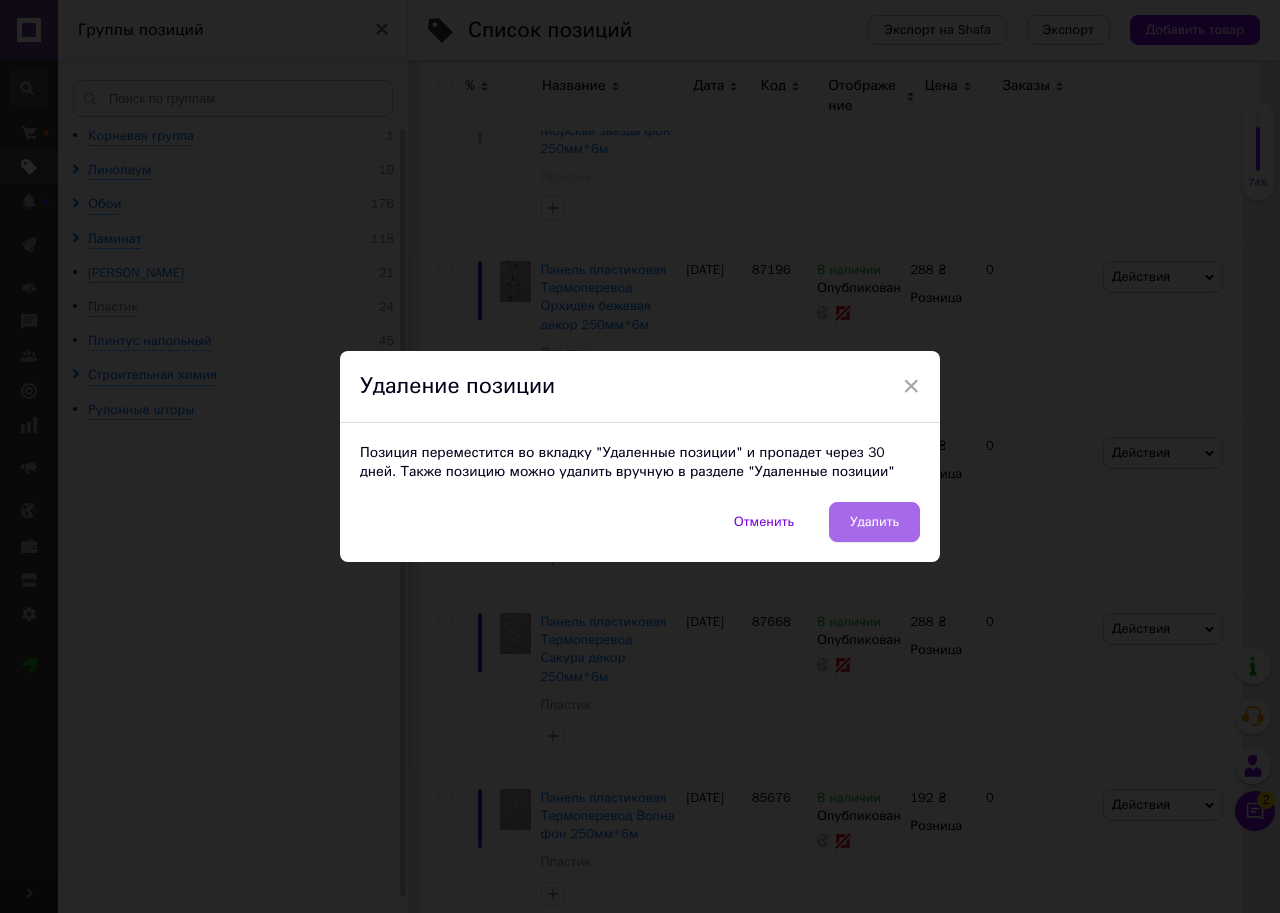 click on "Удалить" at bounding box center [874, 522] 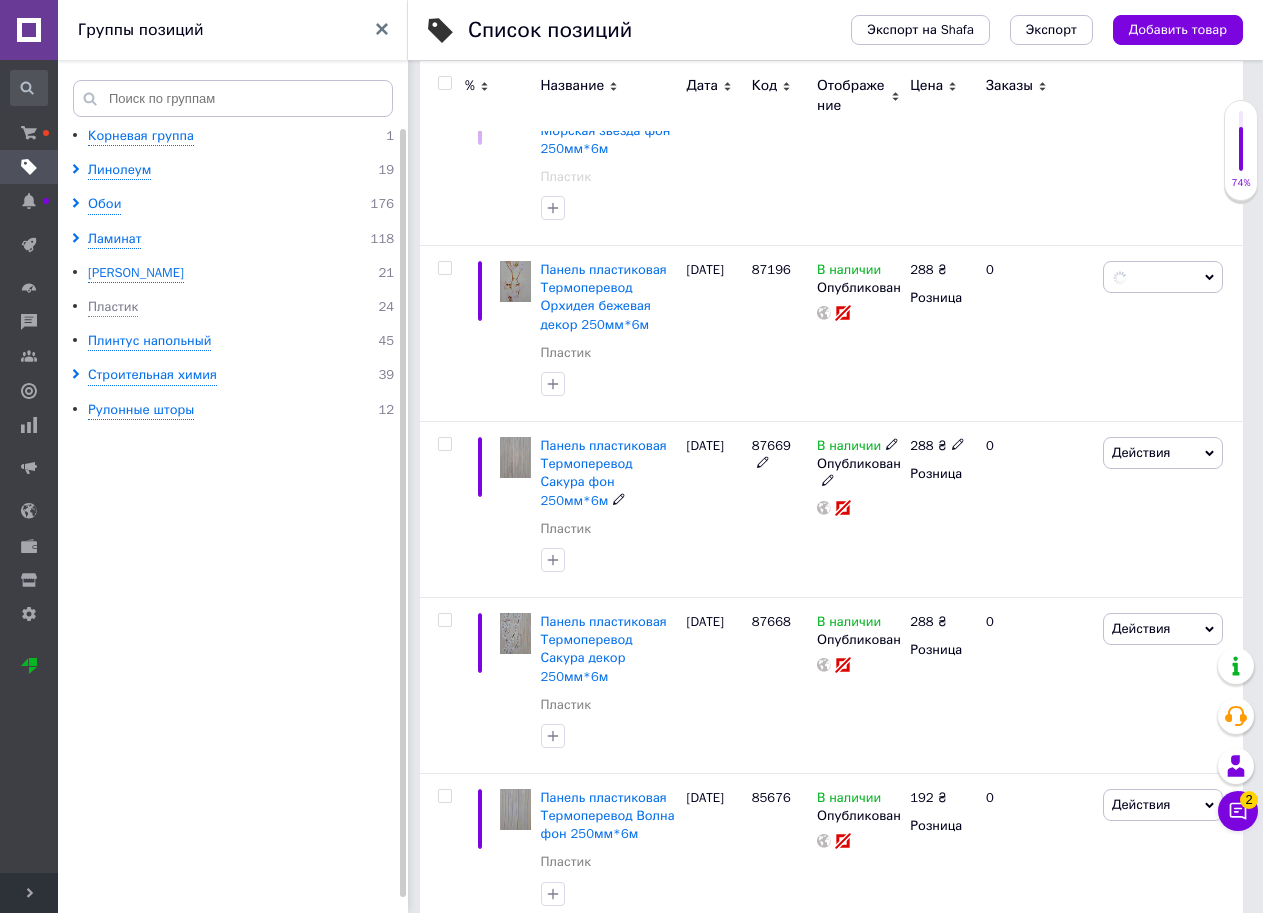 scroll, scrollTop: 0, scrollLeft: 368, axis: horizontal 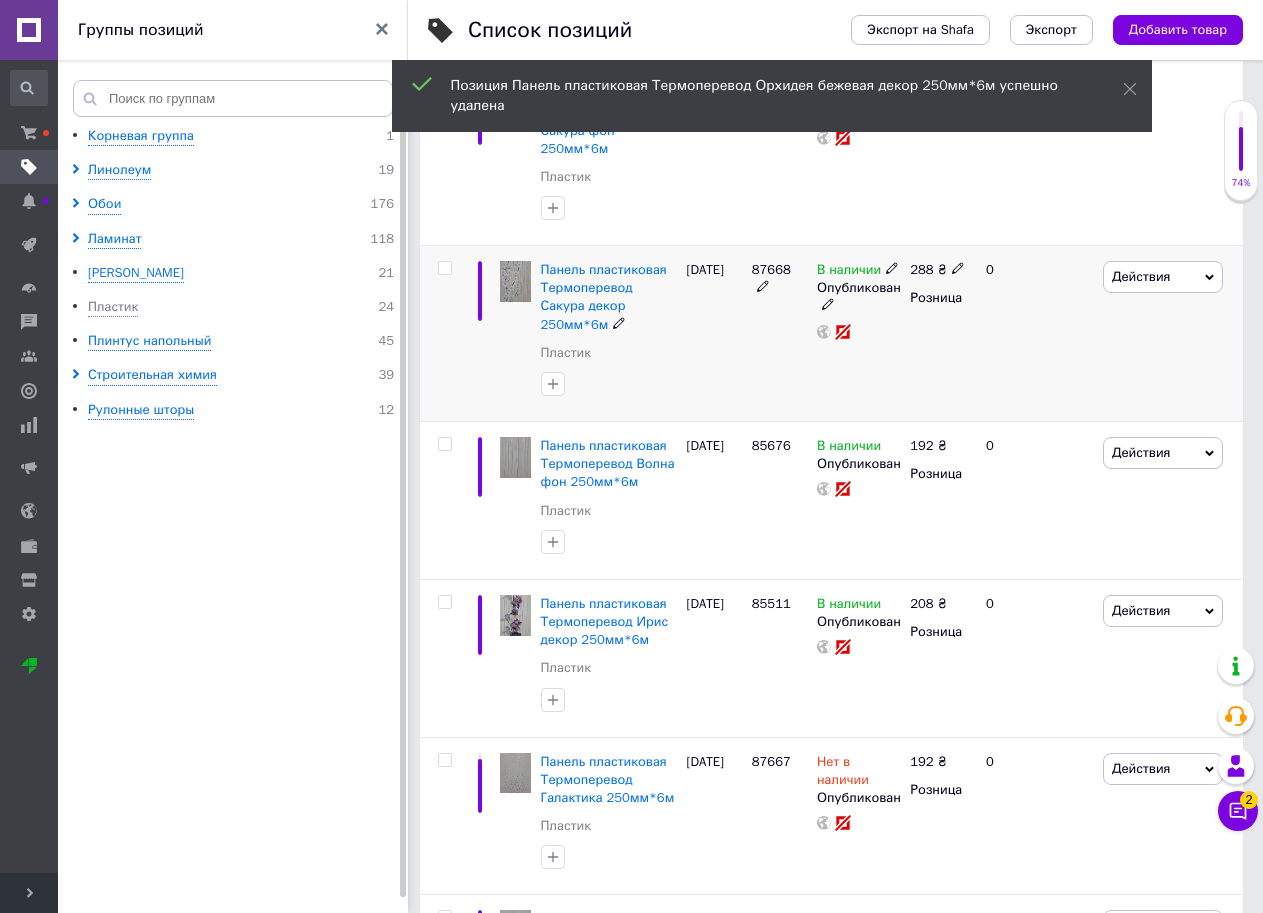 click on "Действия" at bounding box center (1163, 277) 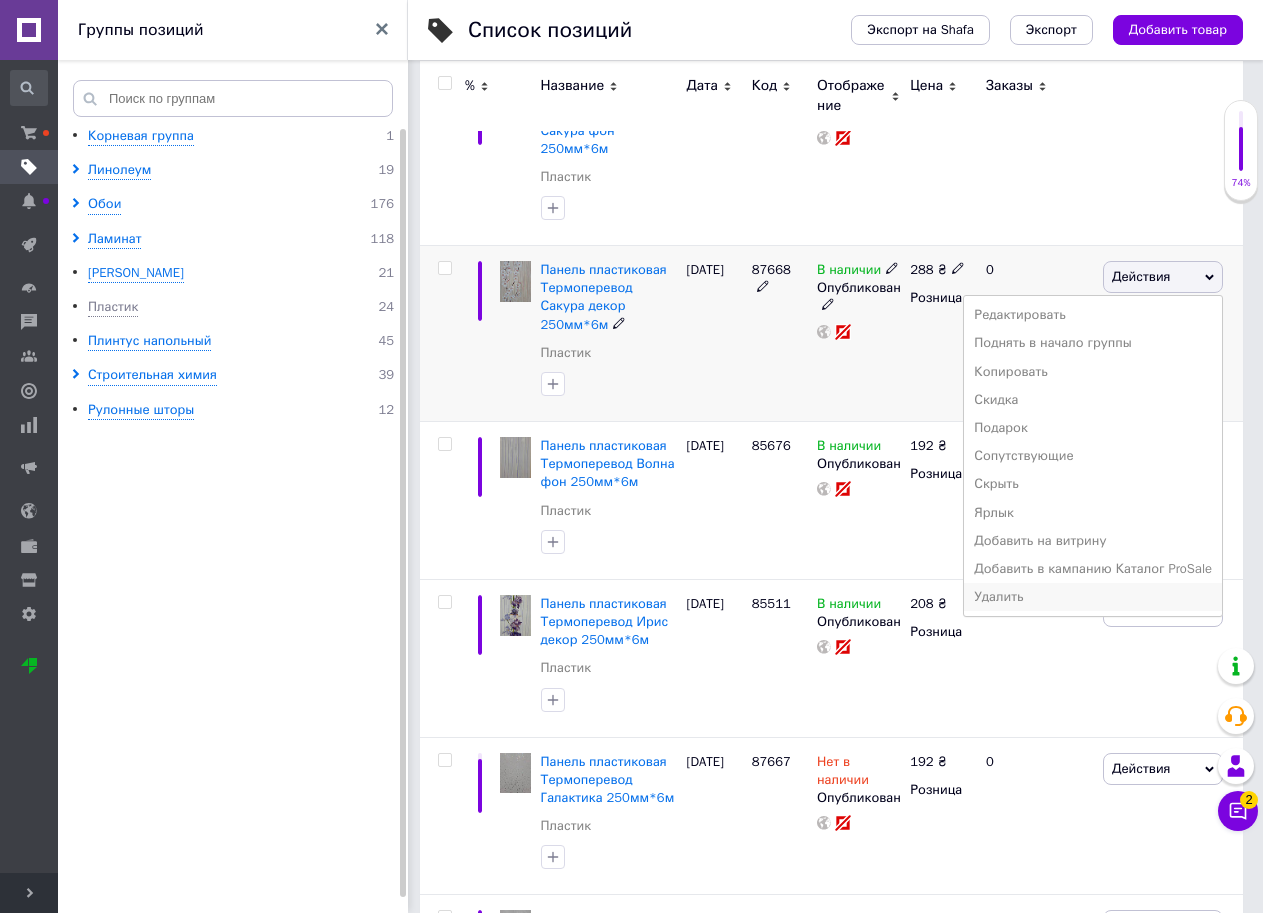 click on "Удалить" at bounding box center (1093, 597) 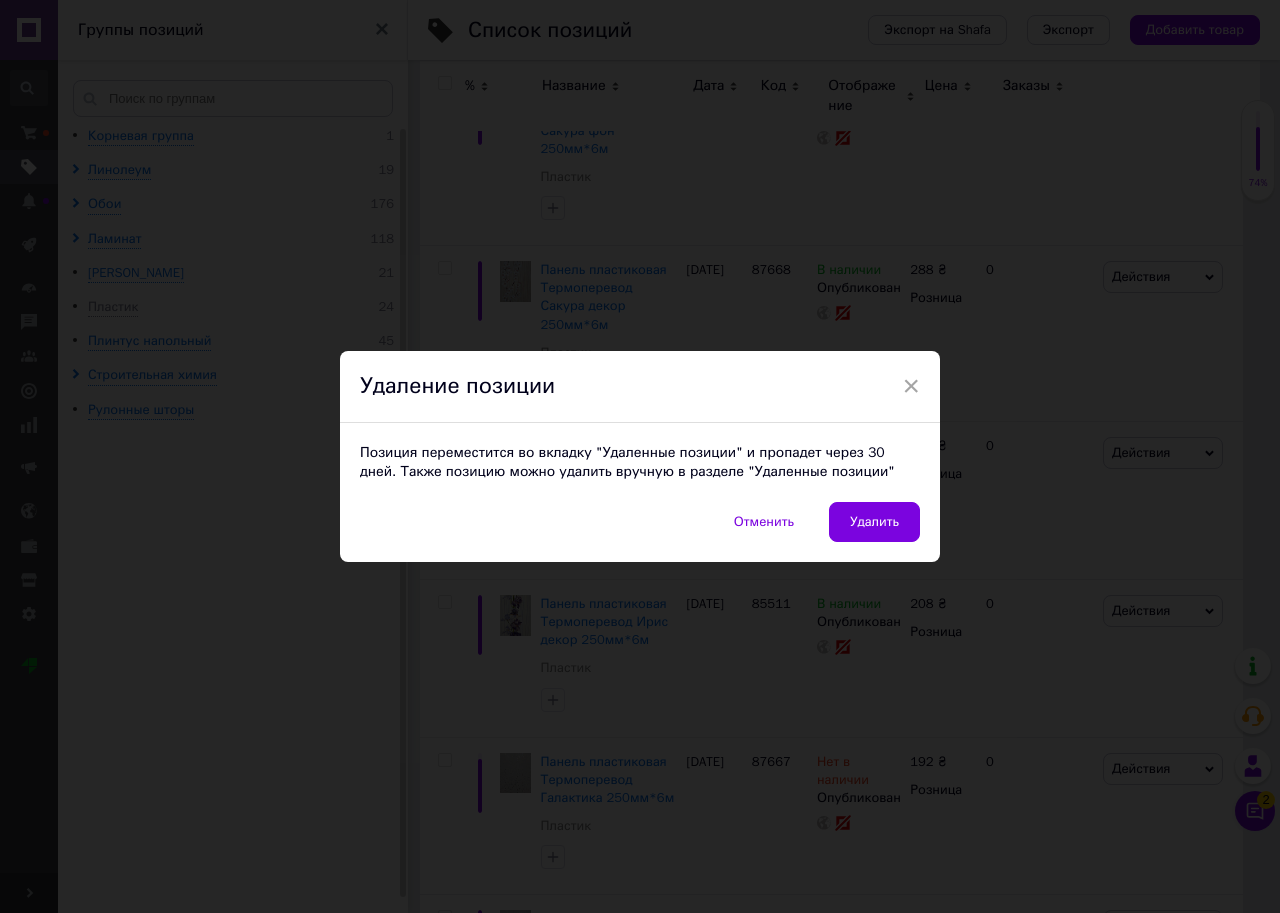click on "Позиция переместится во вкладку "Удаленные позиции" и пропадет через 30 дней.
Также позицию можно удалить вручную в разделе  "Удаленные позиции"" at bounding box center (640, 462) 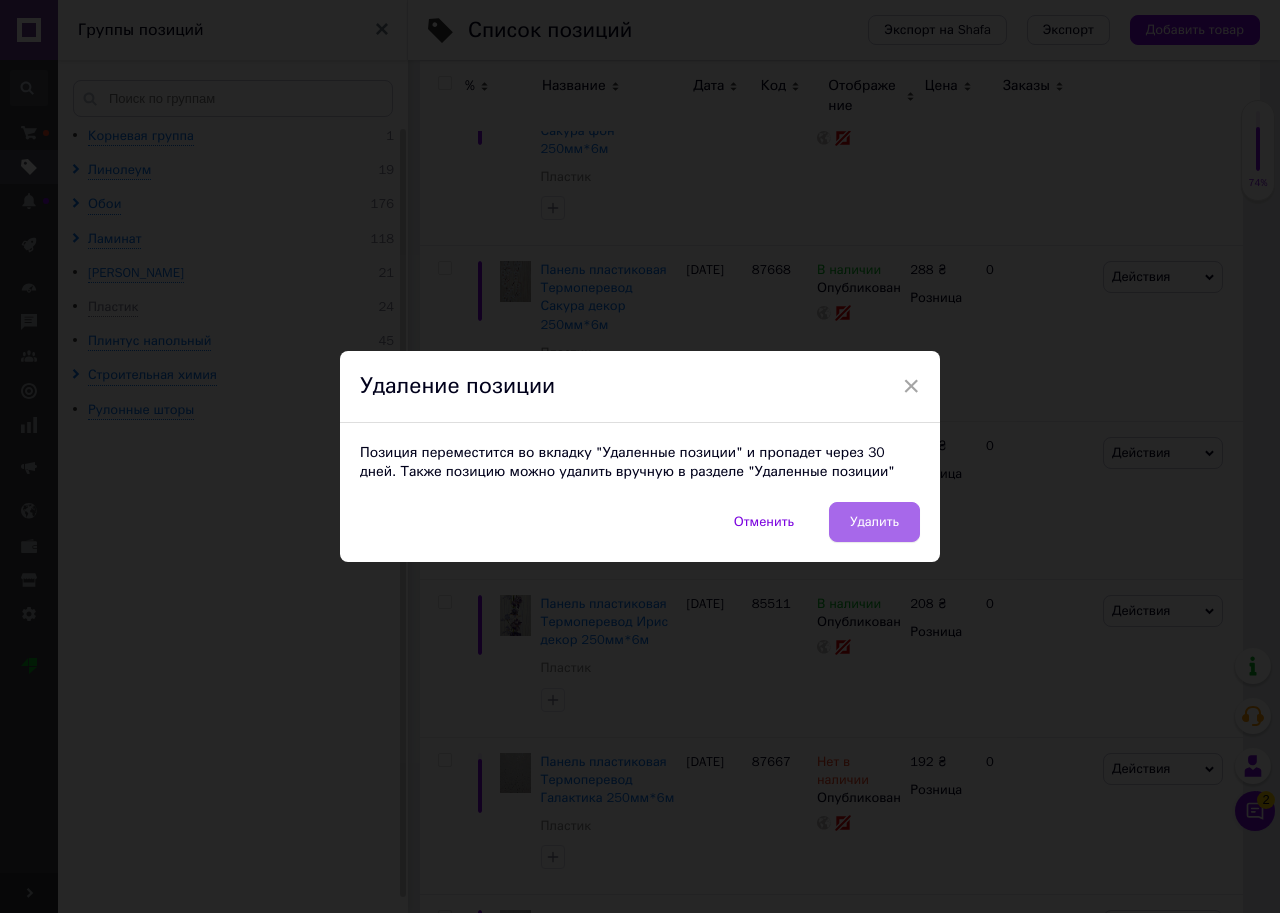 click on "Удалить" at bounding box center (874, 522) 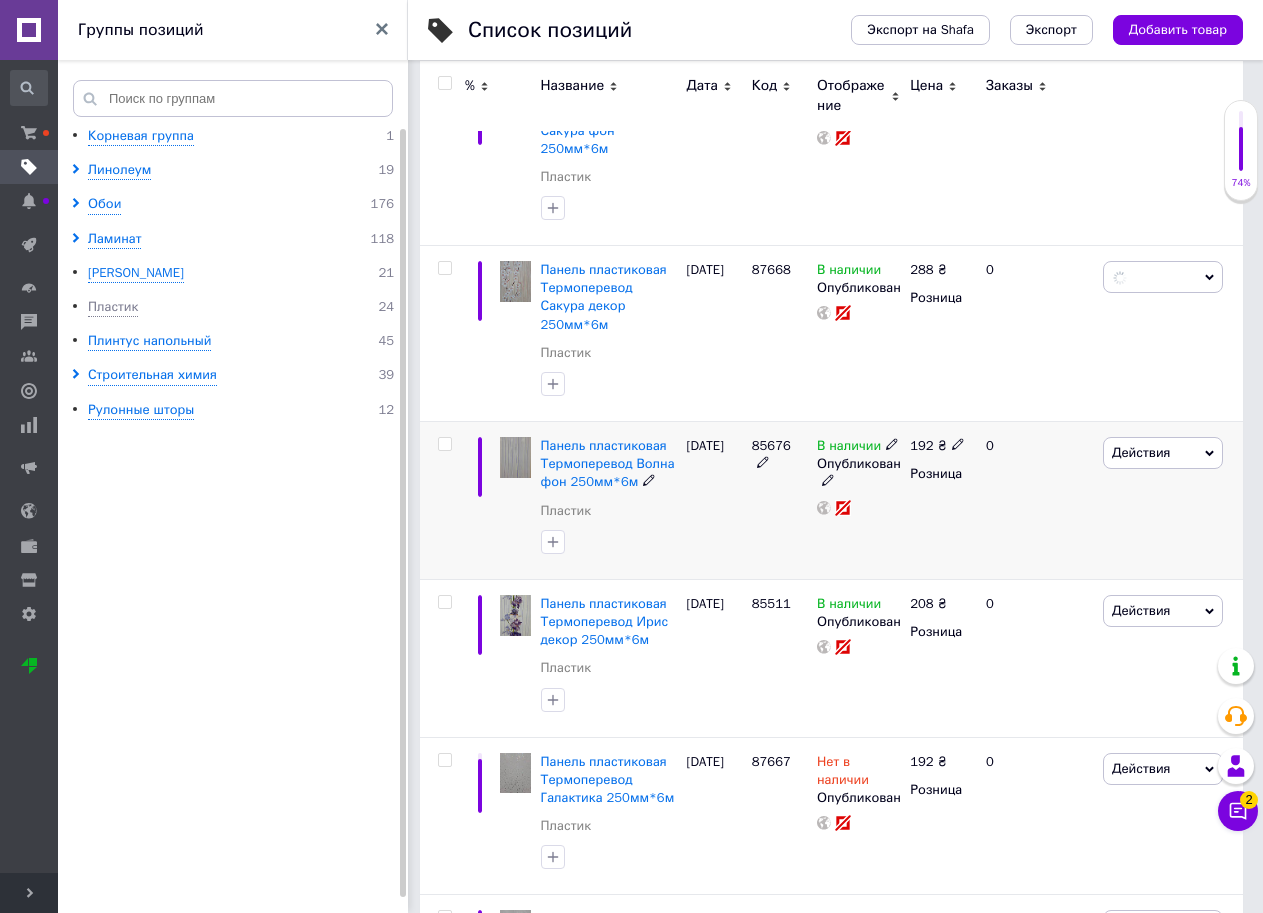 scroll, scrollTop: 0, scrollLeft: 368, axis: horizontal 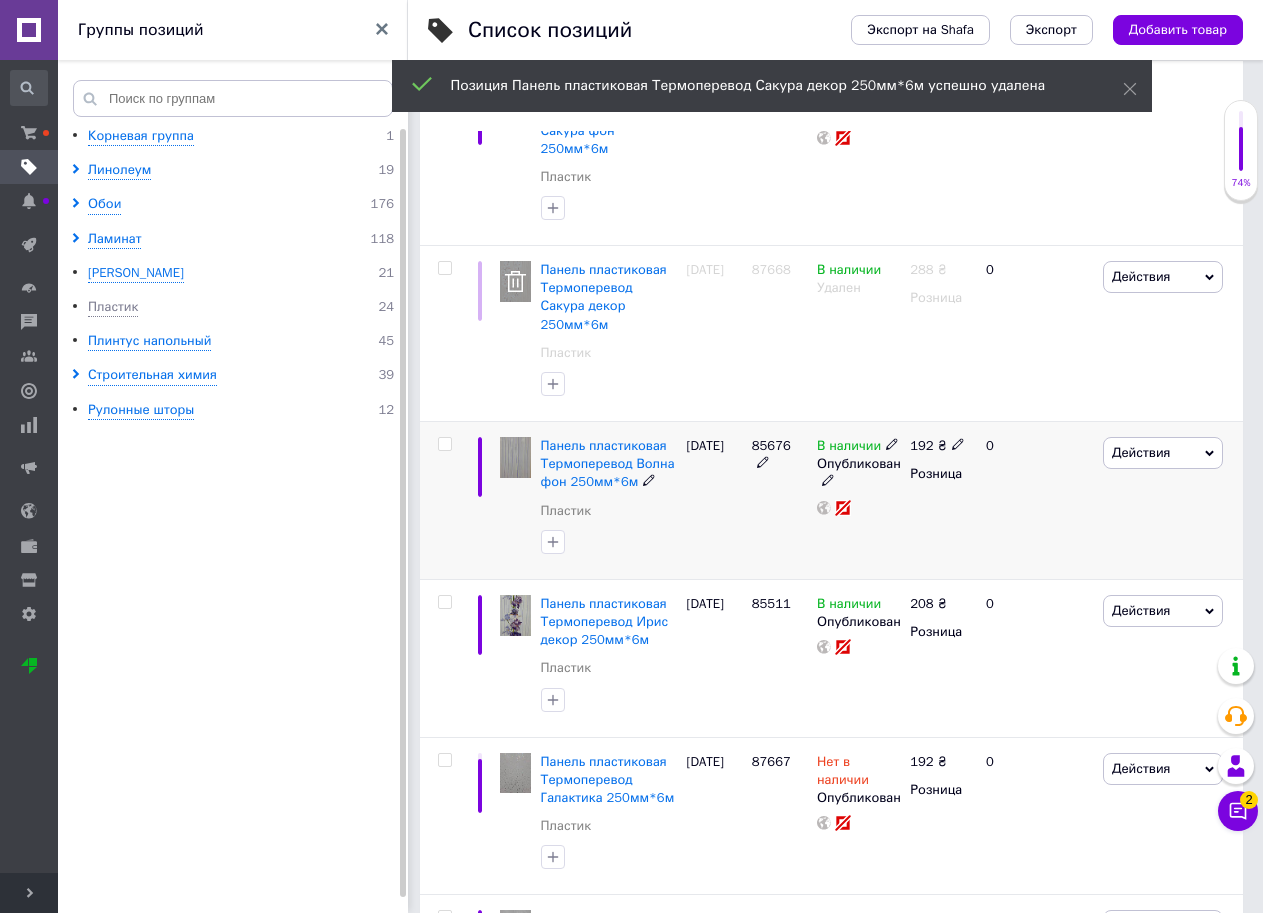 click on "Действия" at bounding box center [1163, 453] 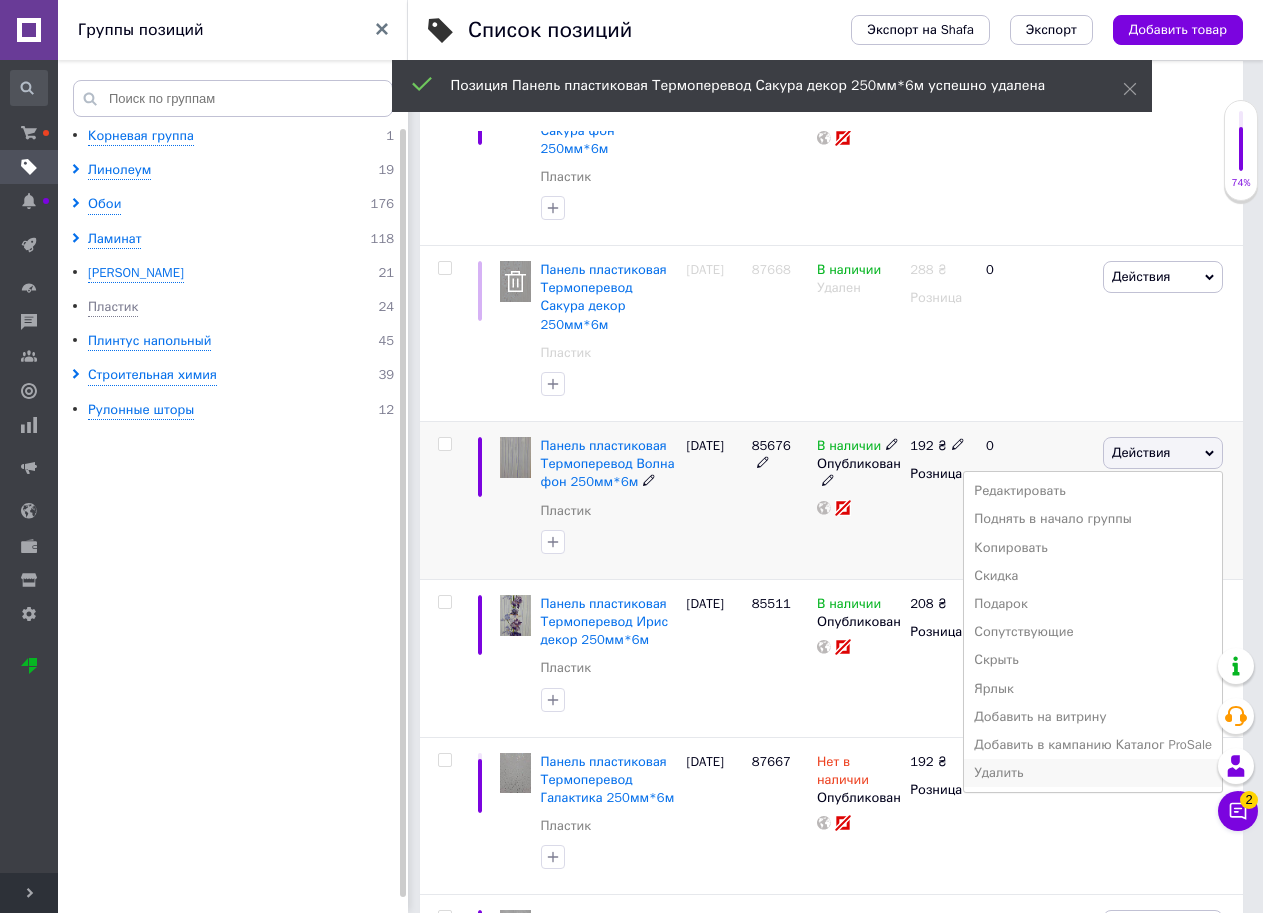 click on "Удалить" at bounding box center (1093, 773) 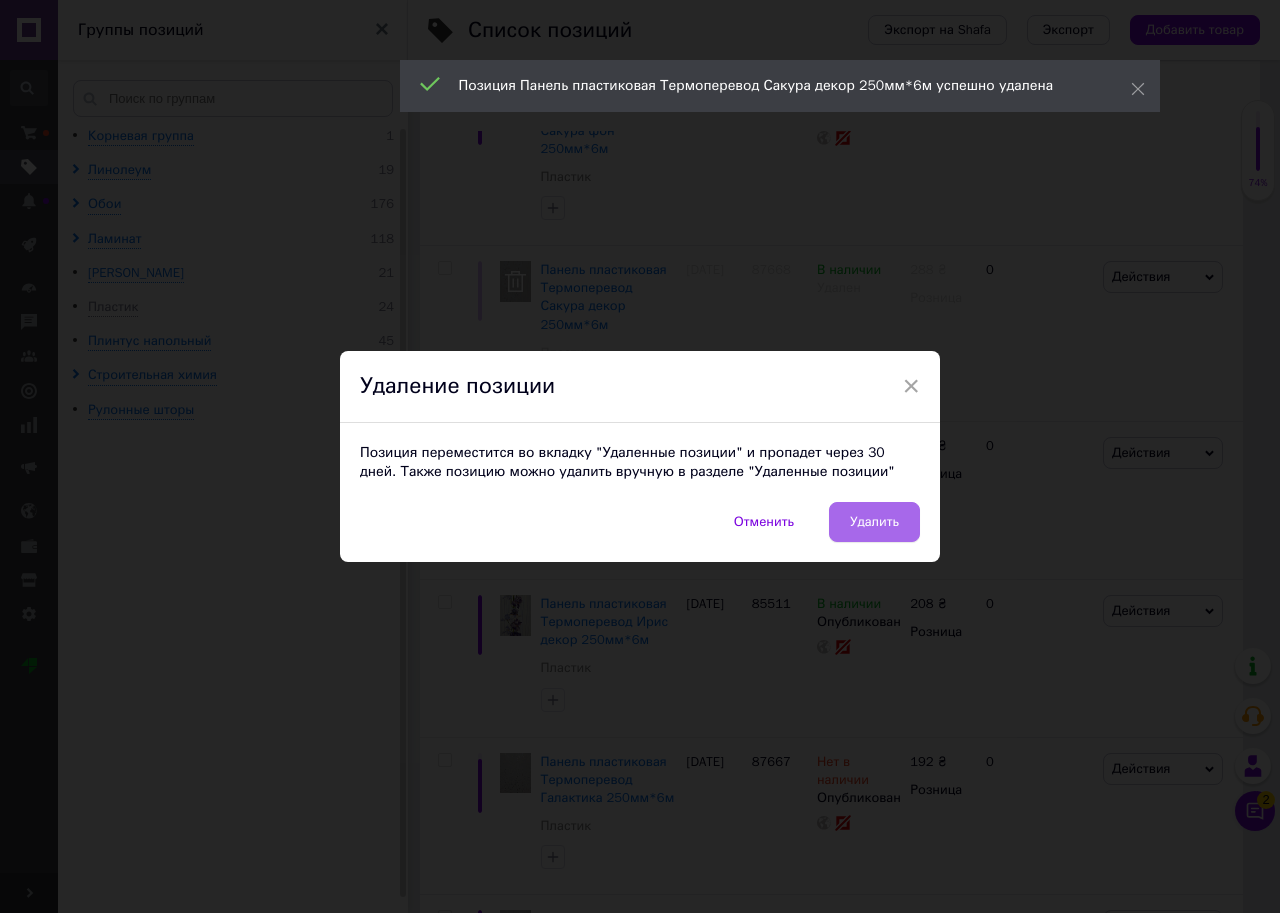 click on "Удалить" at bounding box center [874, 522] 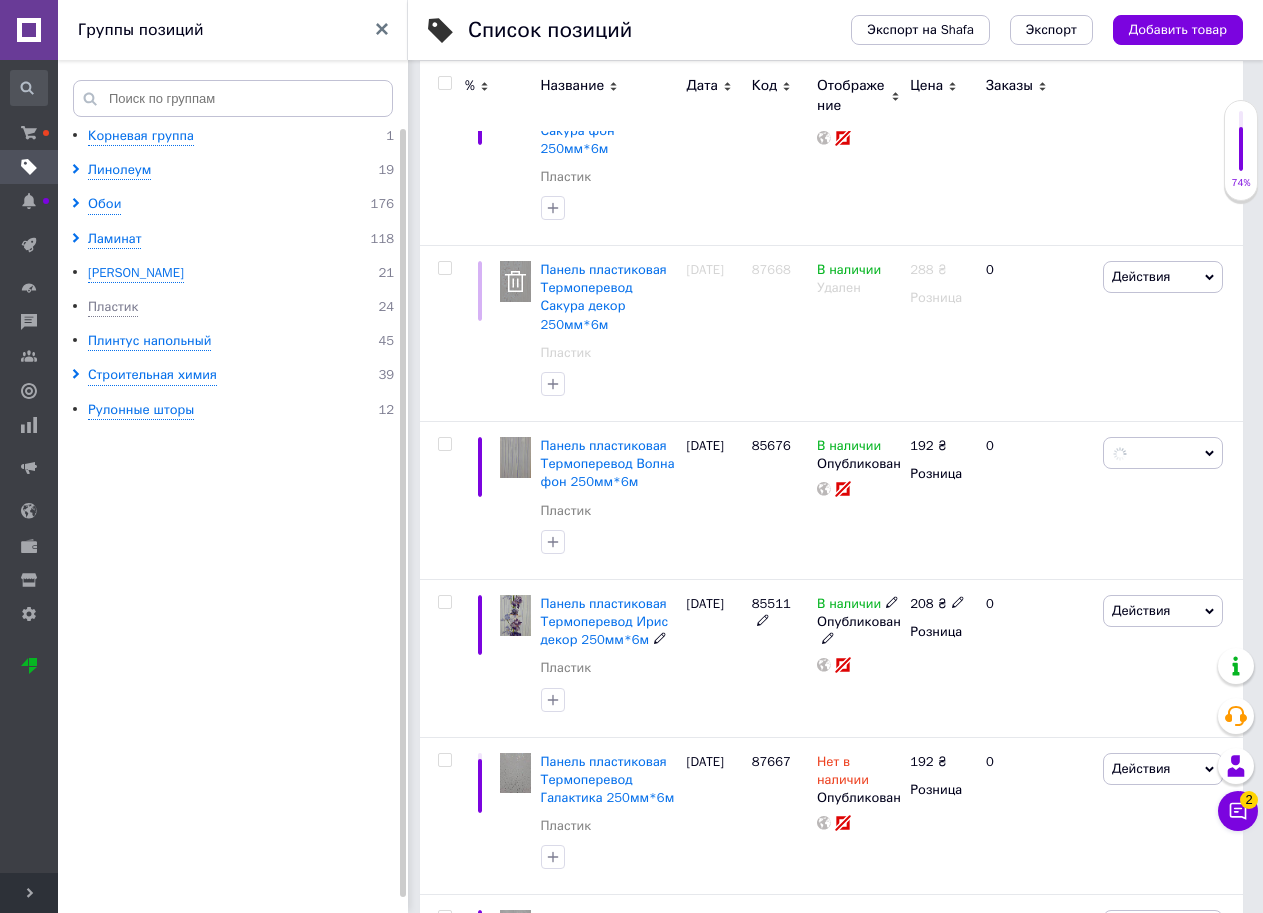 scroll, scrollTop: 0, scrollLeft: 368, axis: horizontal 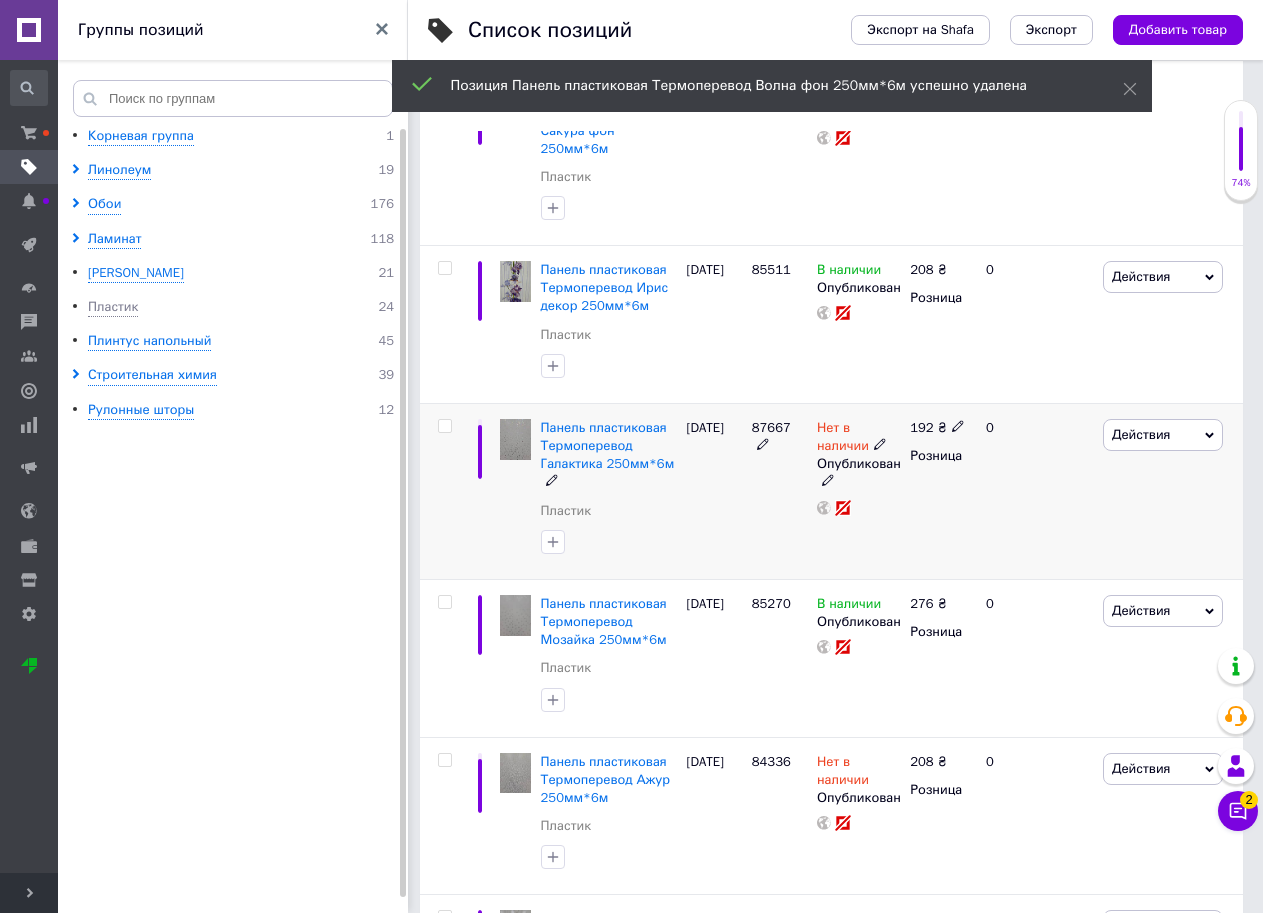 click on "Действия" at bounding box center (1141, 434) 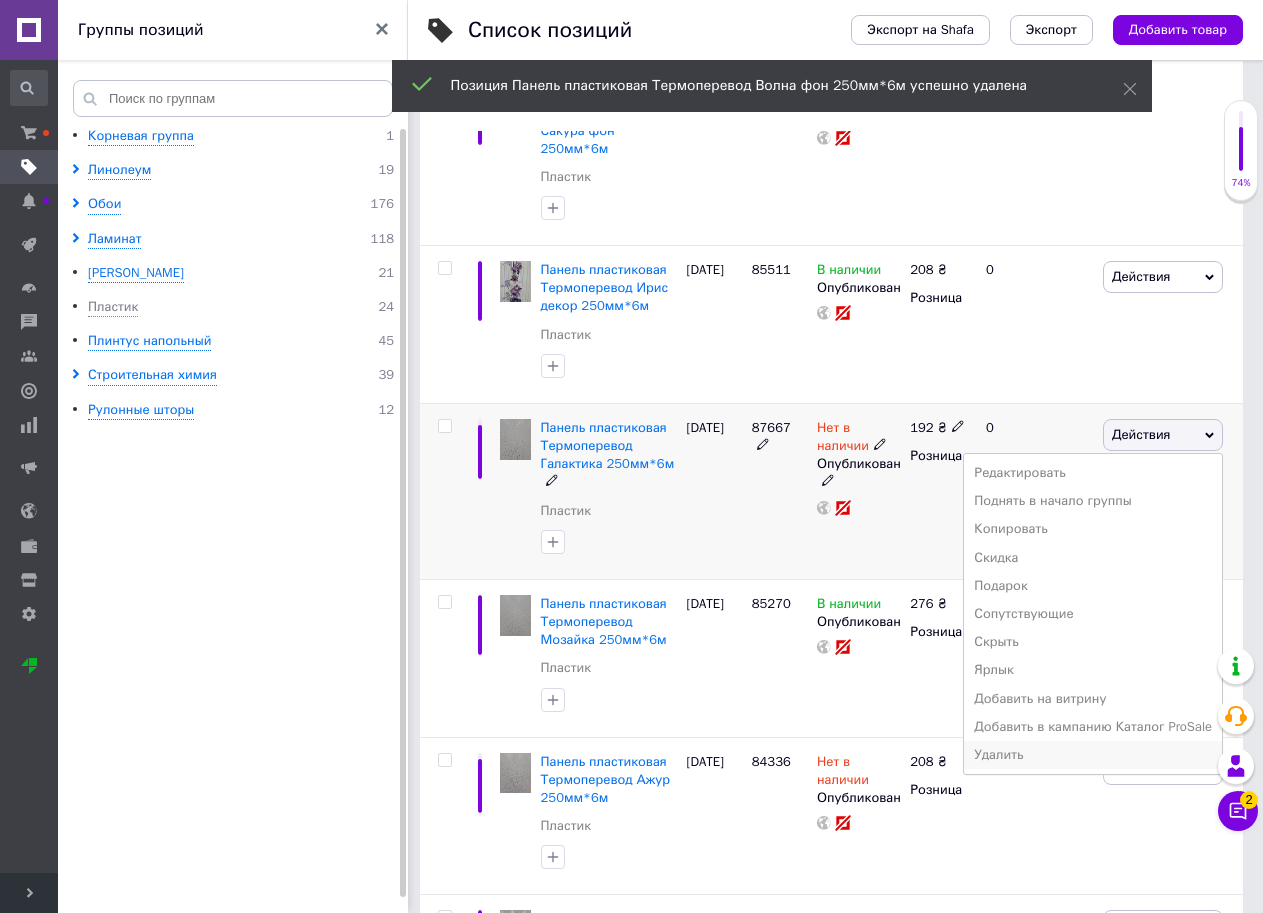 click on "Удалить" at bounding box center [1093, 755] 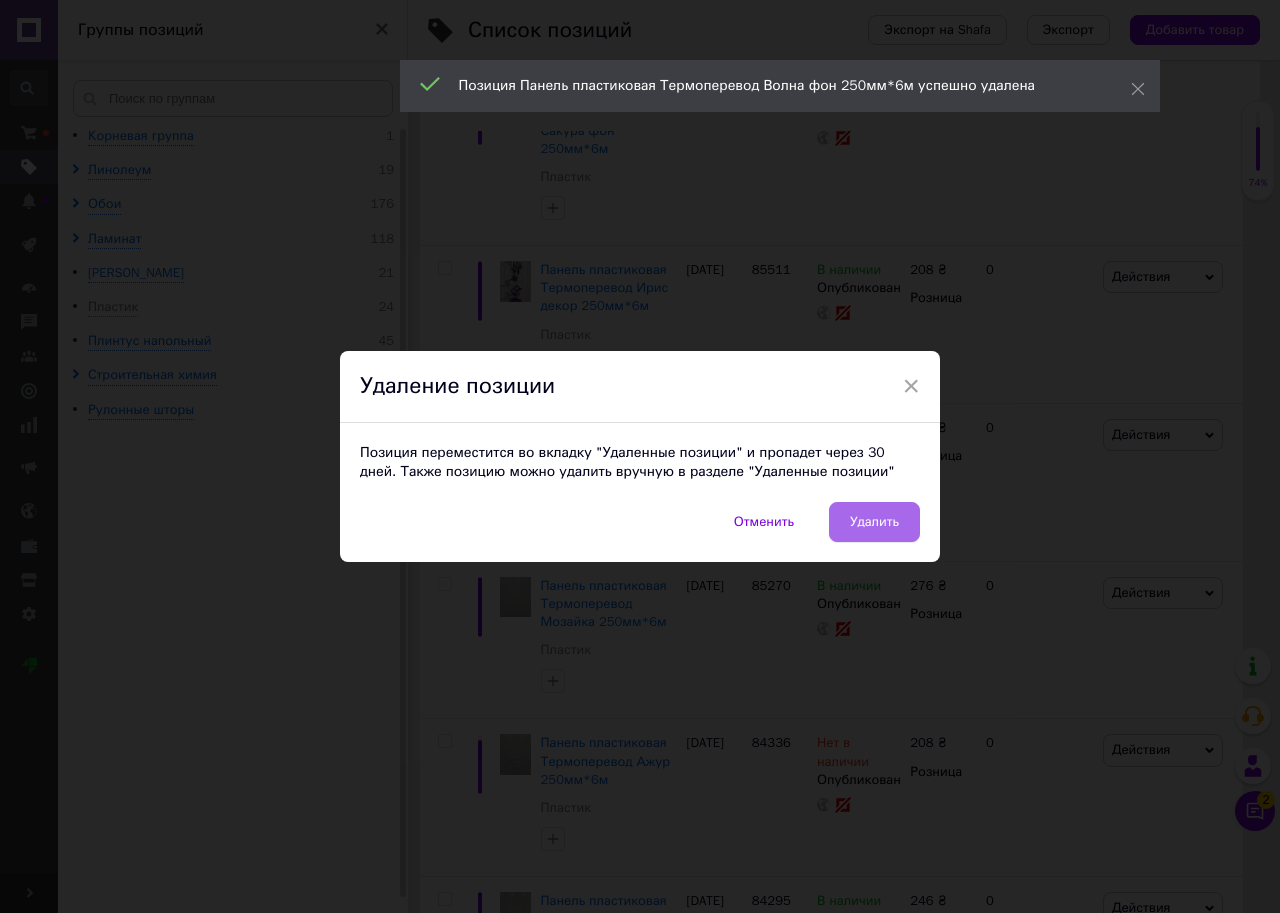 click on "Удалить" at bounding box center [874, 522] 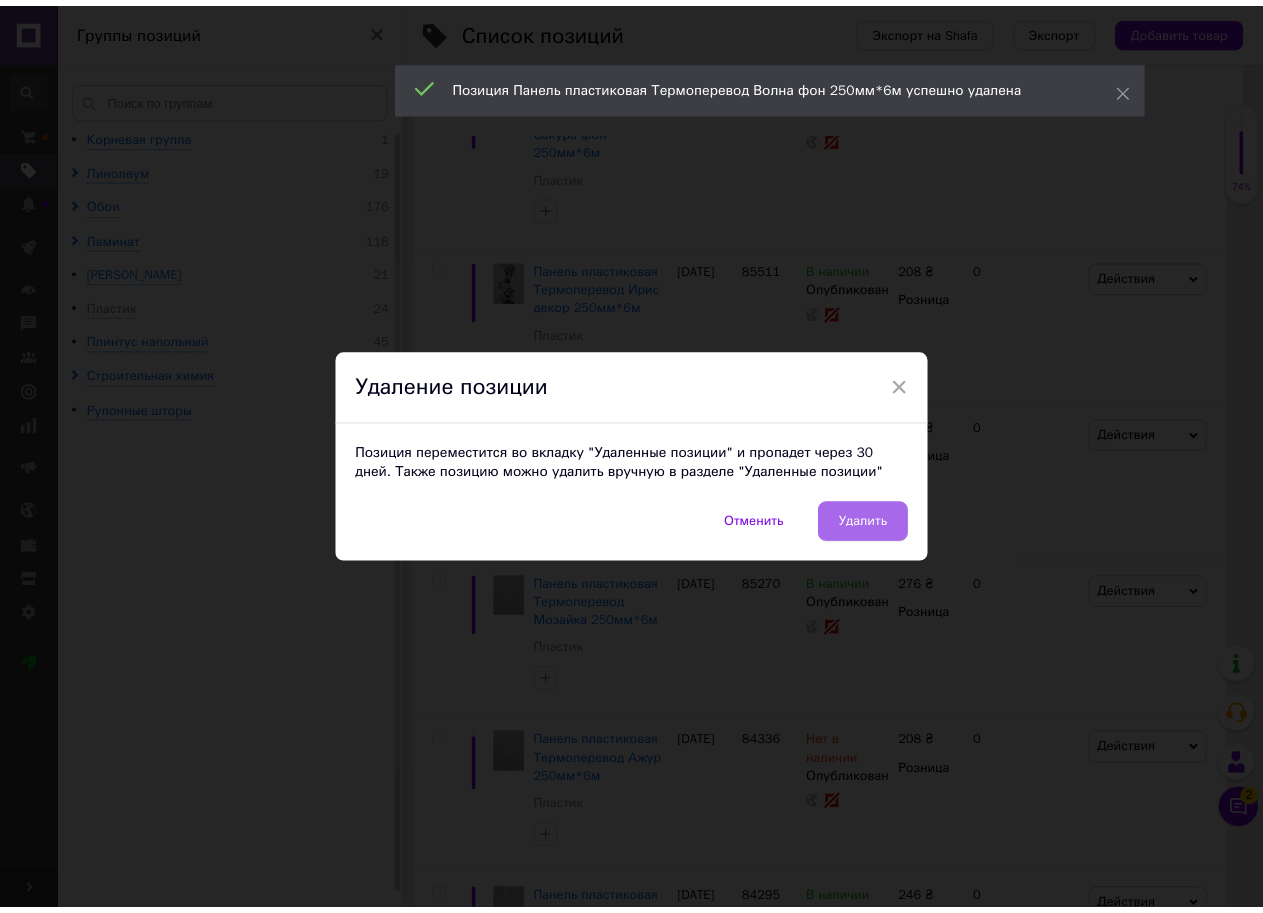 scroll, scrollTop: 0, scrollLeft: 368, axis: horizontal 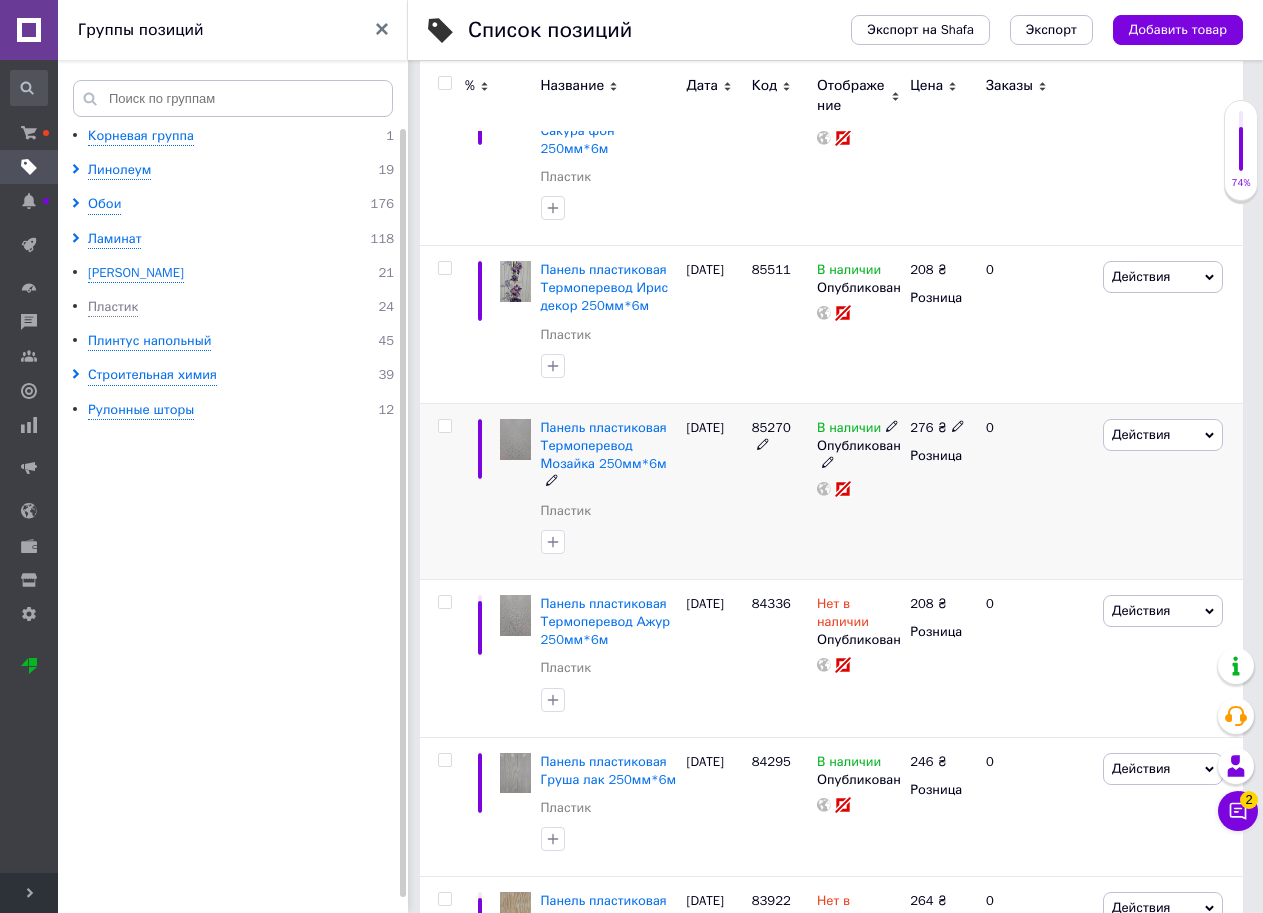 click on "Действия" at bounding box center (1141, 434) 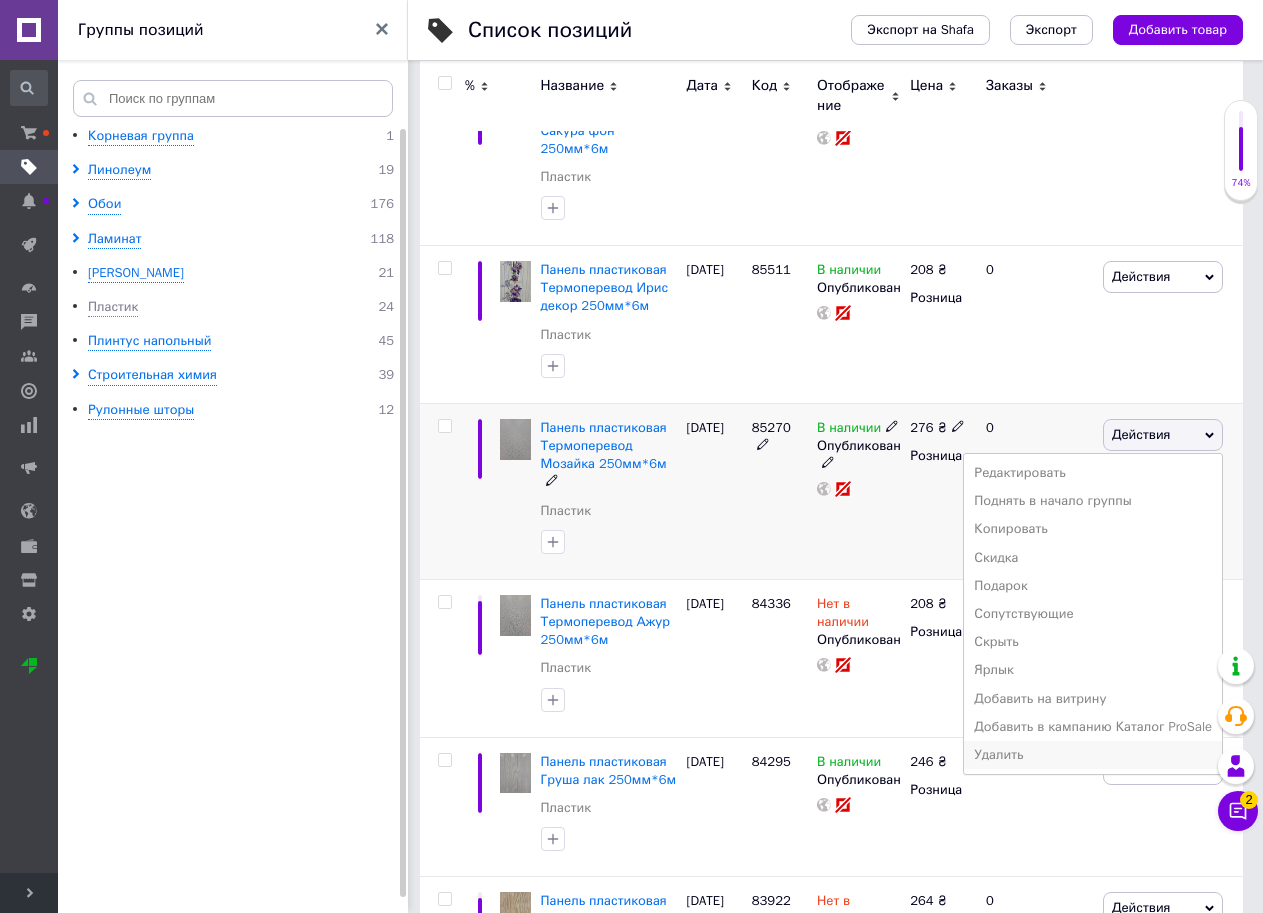 click on "Удалить" at bounding box center [1093, 755] 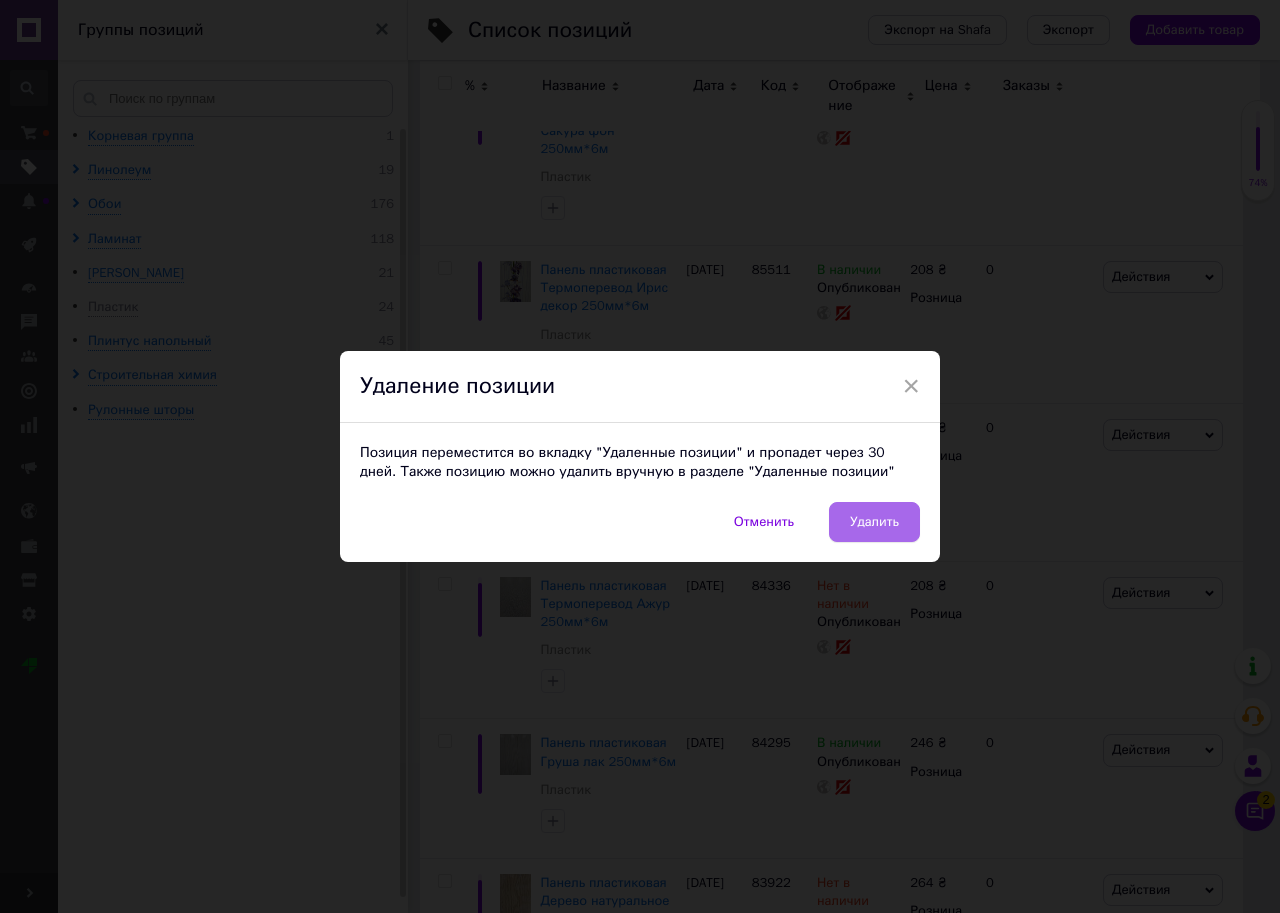click on "Удалить" at bounding box center [874, 522] 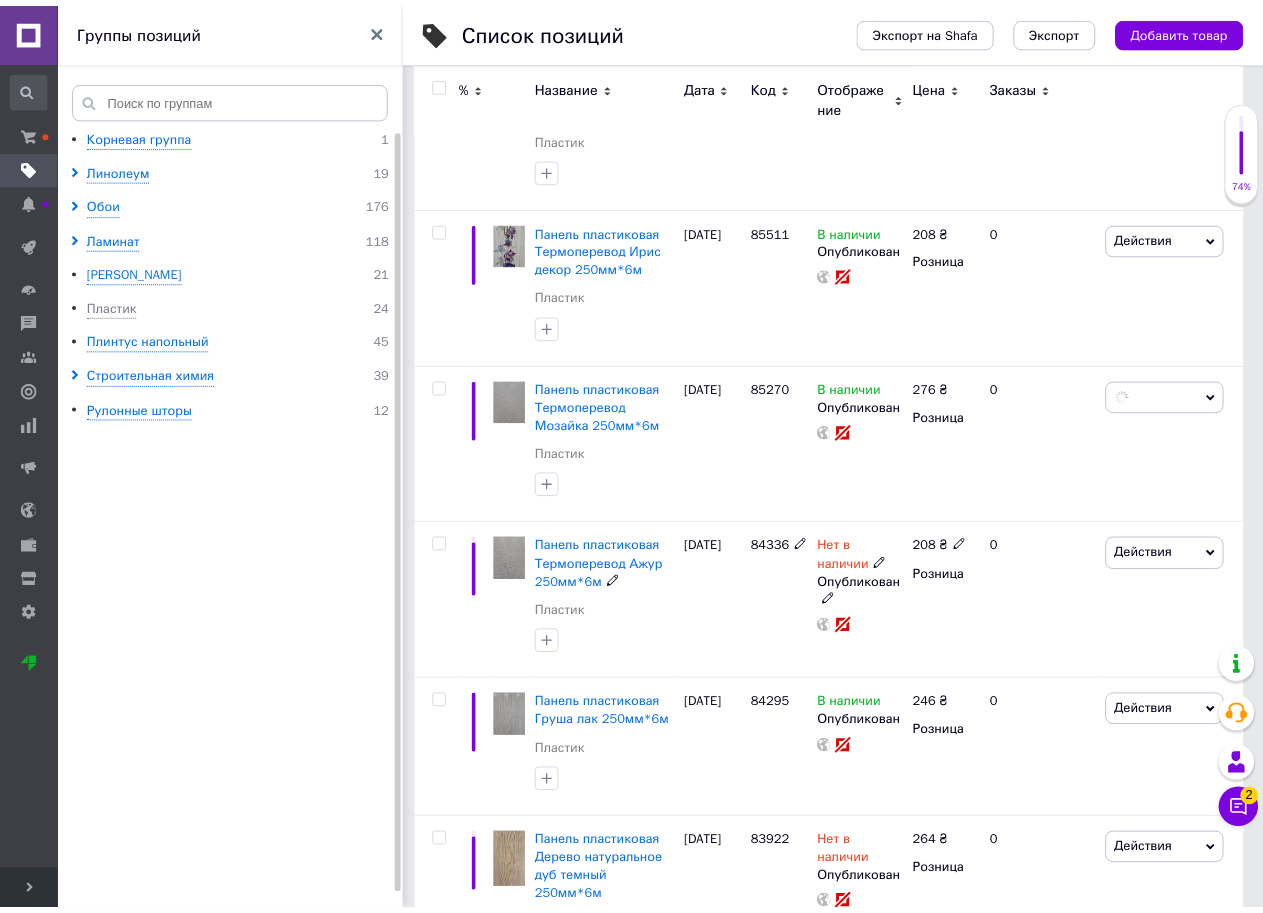 scroll, scrollTop: 0, scrollLeft: 368, axis: horizontal 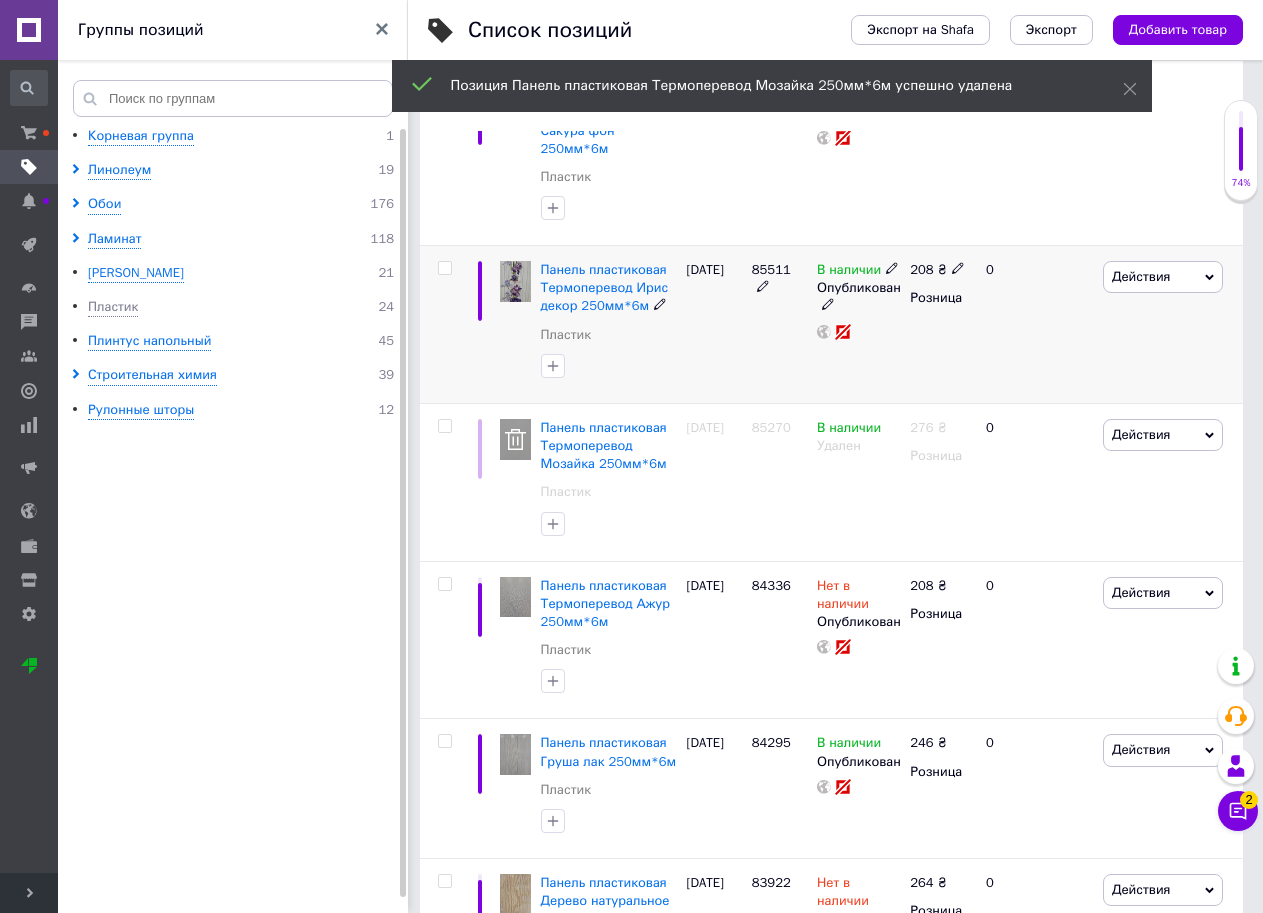 click on "Действия" at bounding box center (1163, 277) 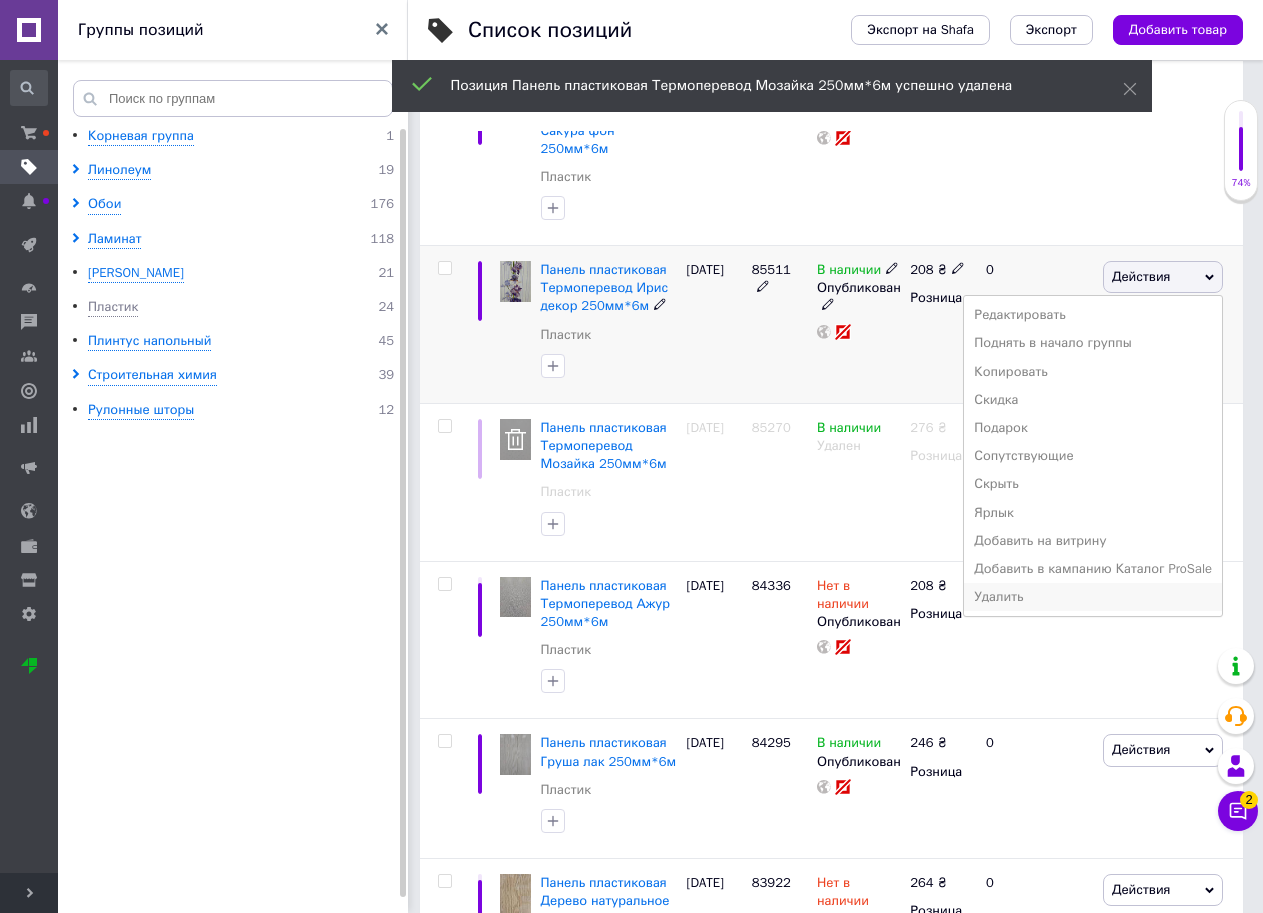 click on "Удалить" at bounding box center (1093, 597) 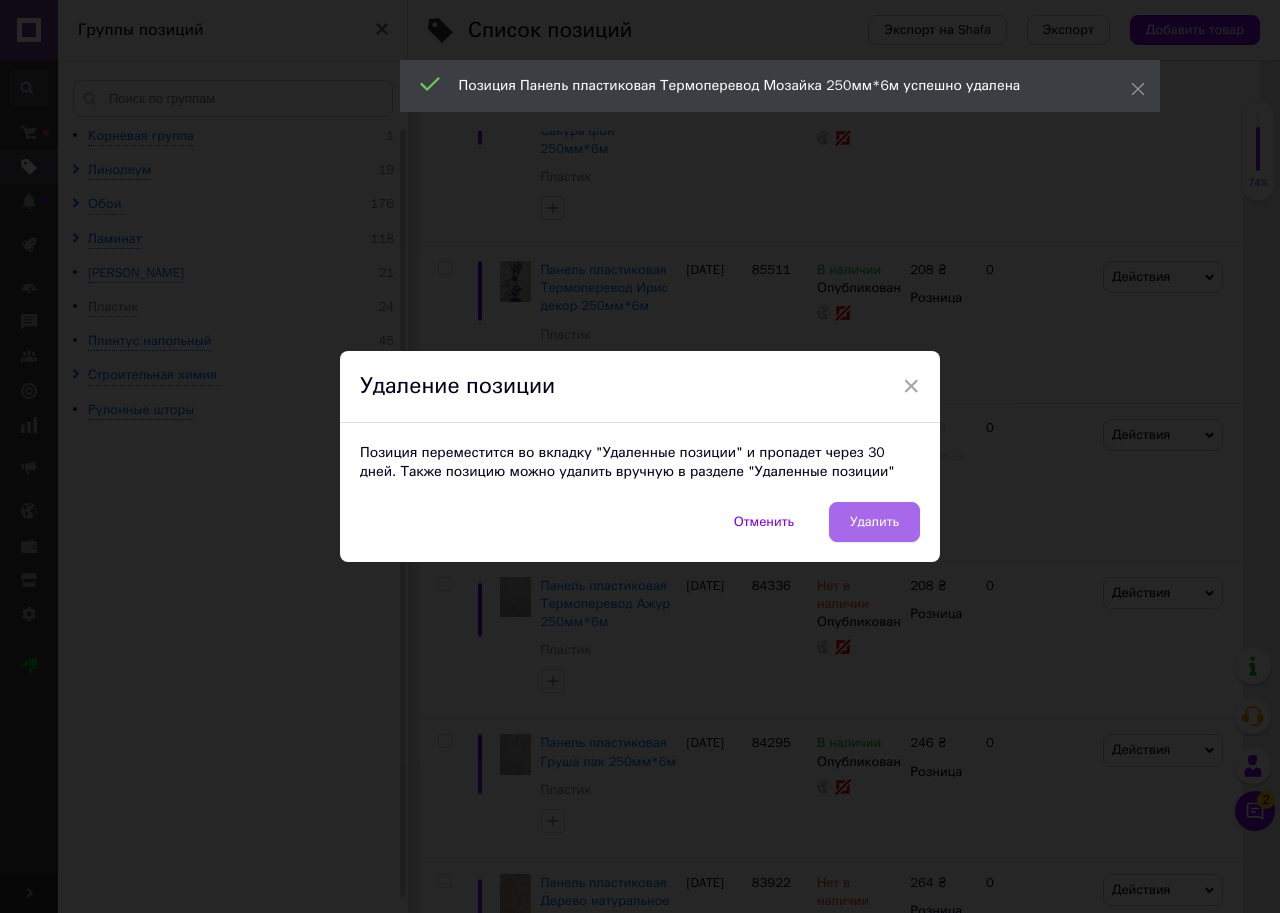 click on "Удалить" at bounding box center (874, 522) 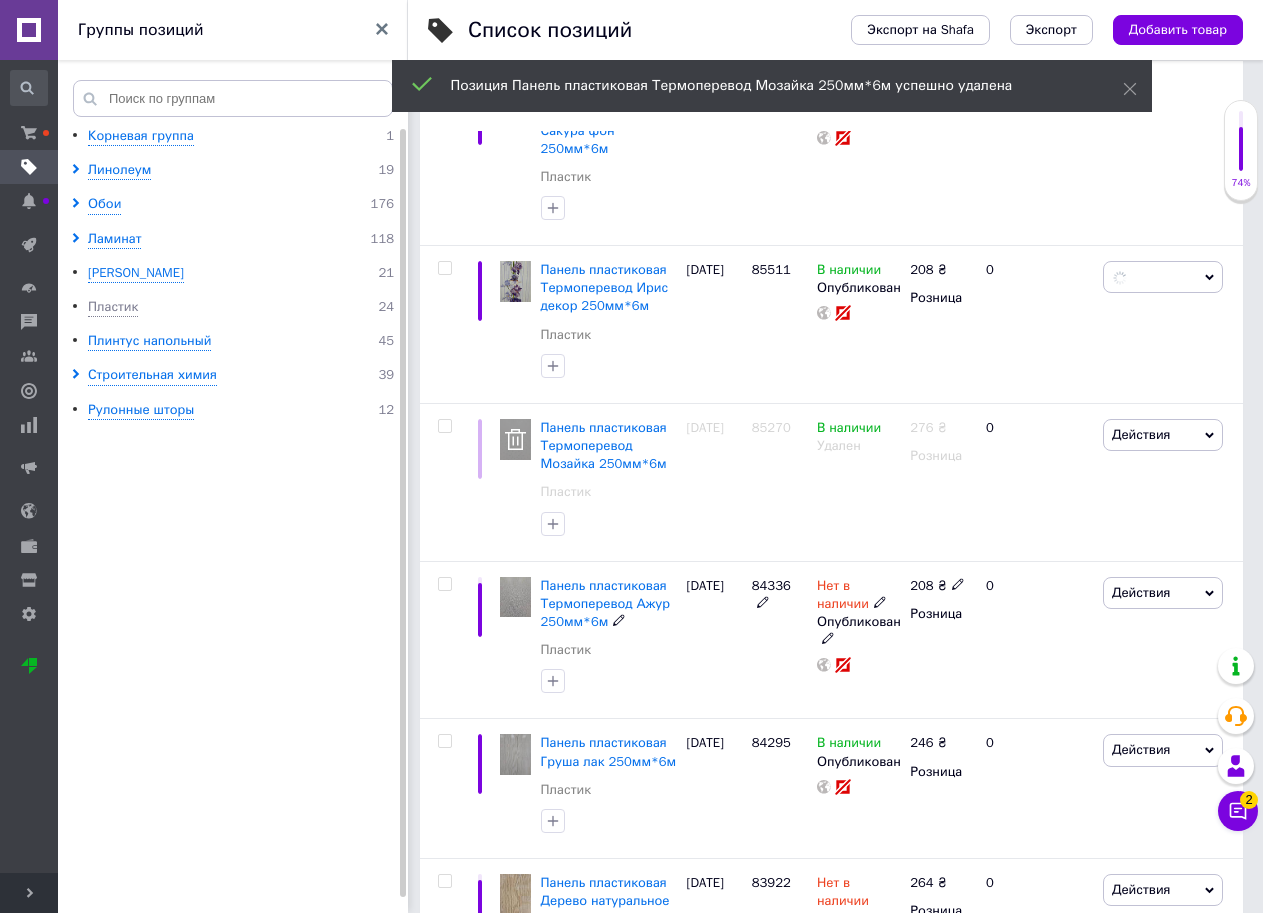 scroll, scrollTop: 0, scrollLeft: 368, axis: horizontal 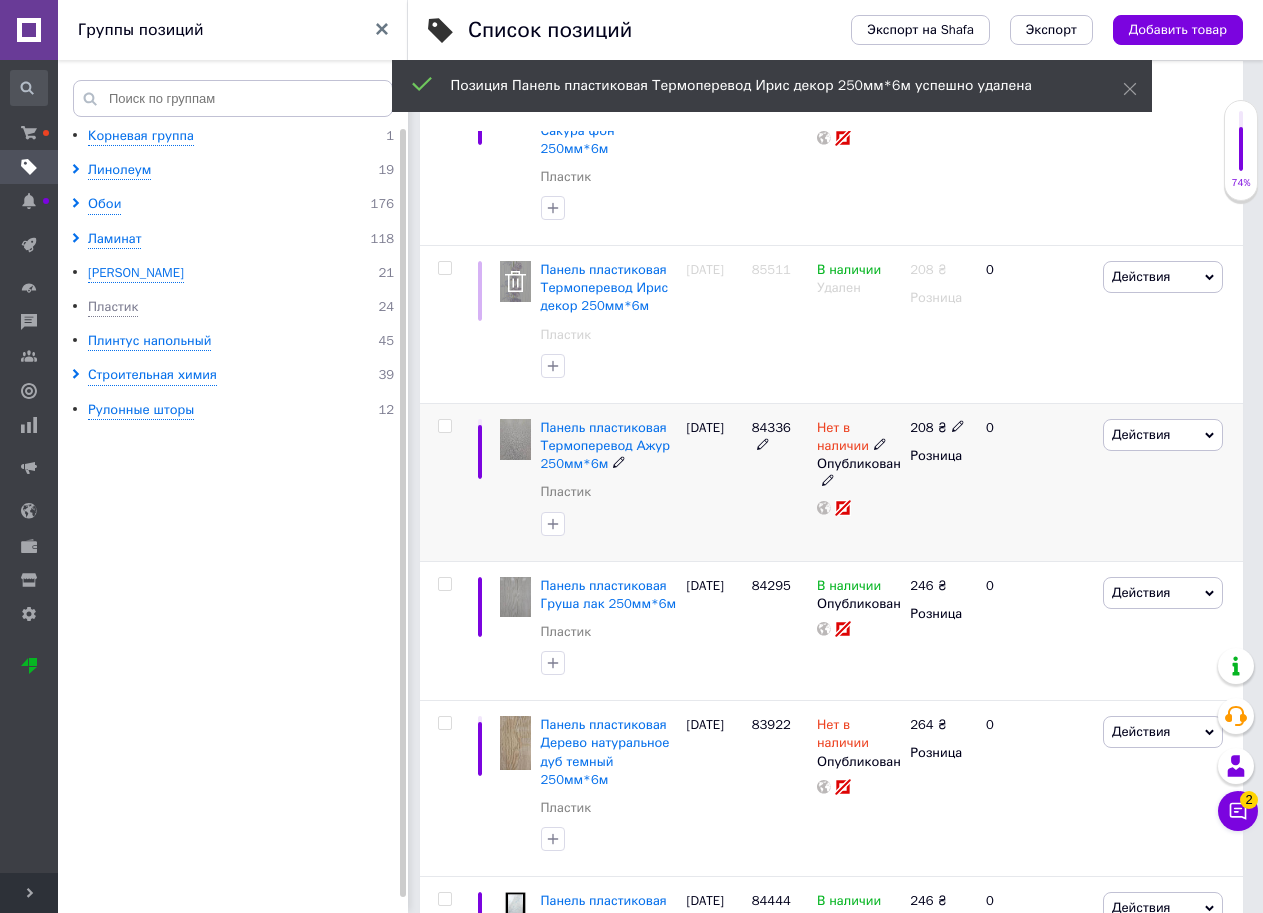 click on "Действия" at bounding box center (1141, 434) 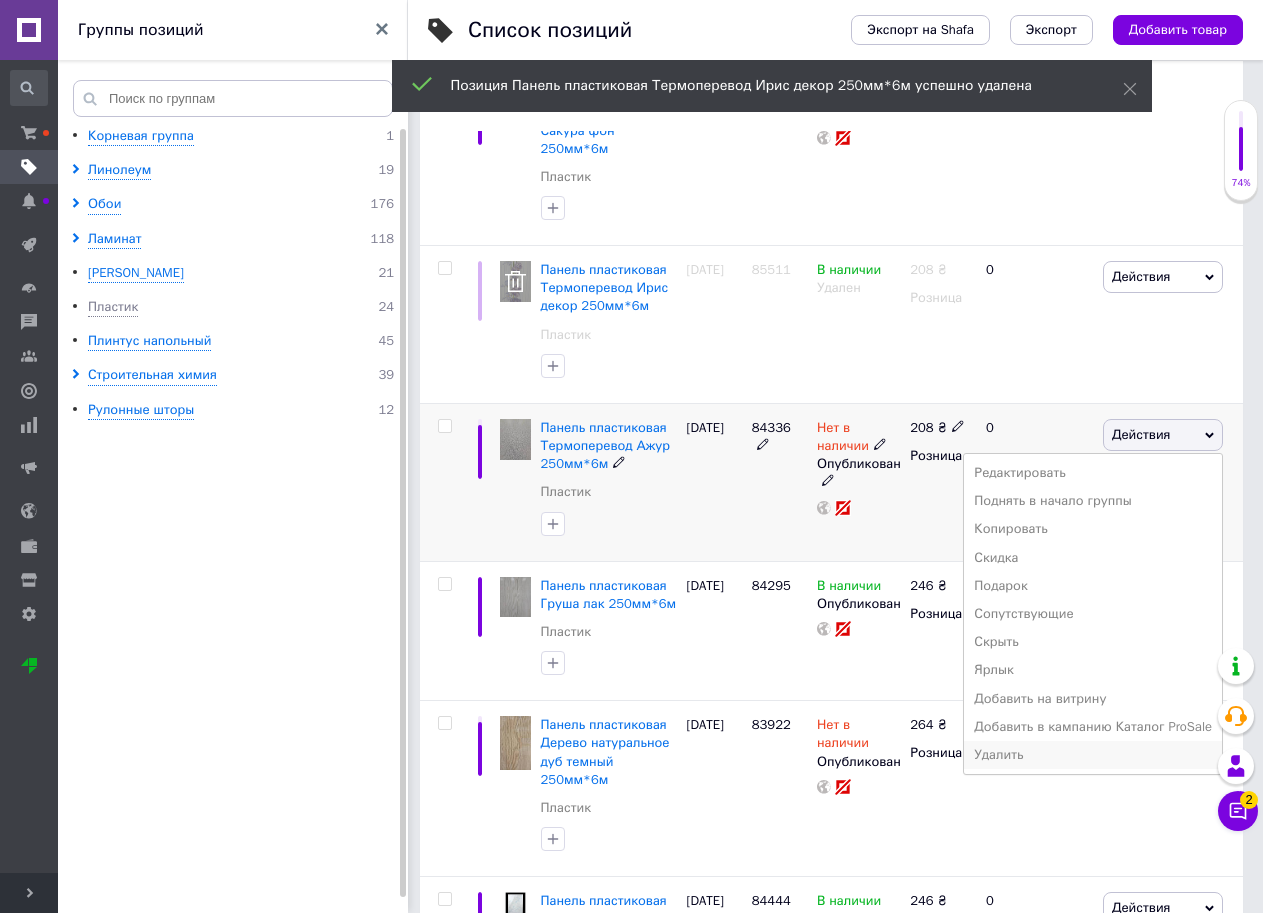 click on "Удалить" at bounding box center [1093, 755] 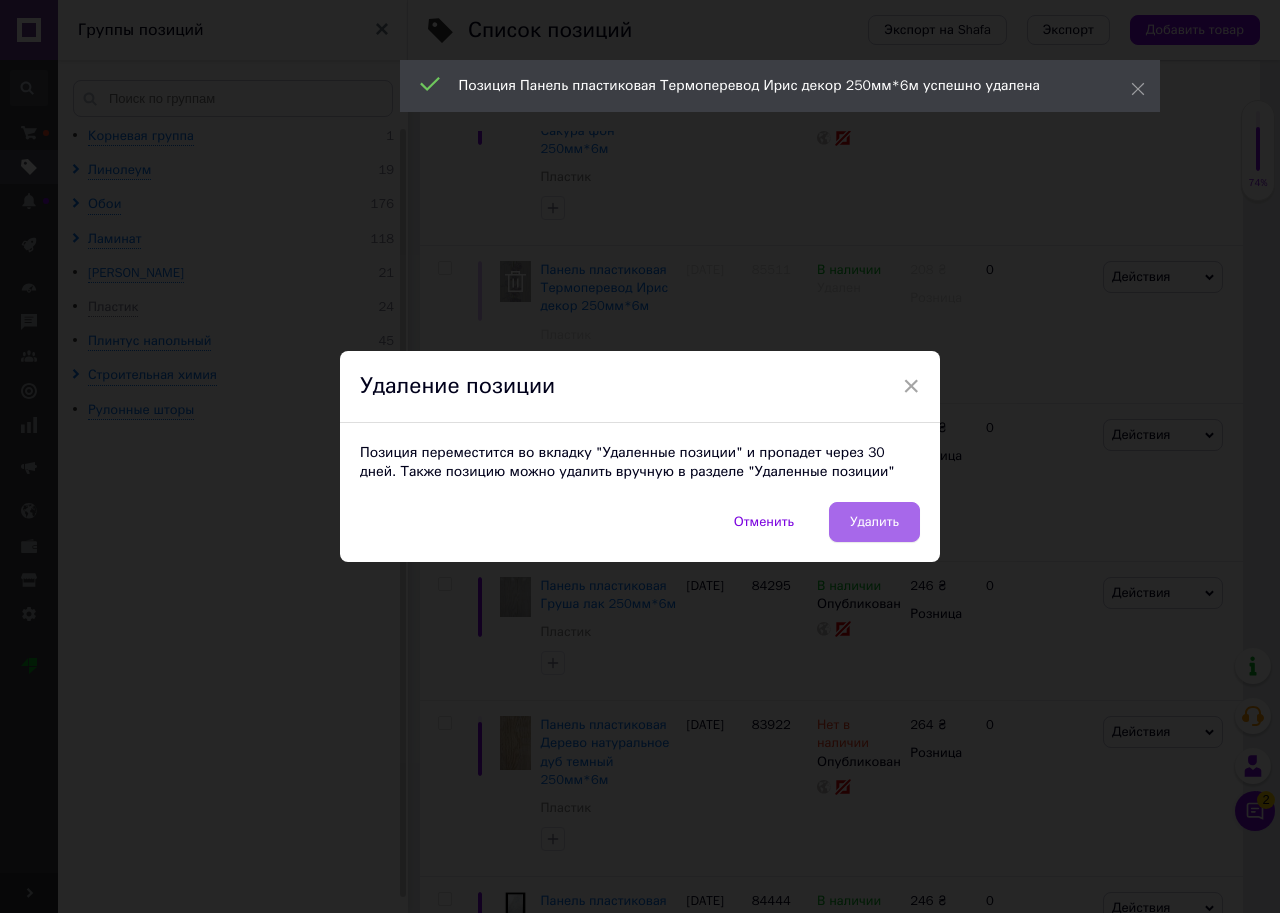click on "Удалить" at bounding box center (874, 522) 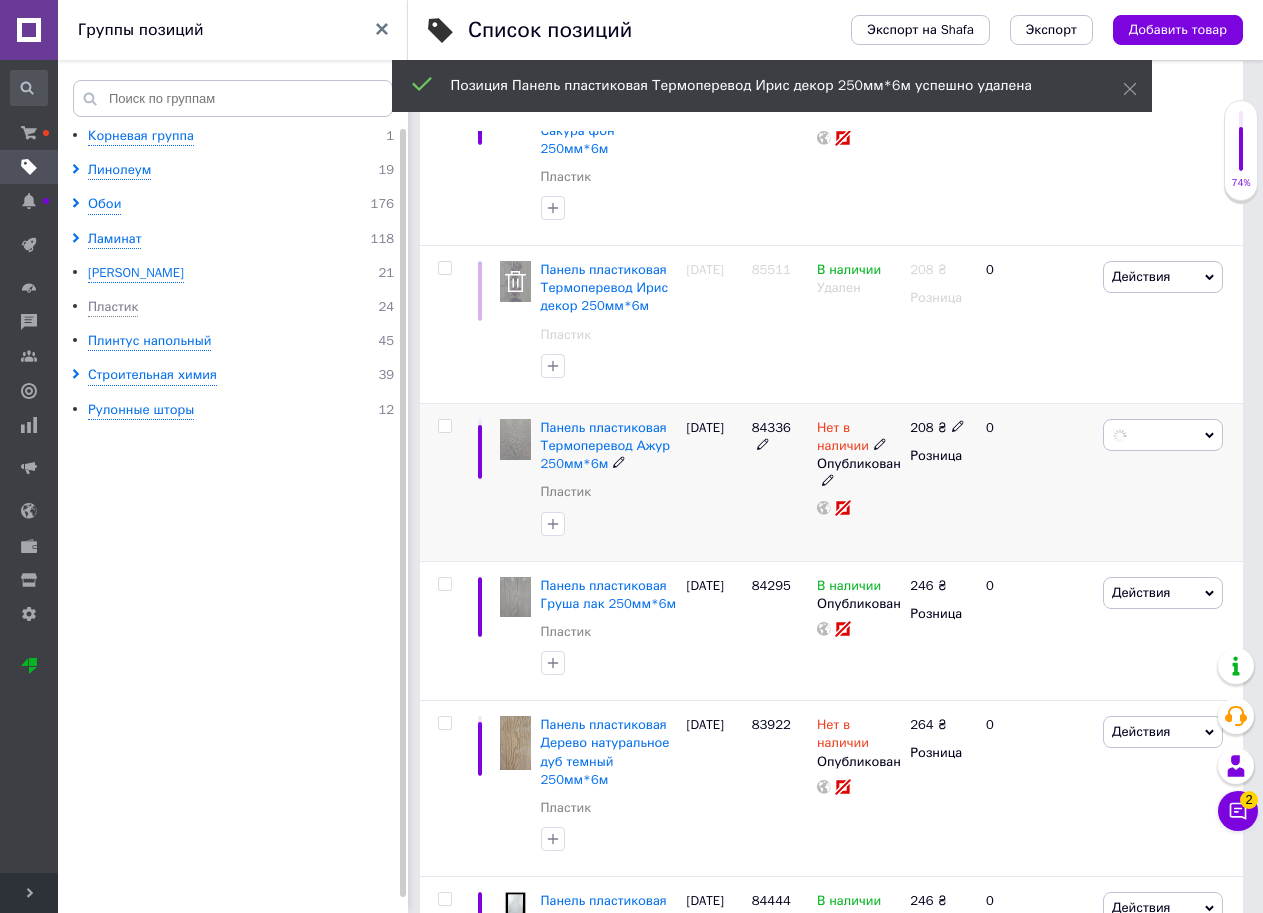 scroll, scrollTop: 0, scrollLeft: 368, axis: horizontal 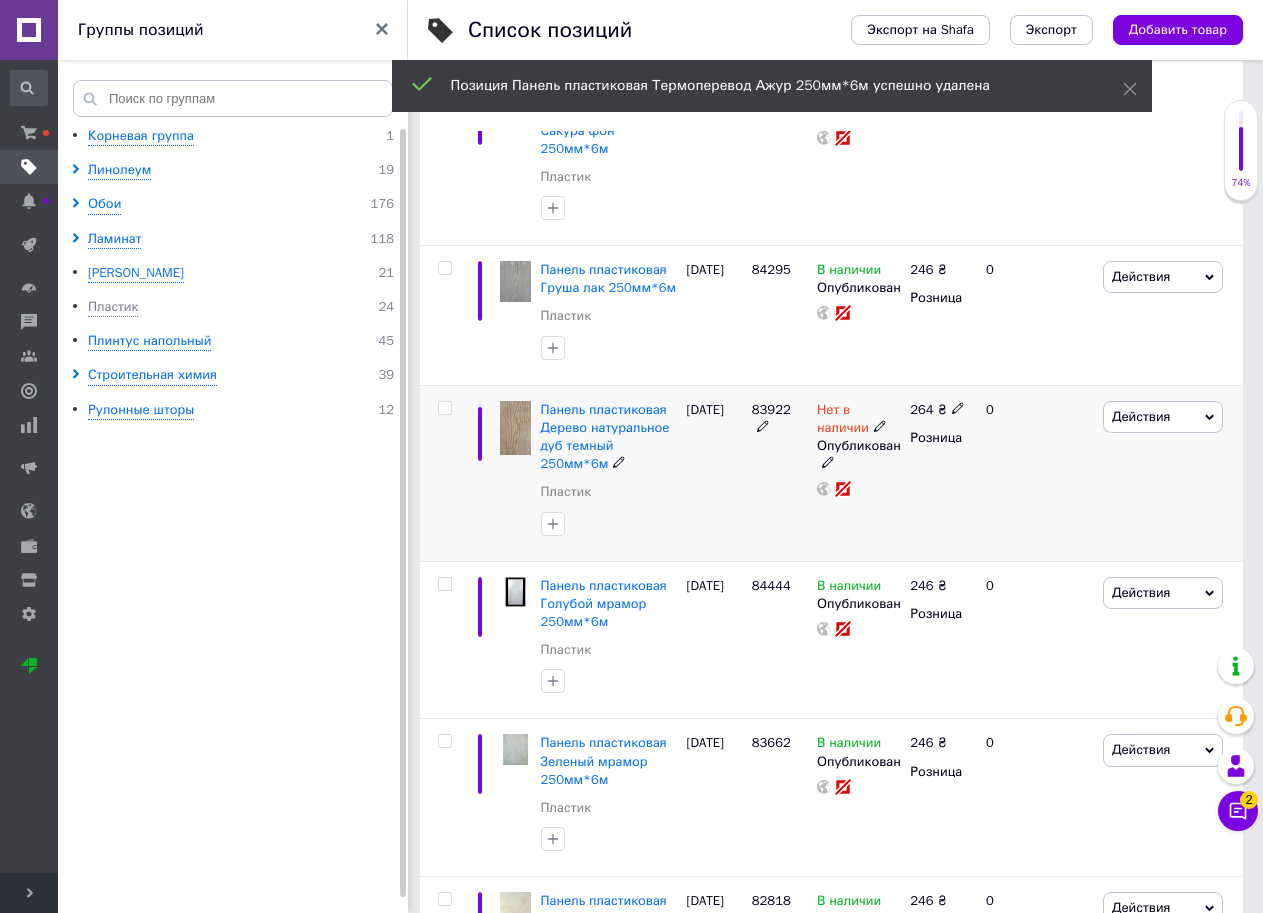 click on "Действия" at bounding box center [1141, 416] 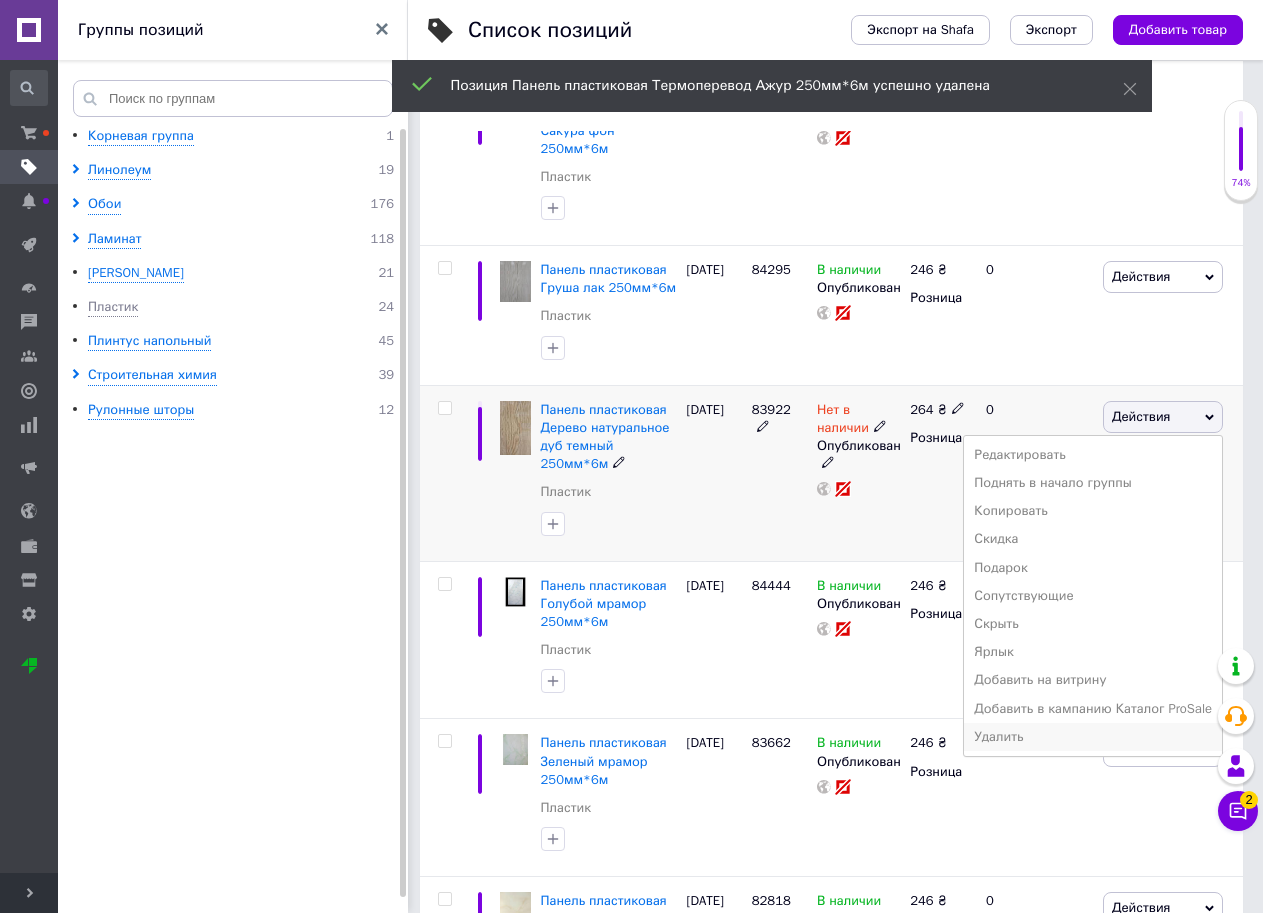 click on "Удалить" at bounding box center [1093, 737] 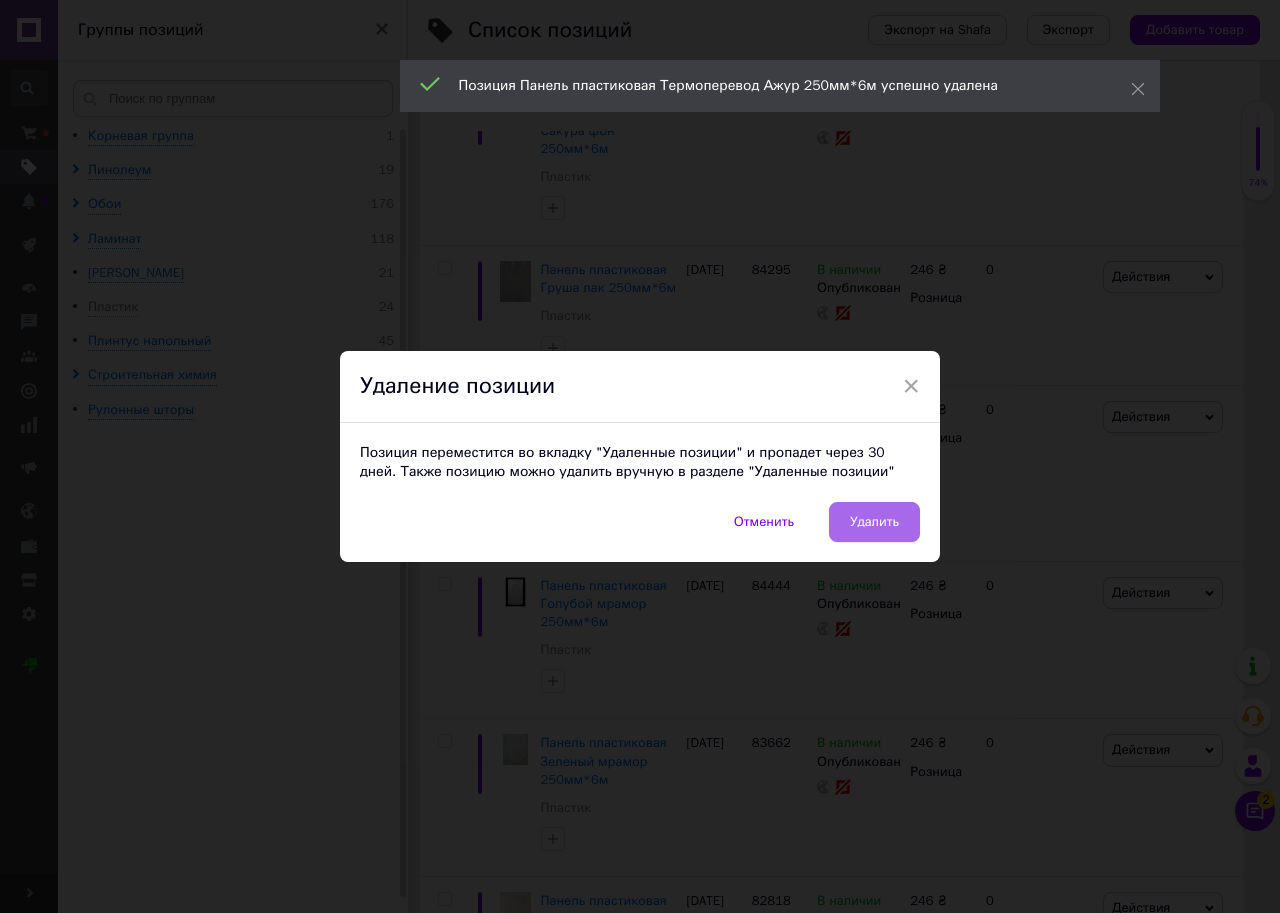 click on "Удалить" at bounding box center [874, 522] 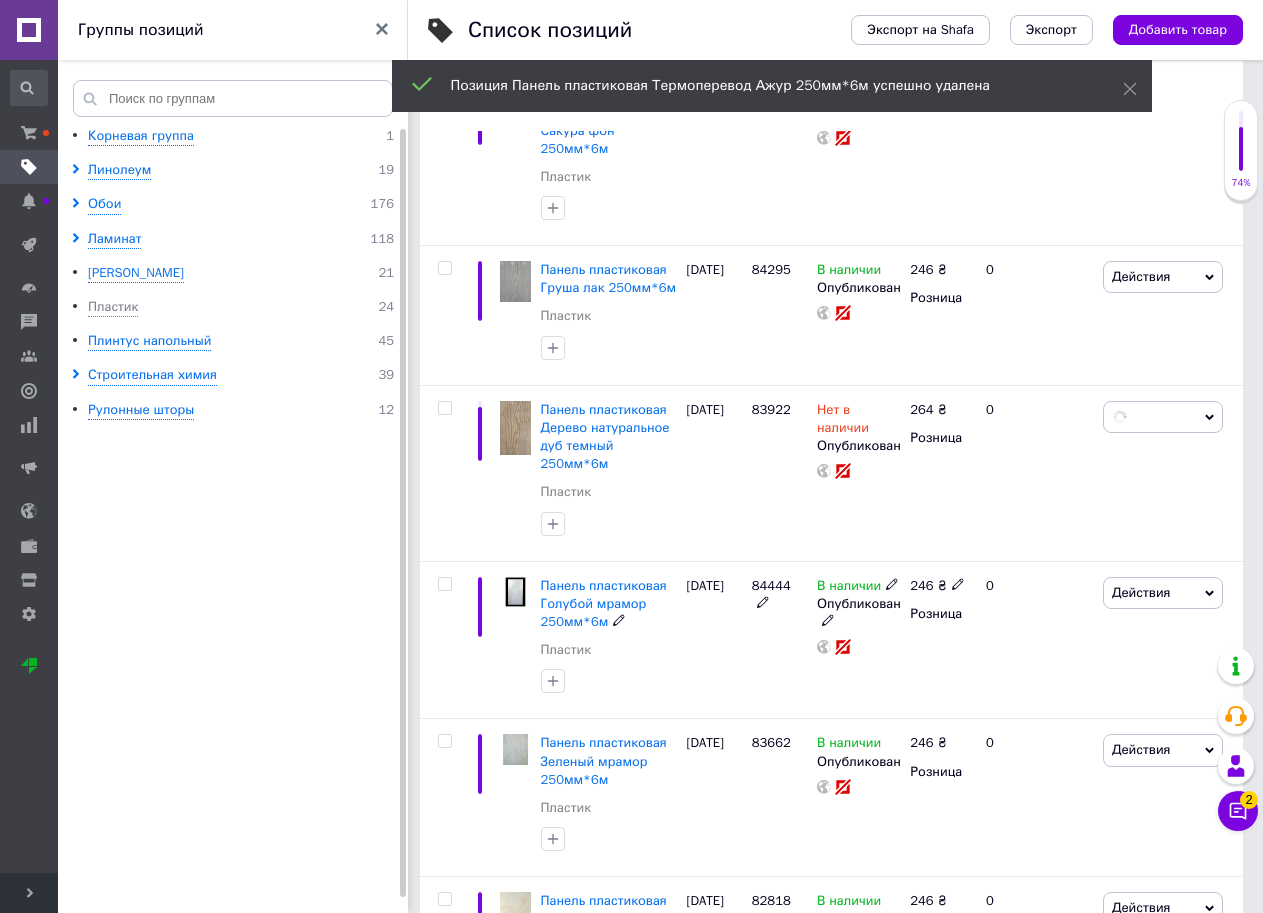 scroll, scrollTop: 0, scrollLeft: 368, axis: horizontal 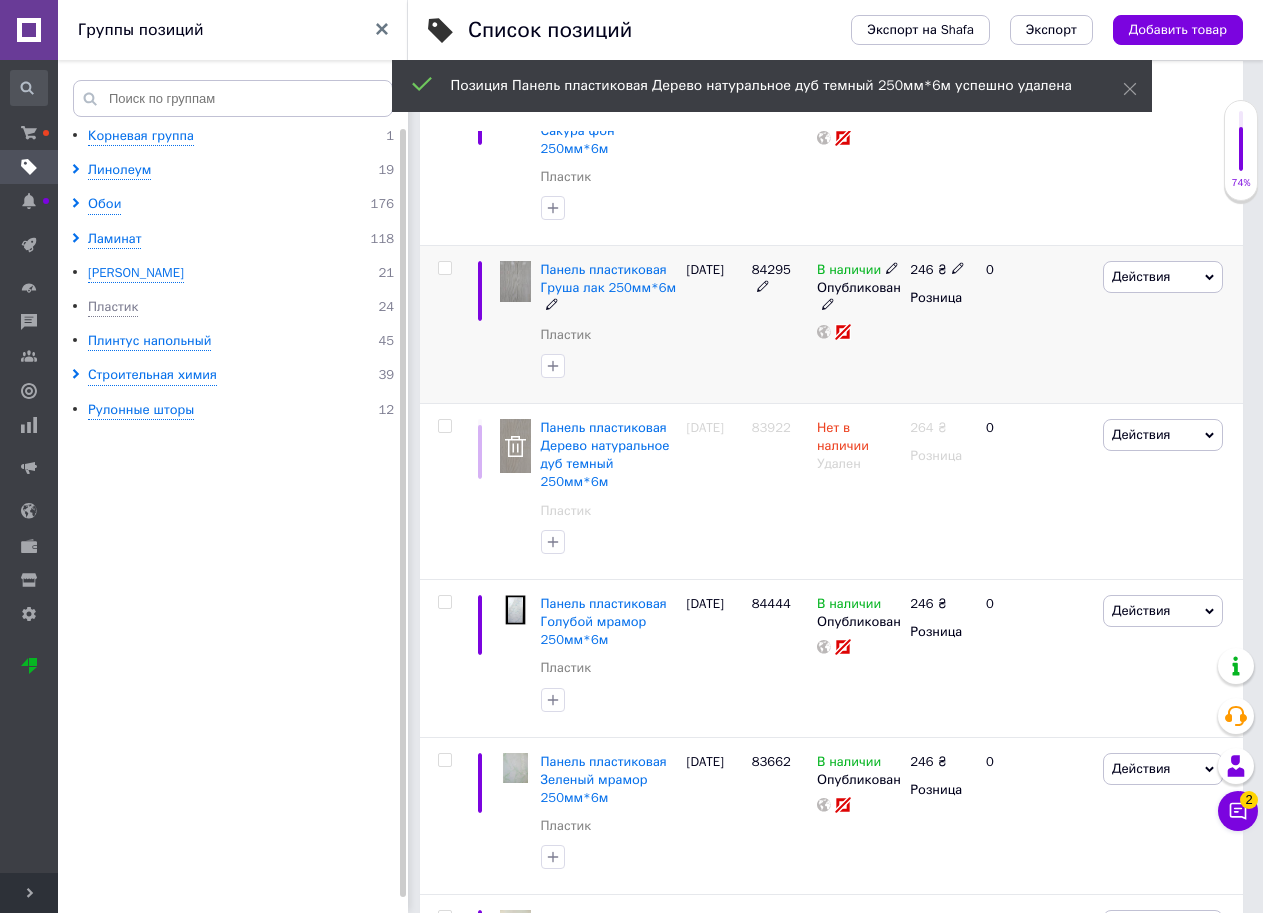 click on "Действия" at bounding box center [1163, 277] 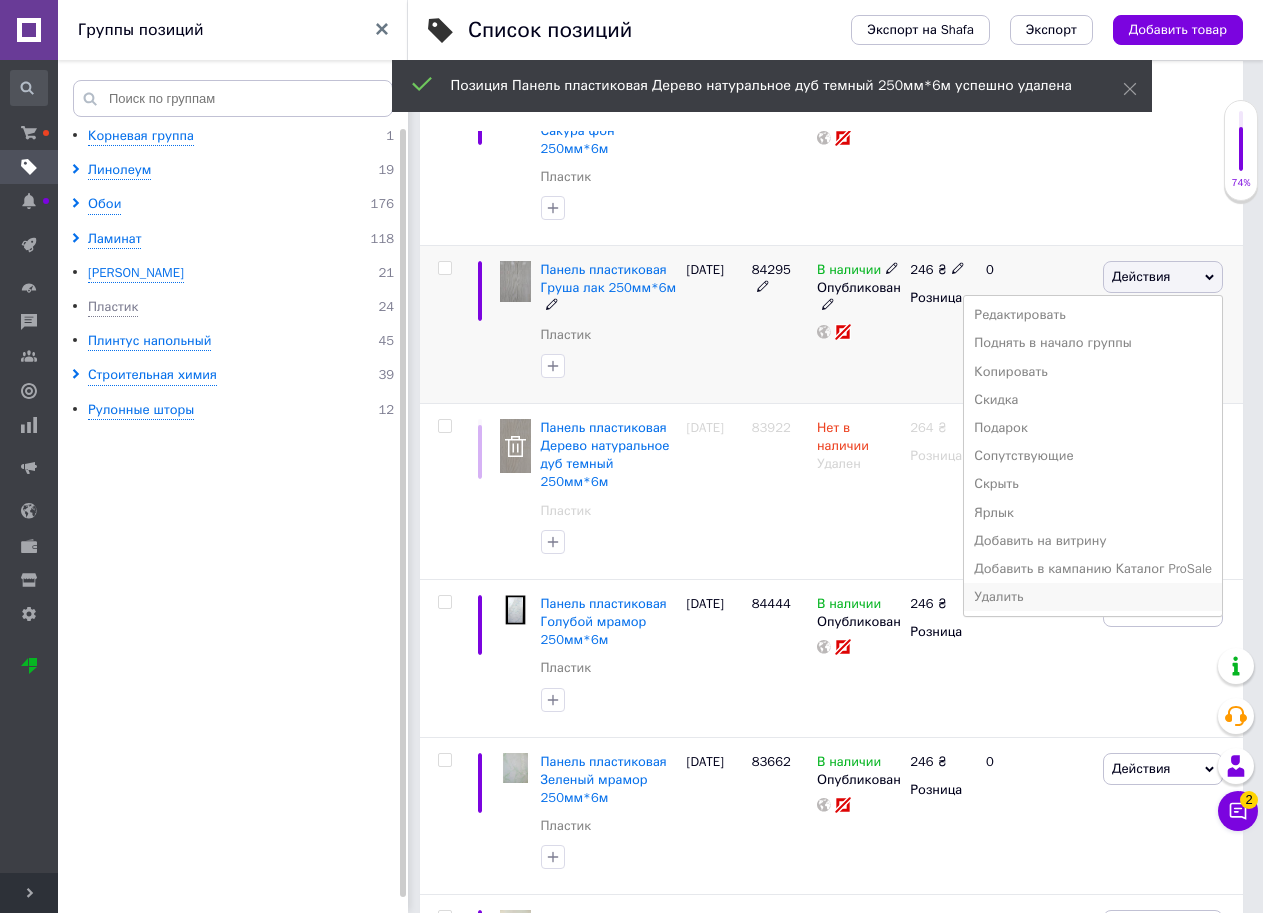 click on "Удалить" at bounding box center [1093, 597] 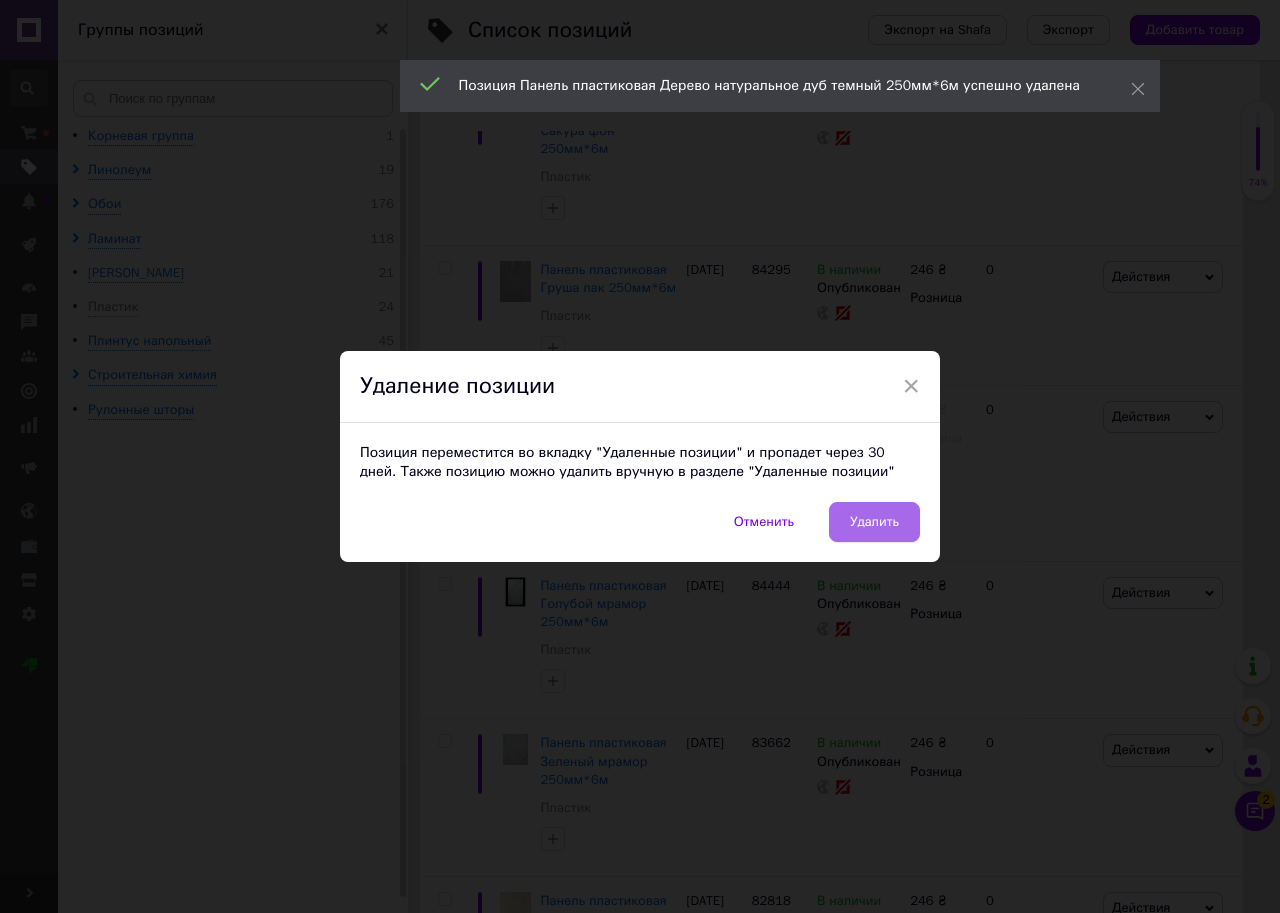 click on "Удалить" at bounding box center [874, 522] 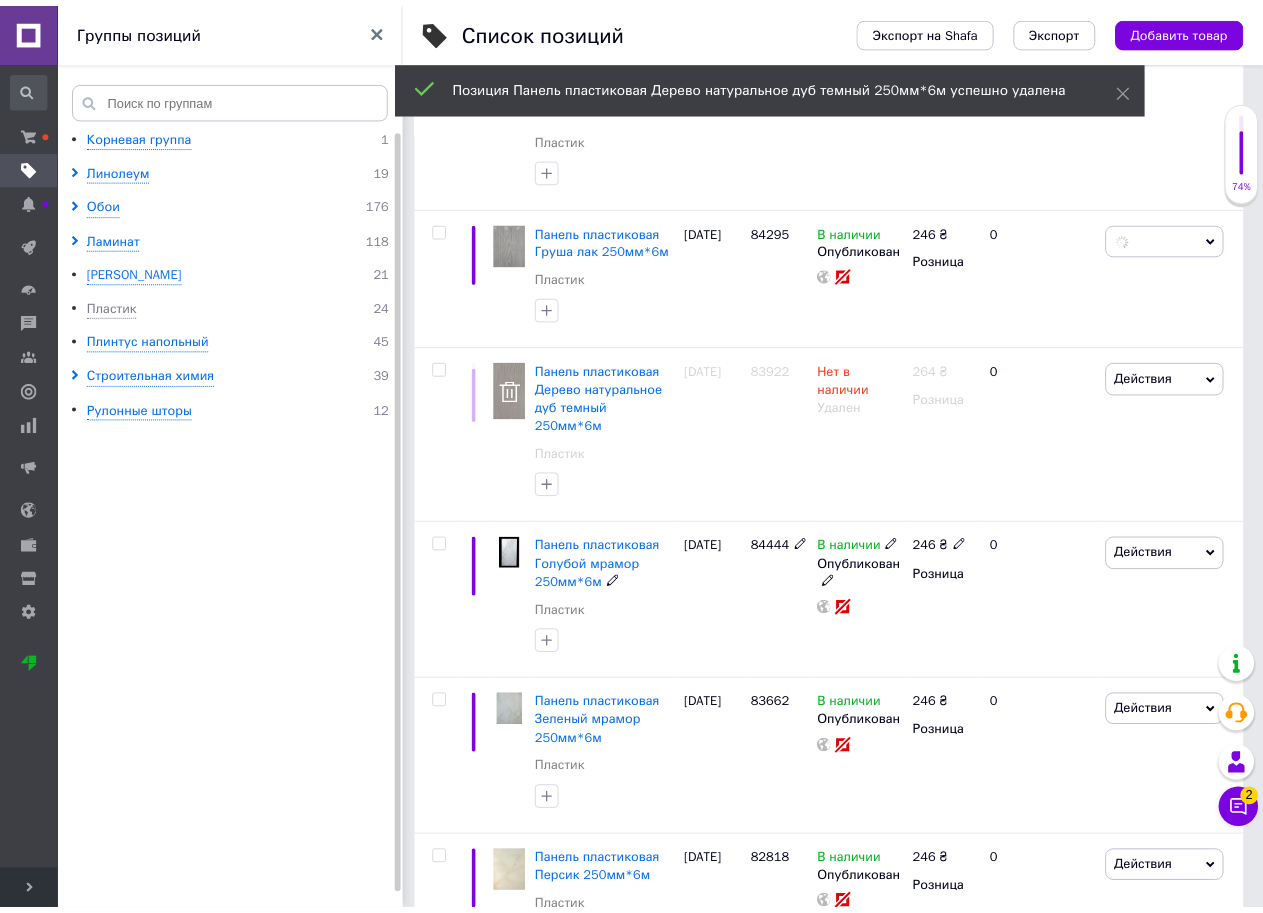 scroll, scrollTop: 0, scrollLeft: 368, axis: horizontal 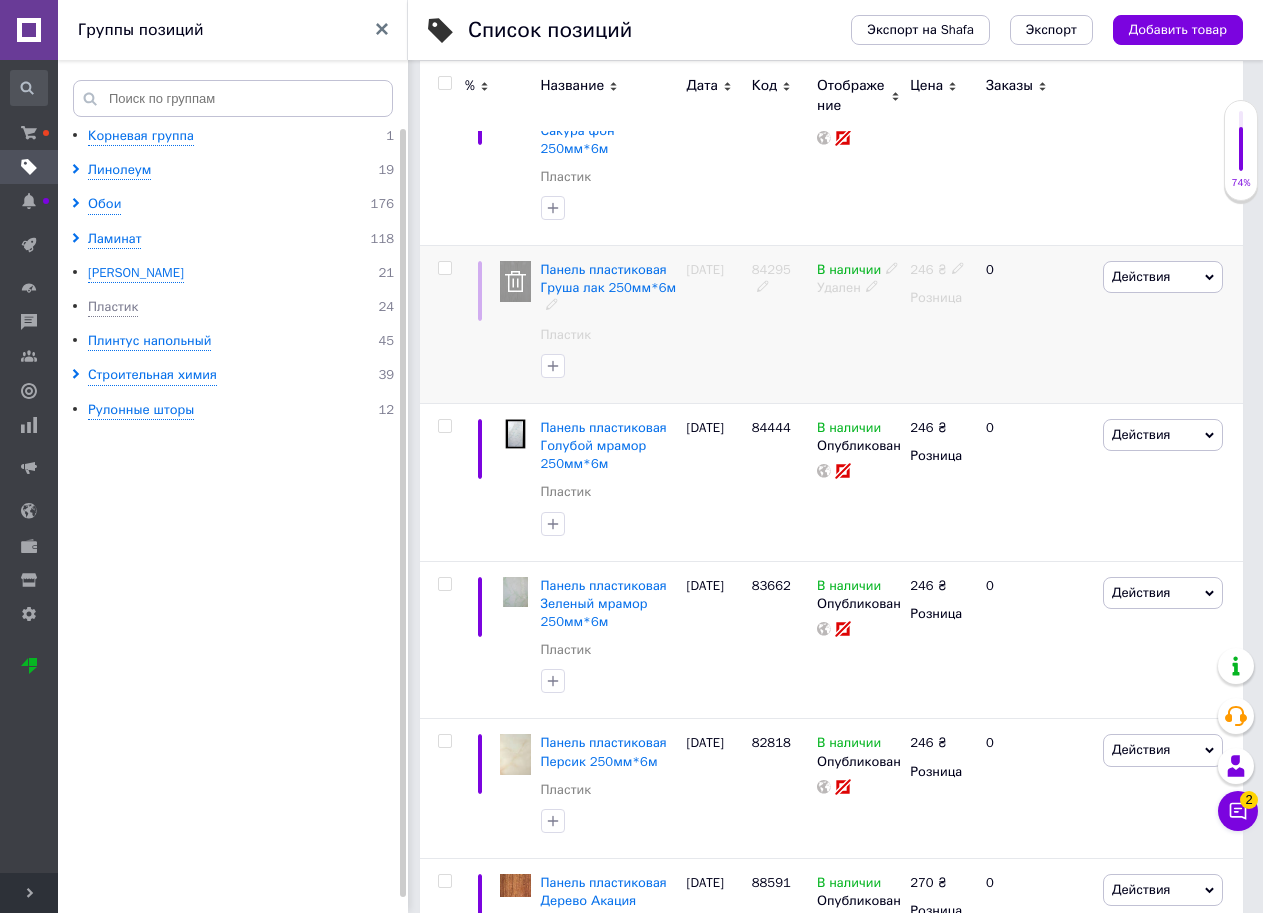 click on "Действия" at bounding box center (1163, 277) 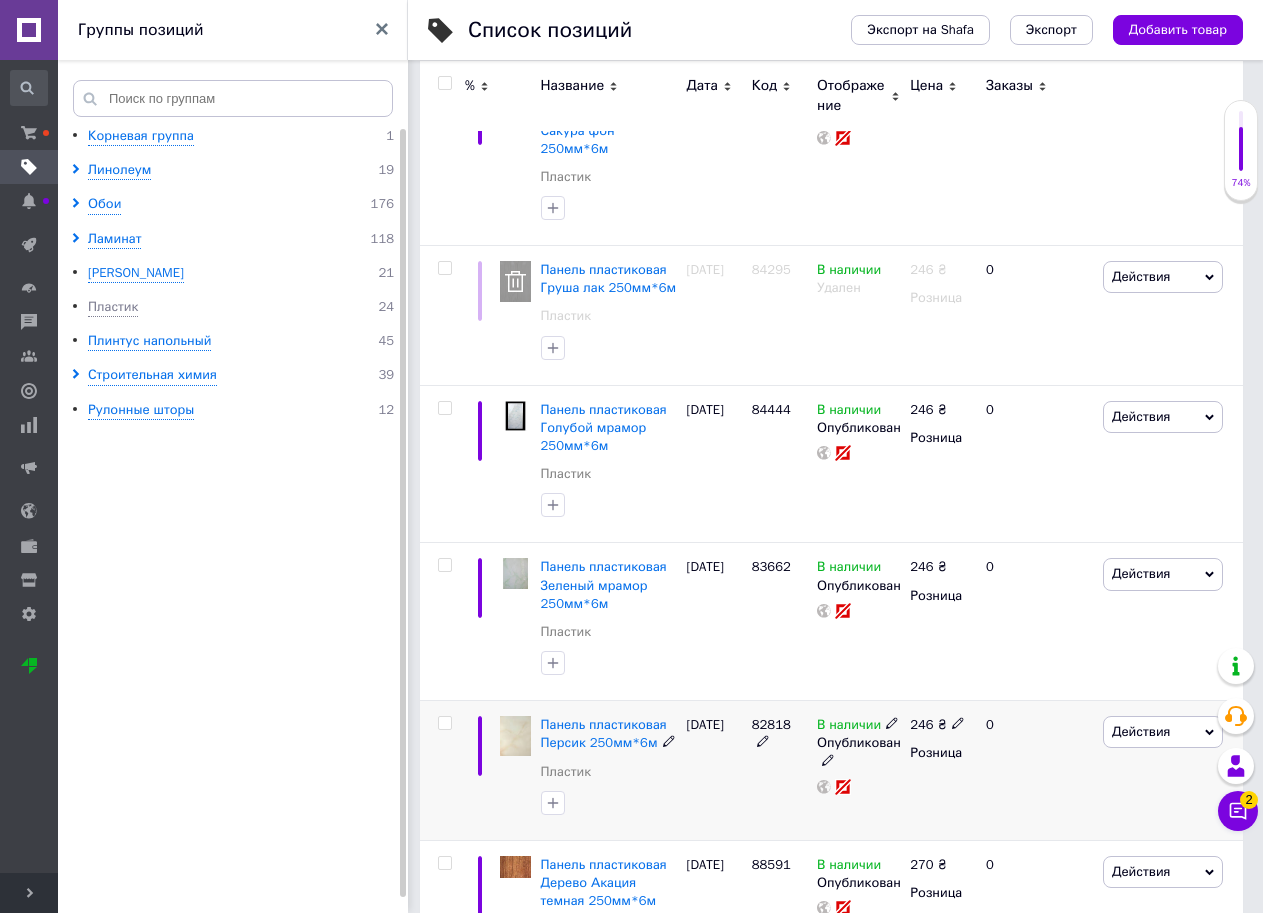 click on "Действия" at bounding box center [1141, 731] 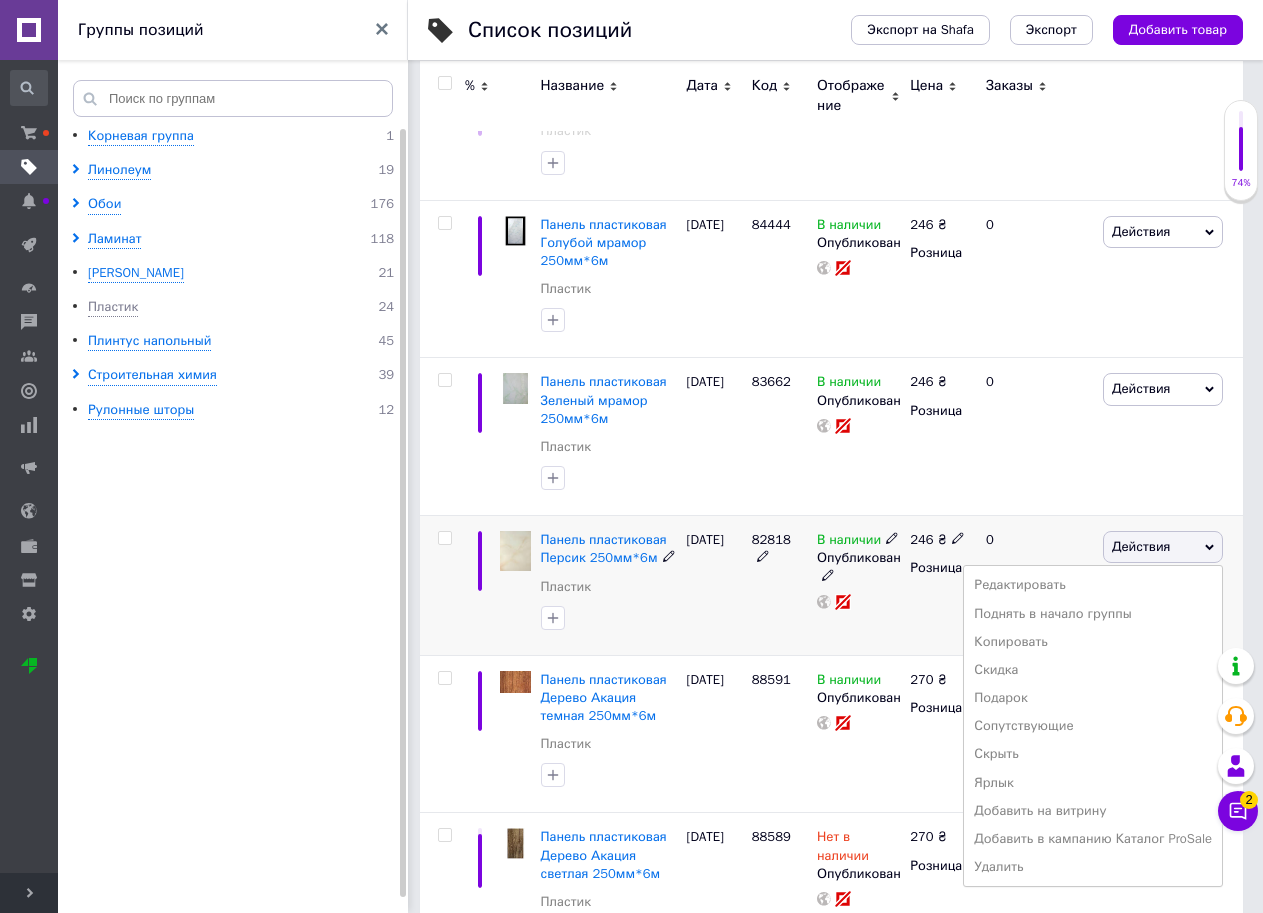 scroll, scrollTop: 600, scrollLeft: 0, axis: vertical 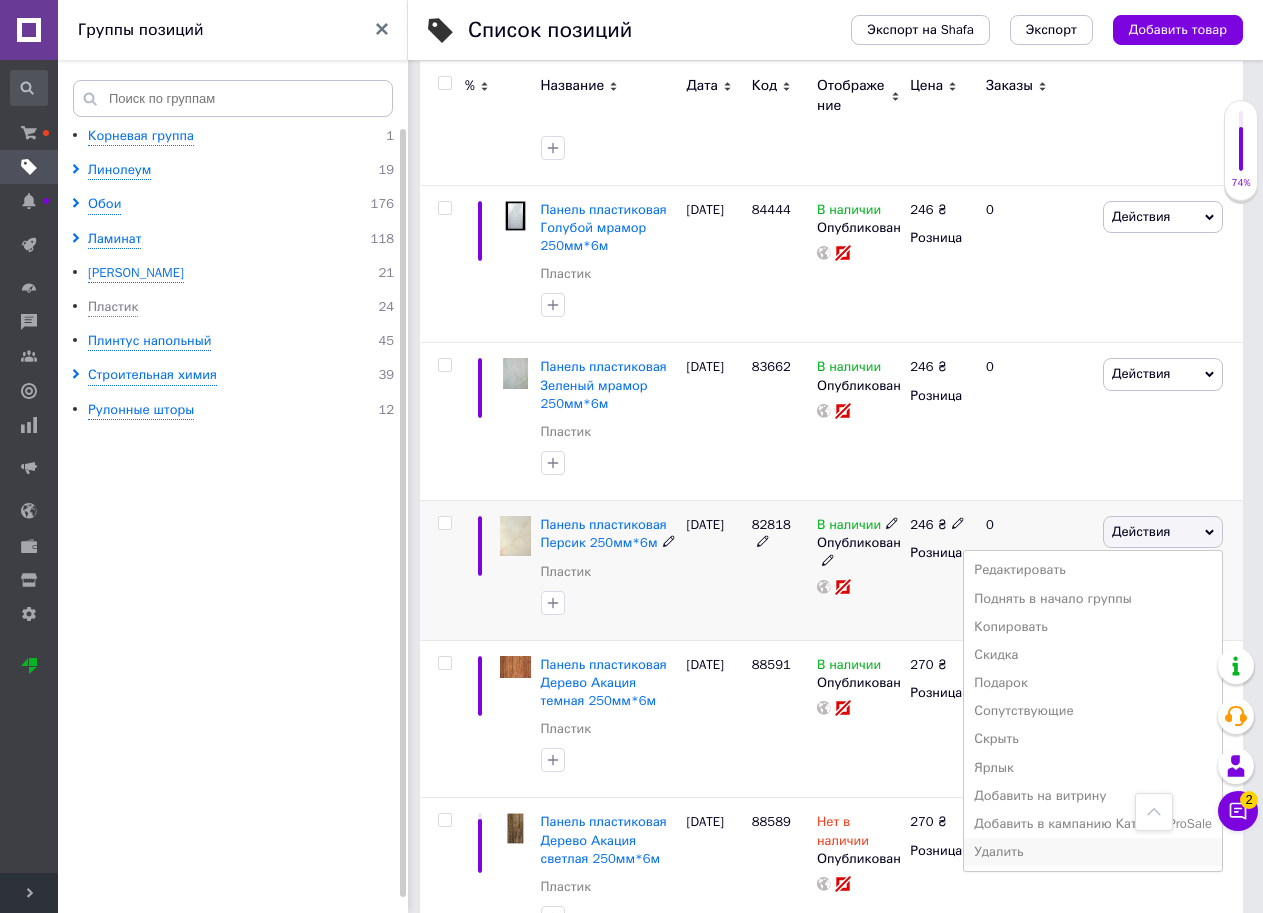 click on "Удалить" at bounding box center [1093, 852] 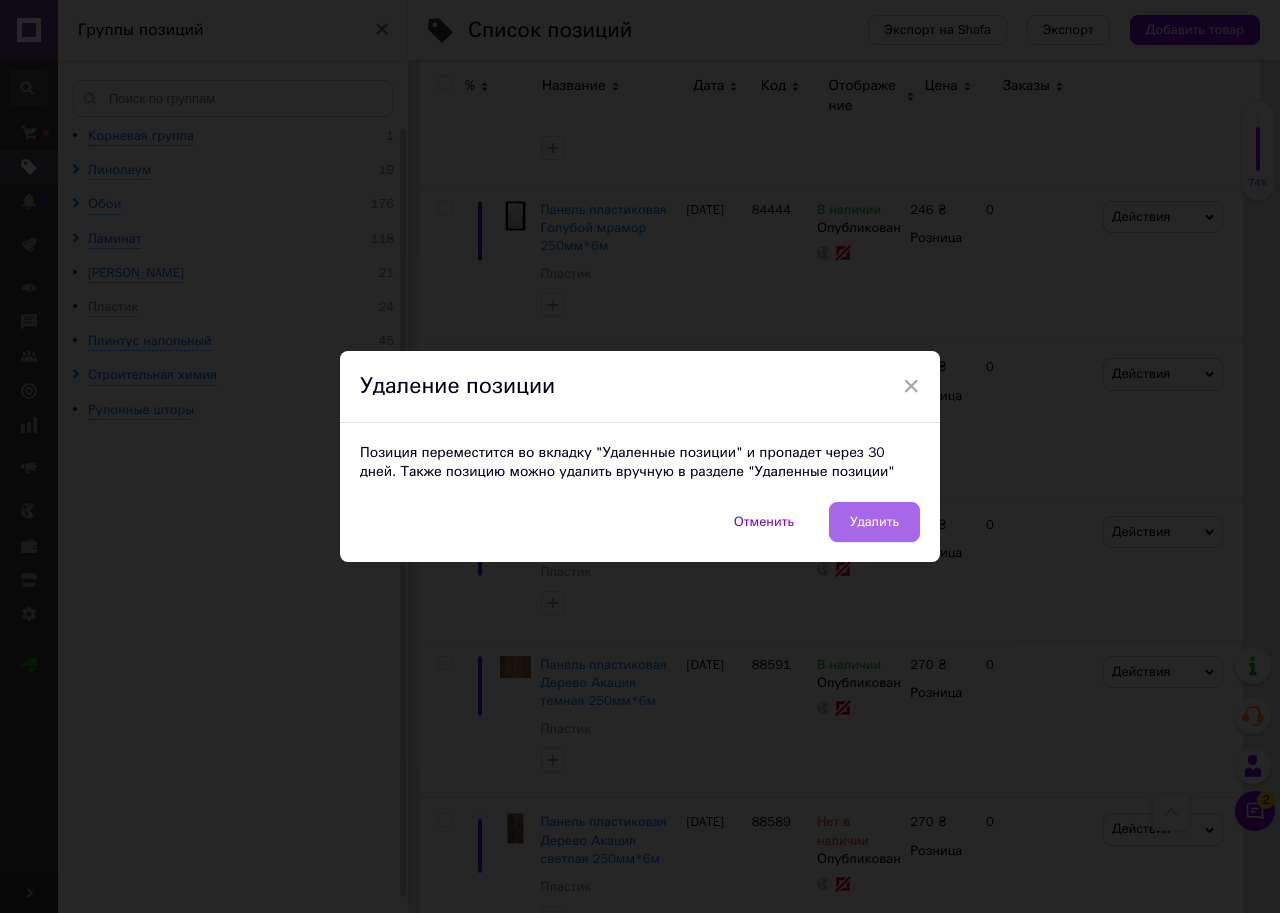 click on "Удалить" at bounding box center (874, 522) 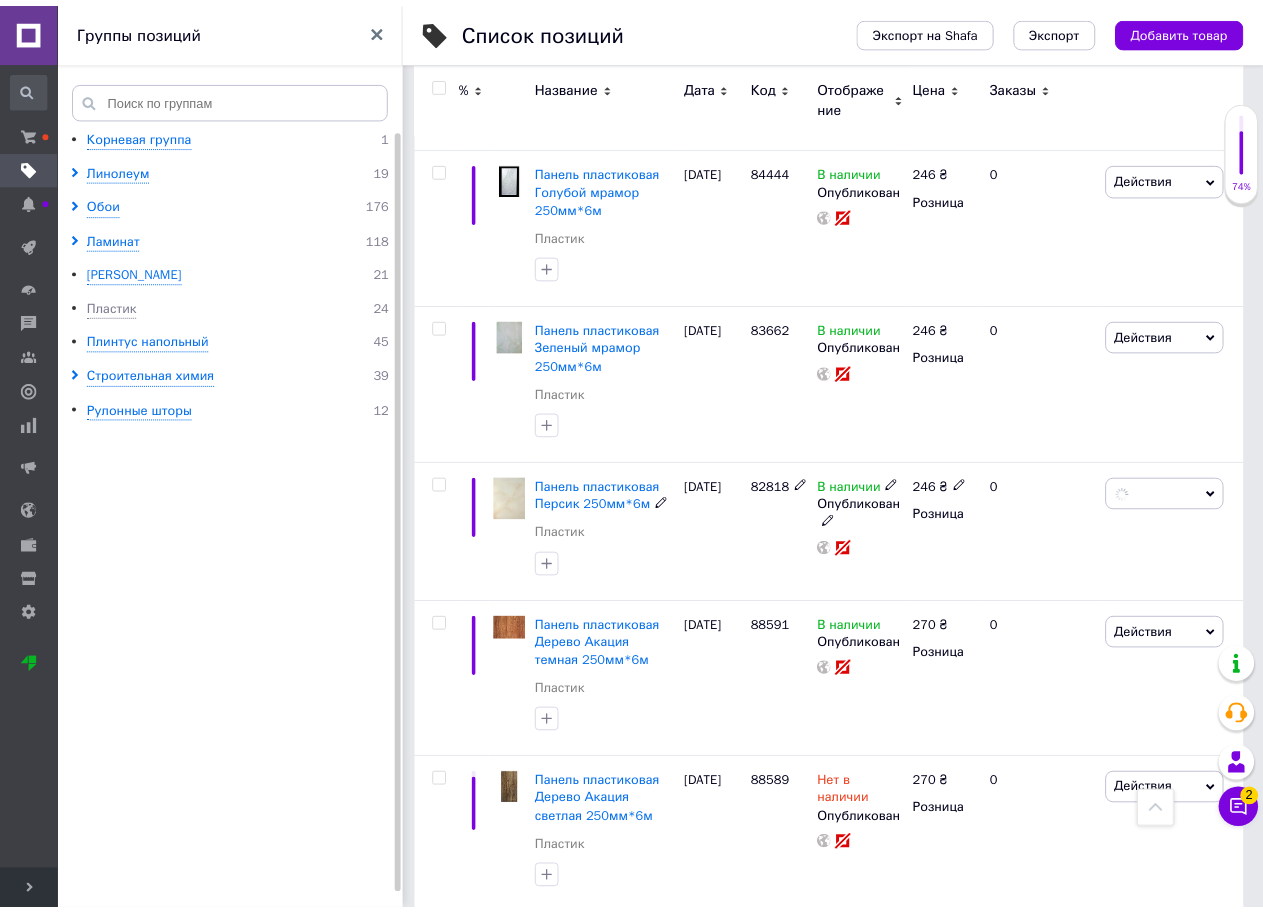 scroll, scrollTop: 0, scrollLeft: 368, axis: horizontal 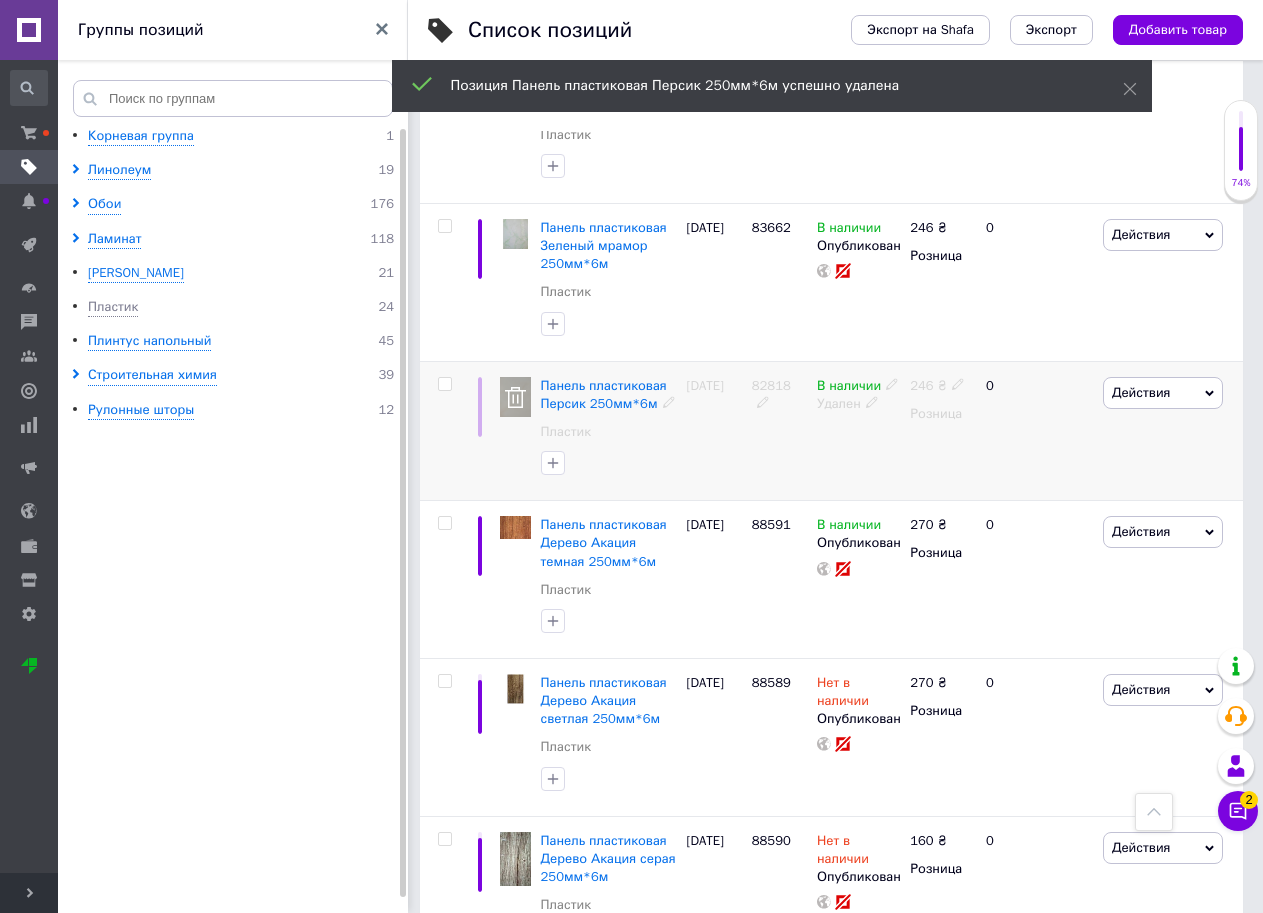 click on "Действия" at bounding box center [1163, 393] 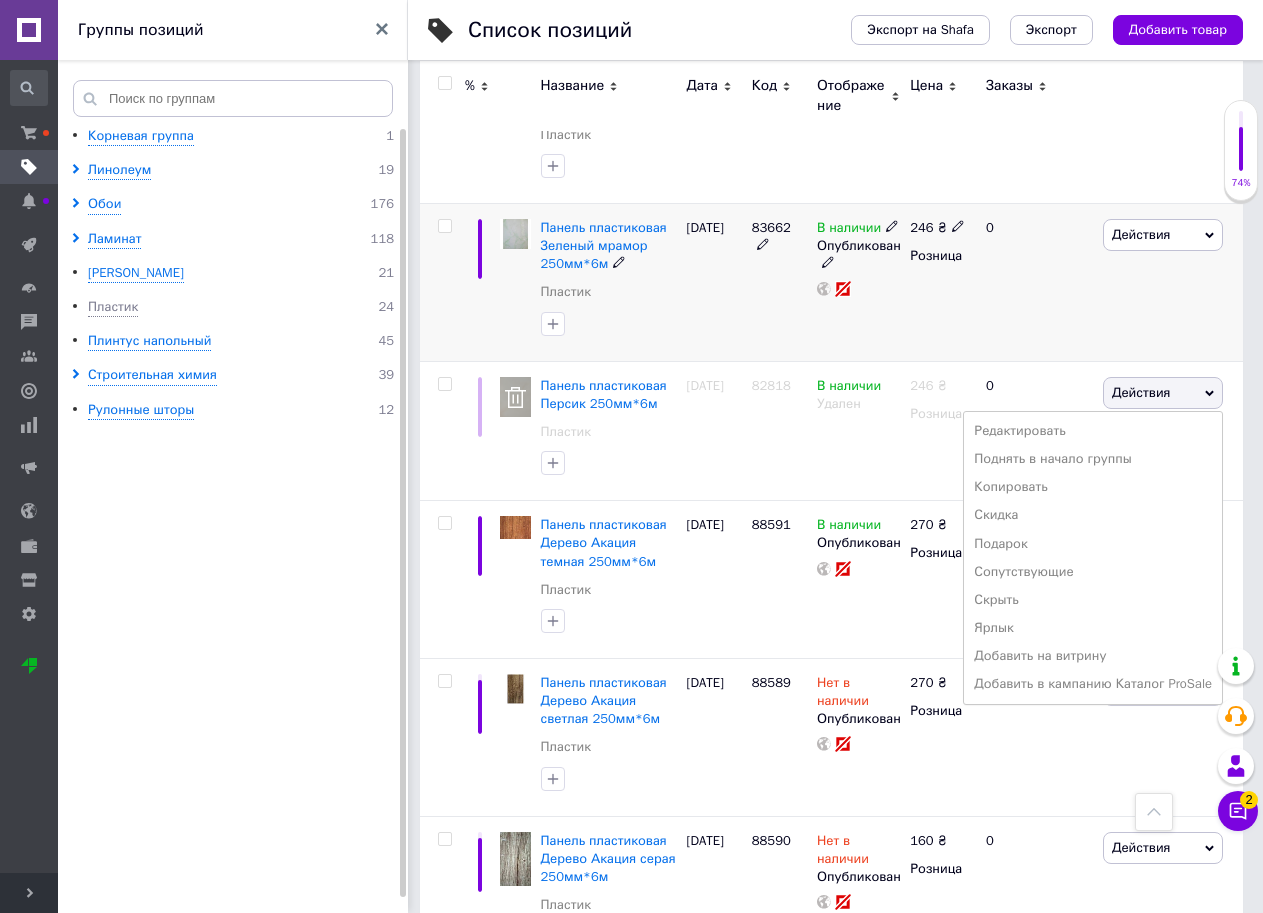 click on "Действия" at bounding box center (1163, 235) 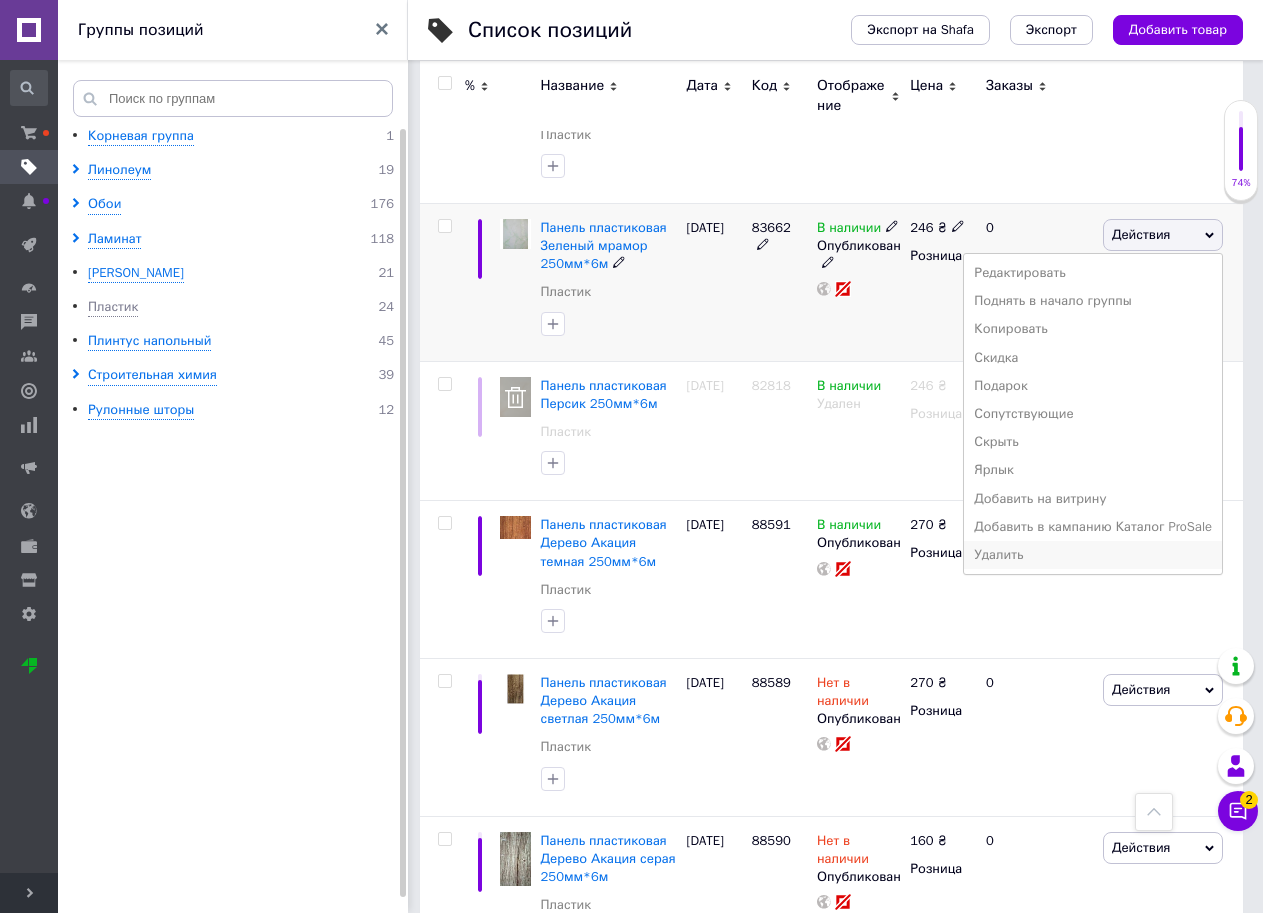 click on "Удалить" at bounding box center (1093, 555) 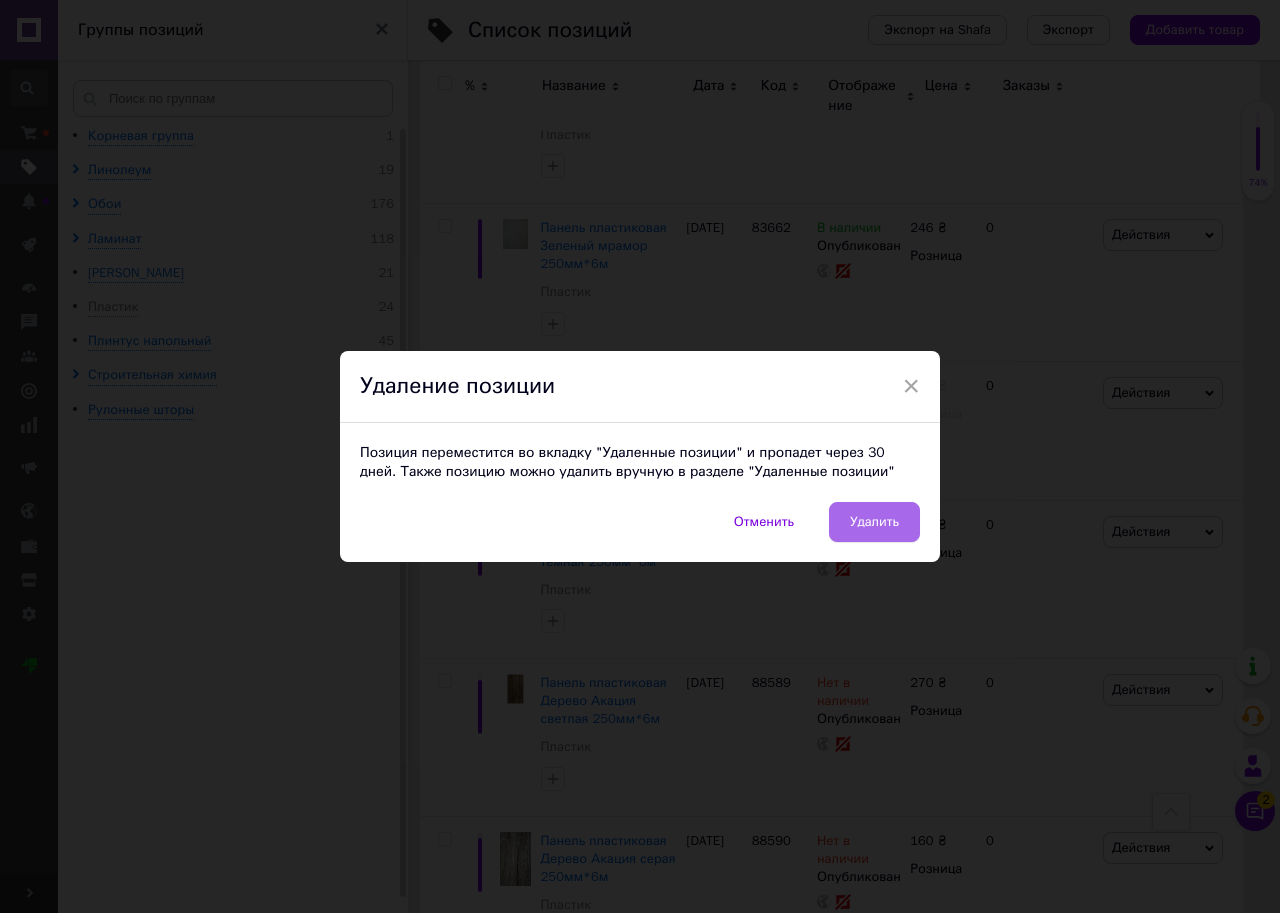 click on "Удалить" at bounding box center [874, 522] 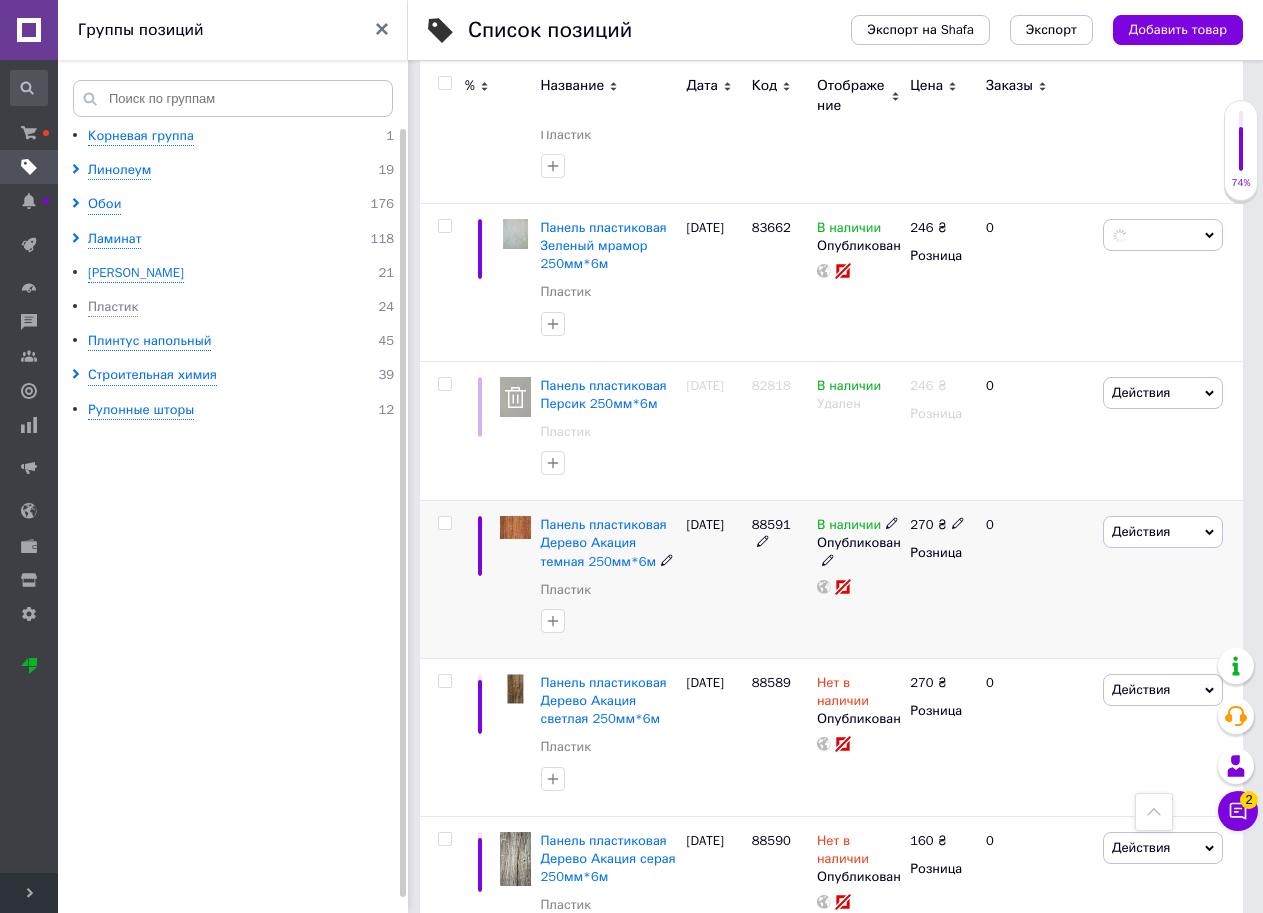 scroll, scrollTop: 0, scrollLeft: 368, axis: horizontal 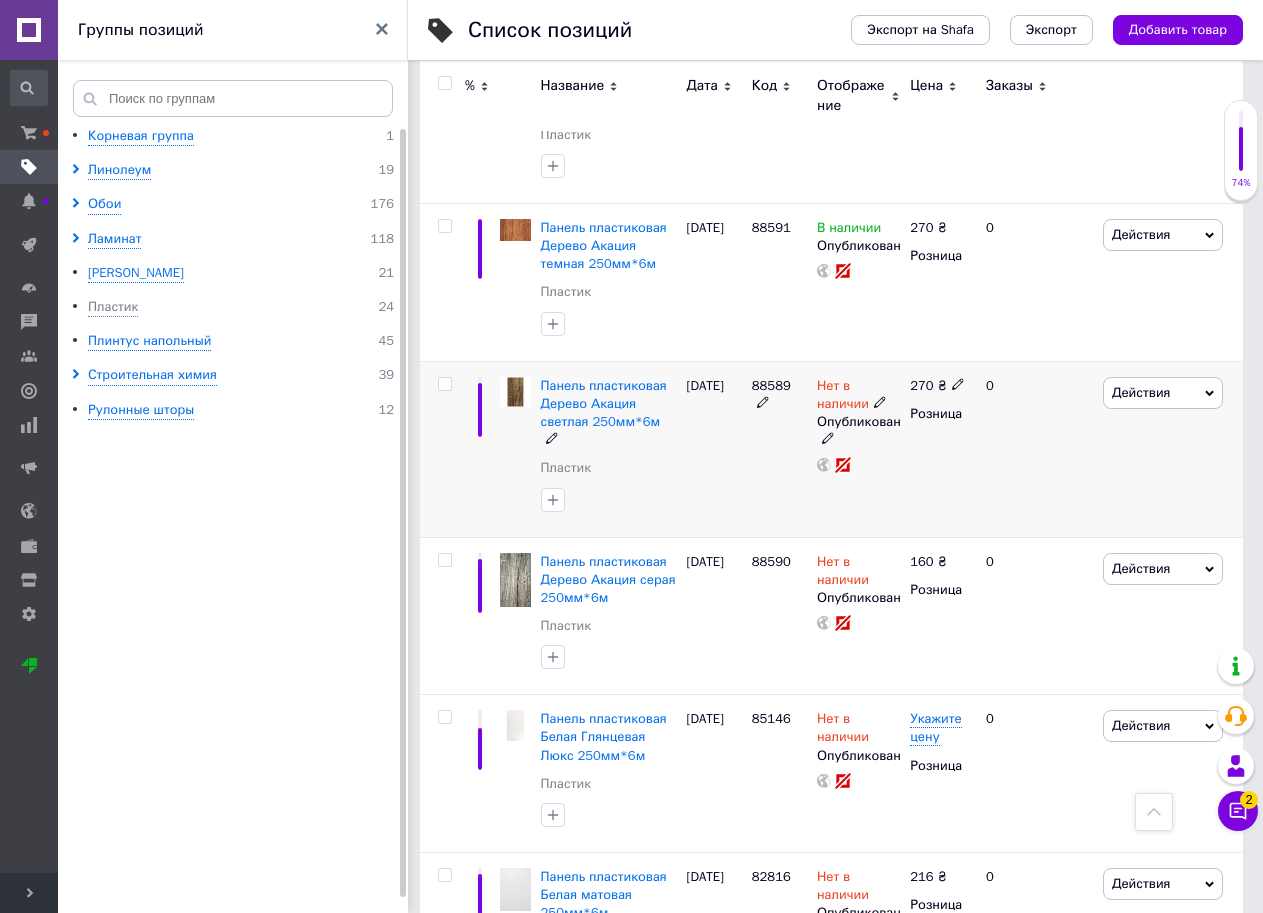 click on "Действия" at bounding box center [1163, 393] 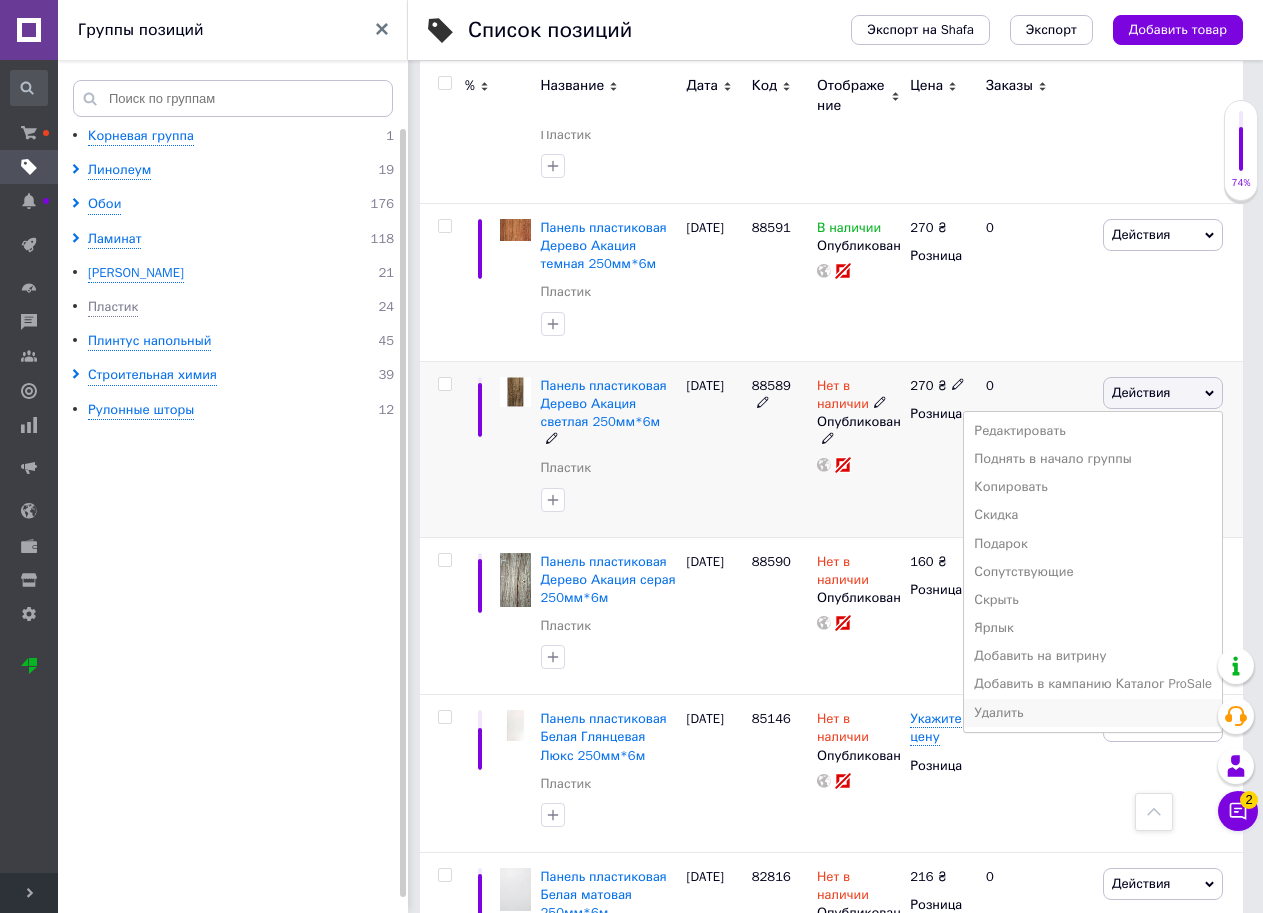 click on "Удалить" at bounding box center [1093, 713] 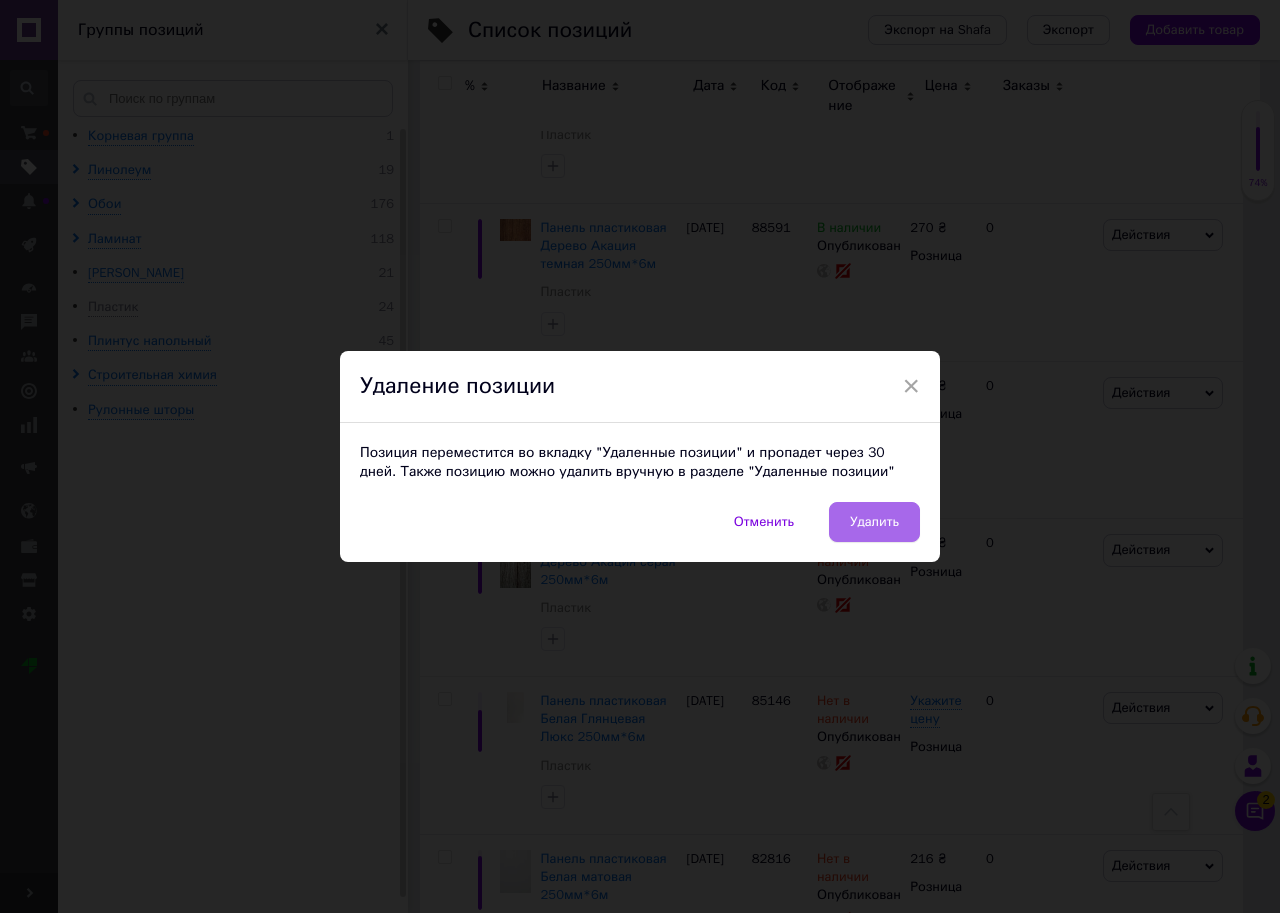 click on "Удалить" at bounding box center (874, 522) 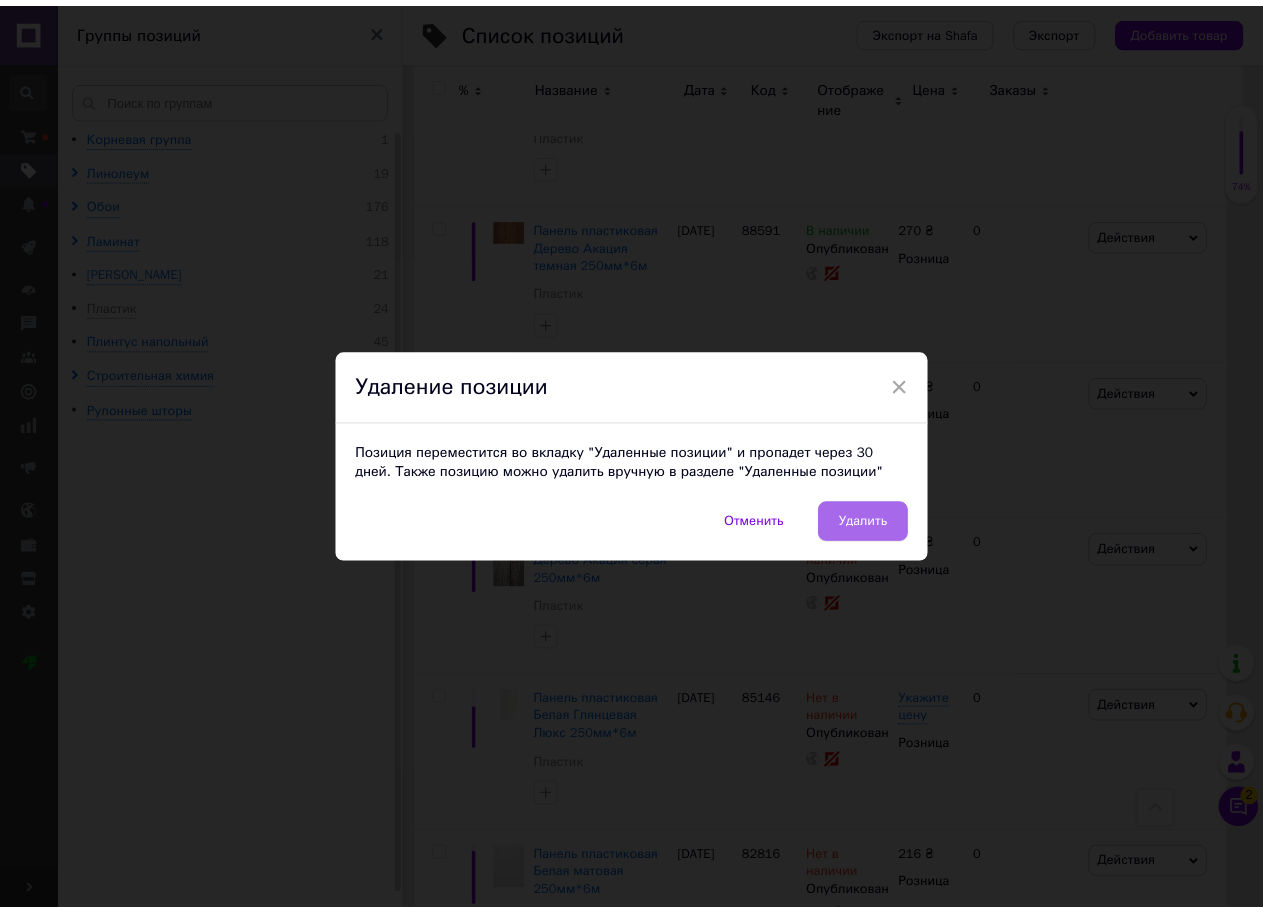scroll, scrollTop: 0, scrollLeft: 368, axis: horizontal 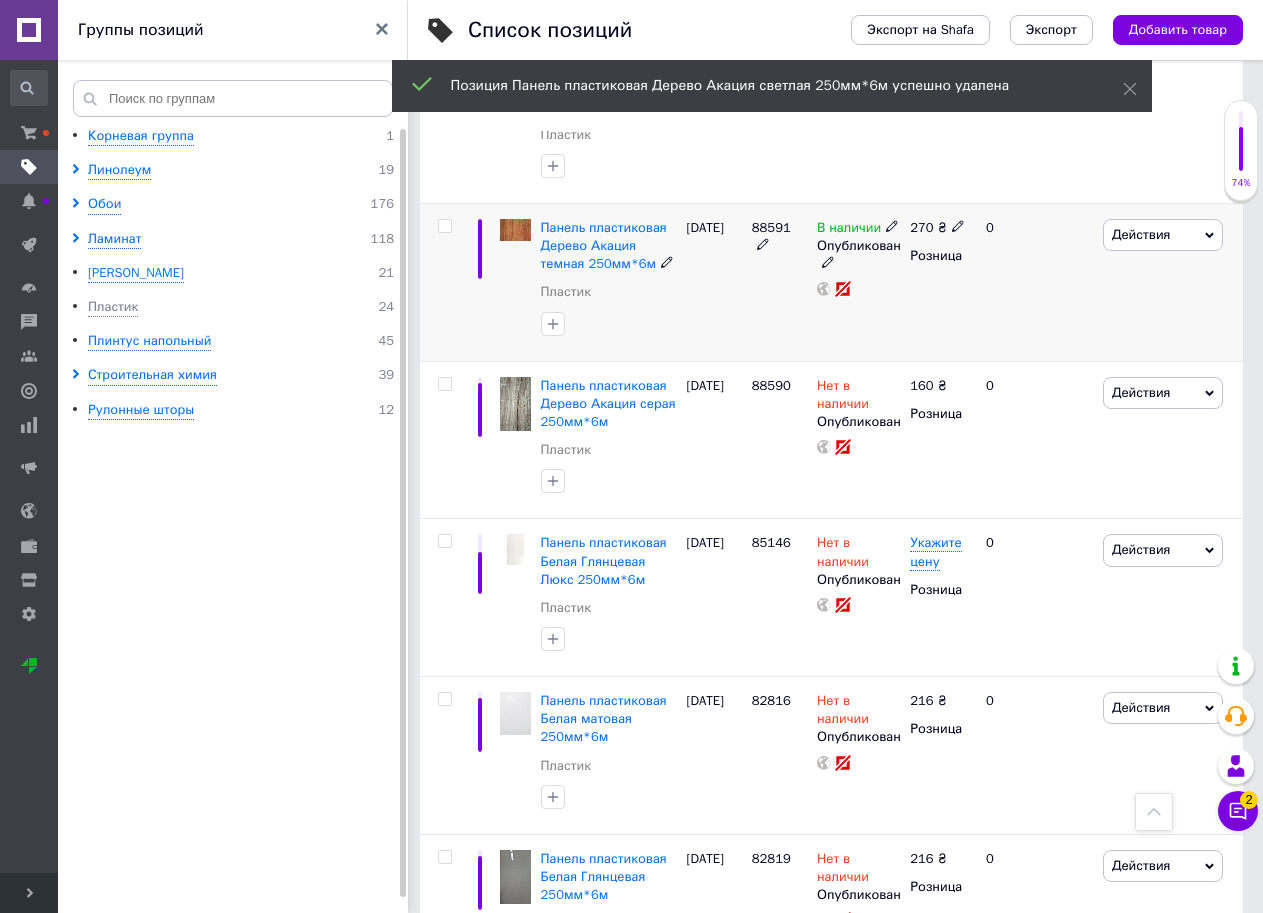 click on "Действия" at bounding box center (1163, 235) 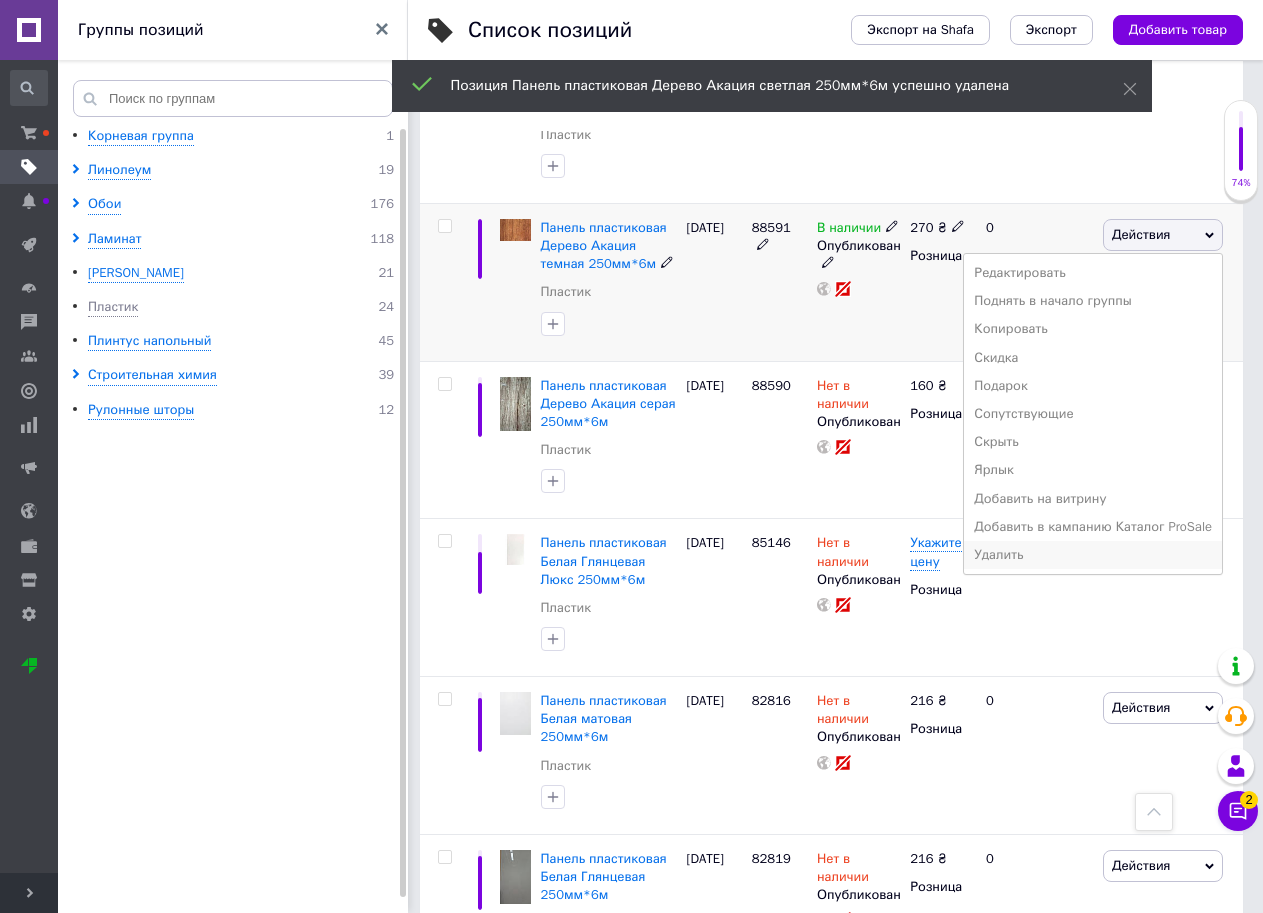 click on "Удалить" at bounding box center (1093, 555) 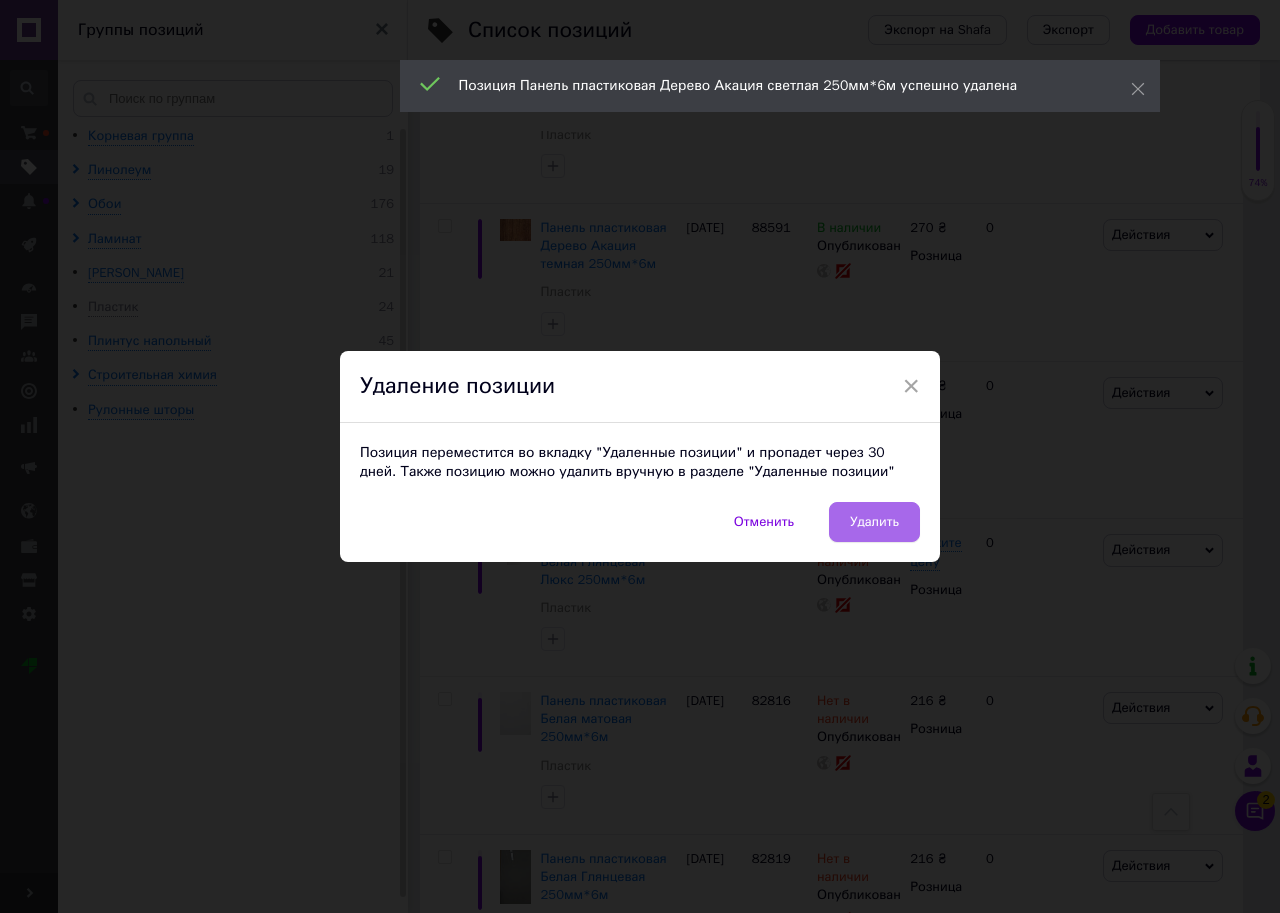 click on "Удалить" at bounding box center (874, 522) 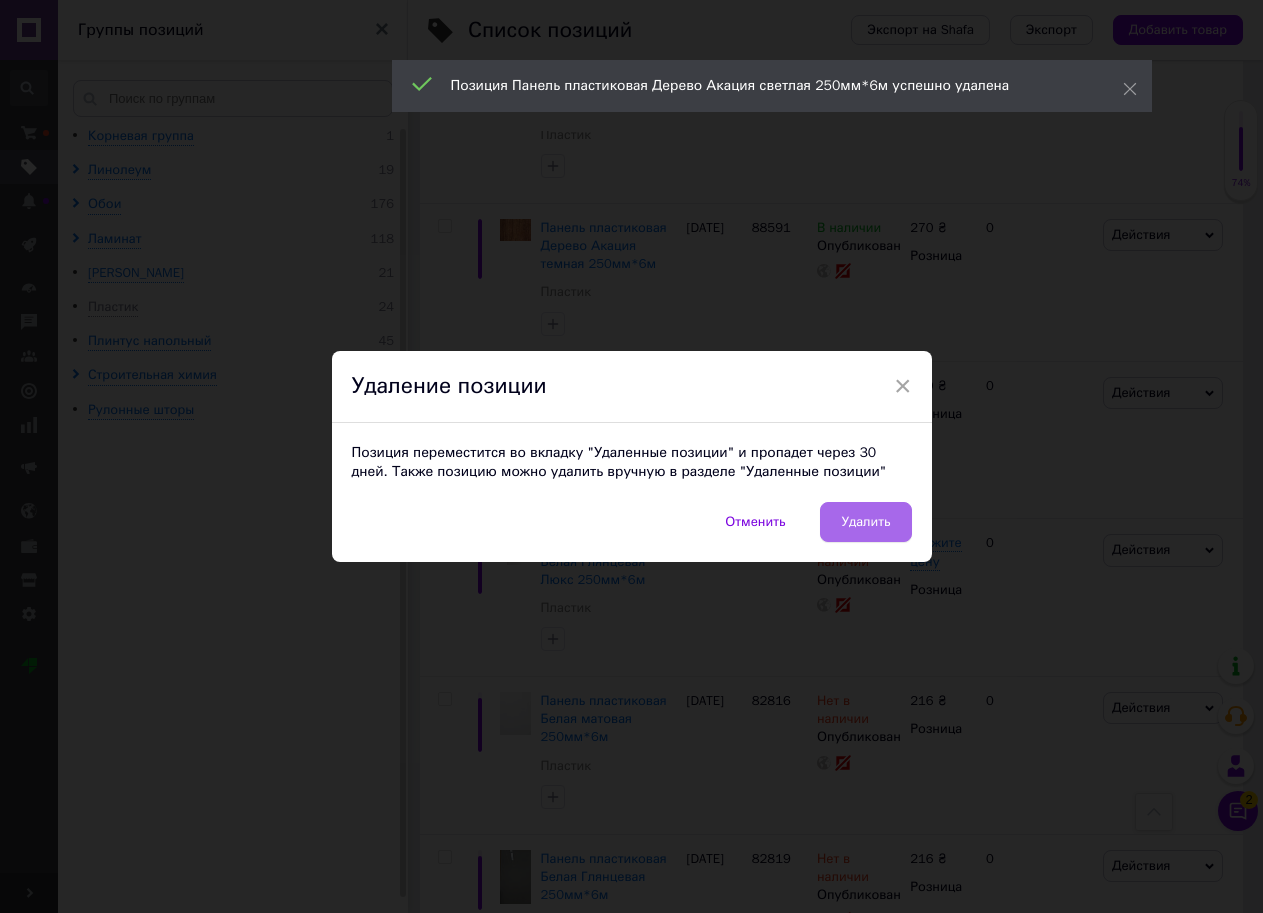 scroll, scrollTop: 0, scrollLeft: 368, axis: horizontal 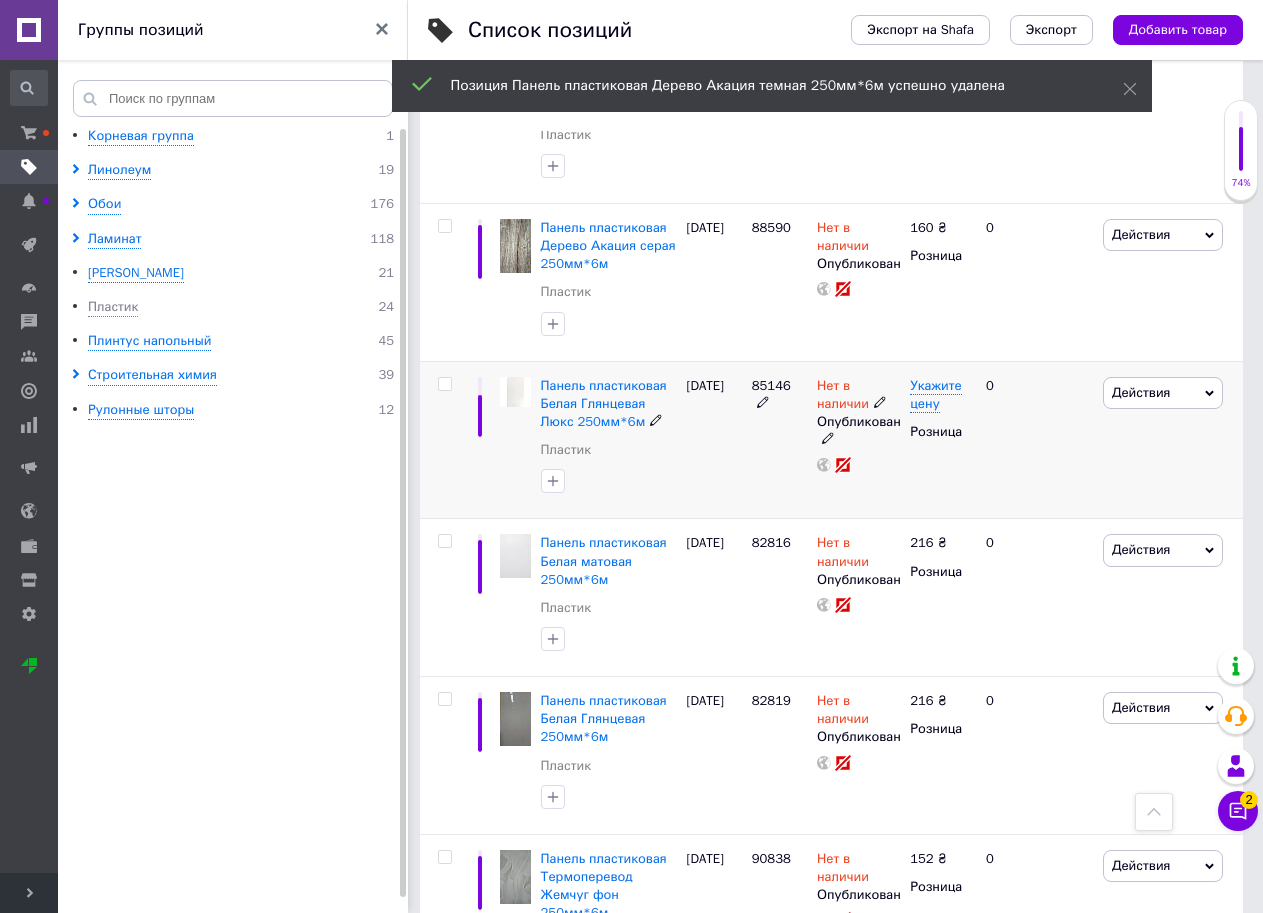 click on "Действия" at bounding box center [1163, 393] 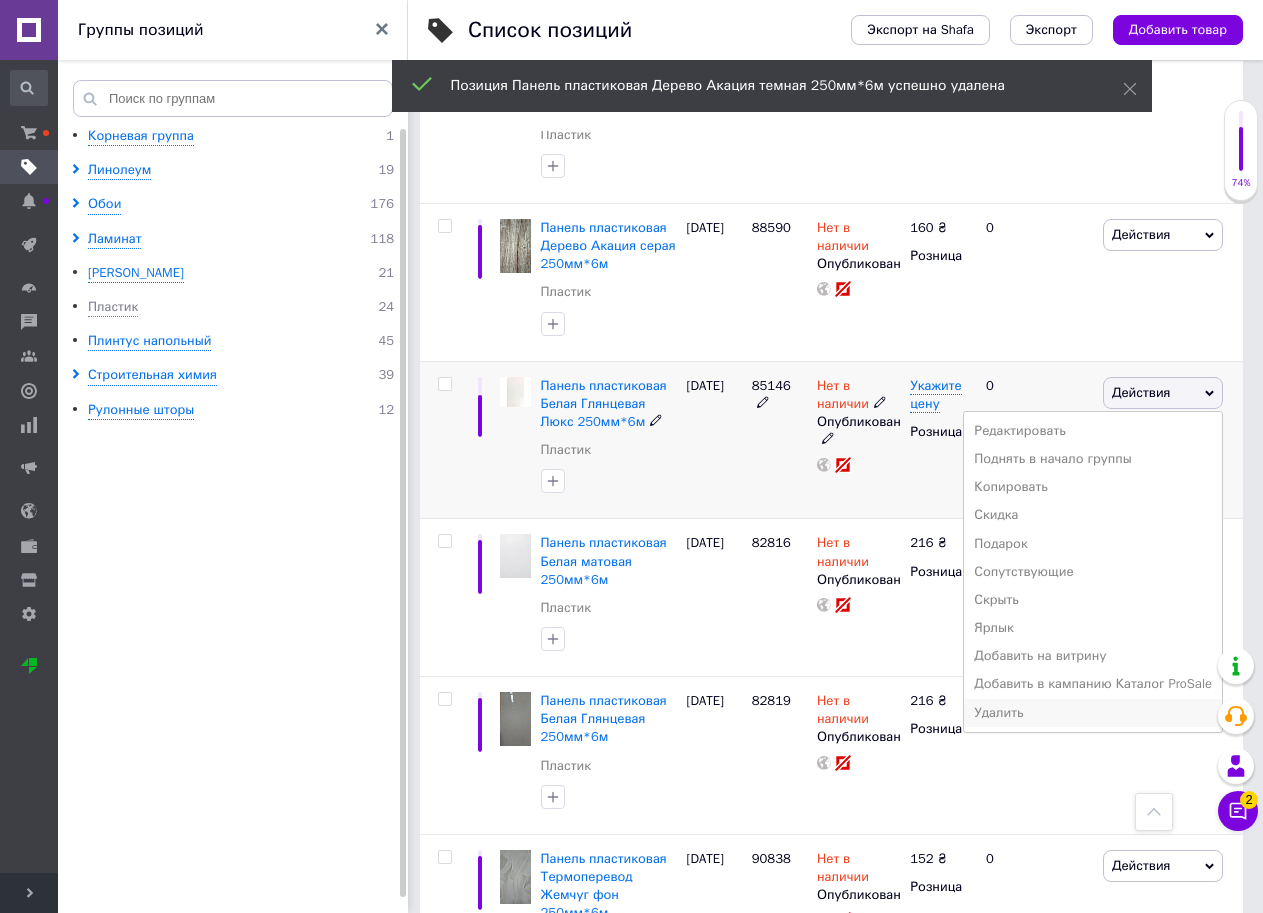 click on "Удалить" at bounding box center (1093, 713) 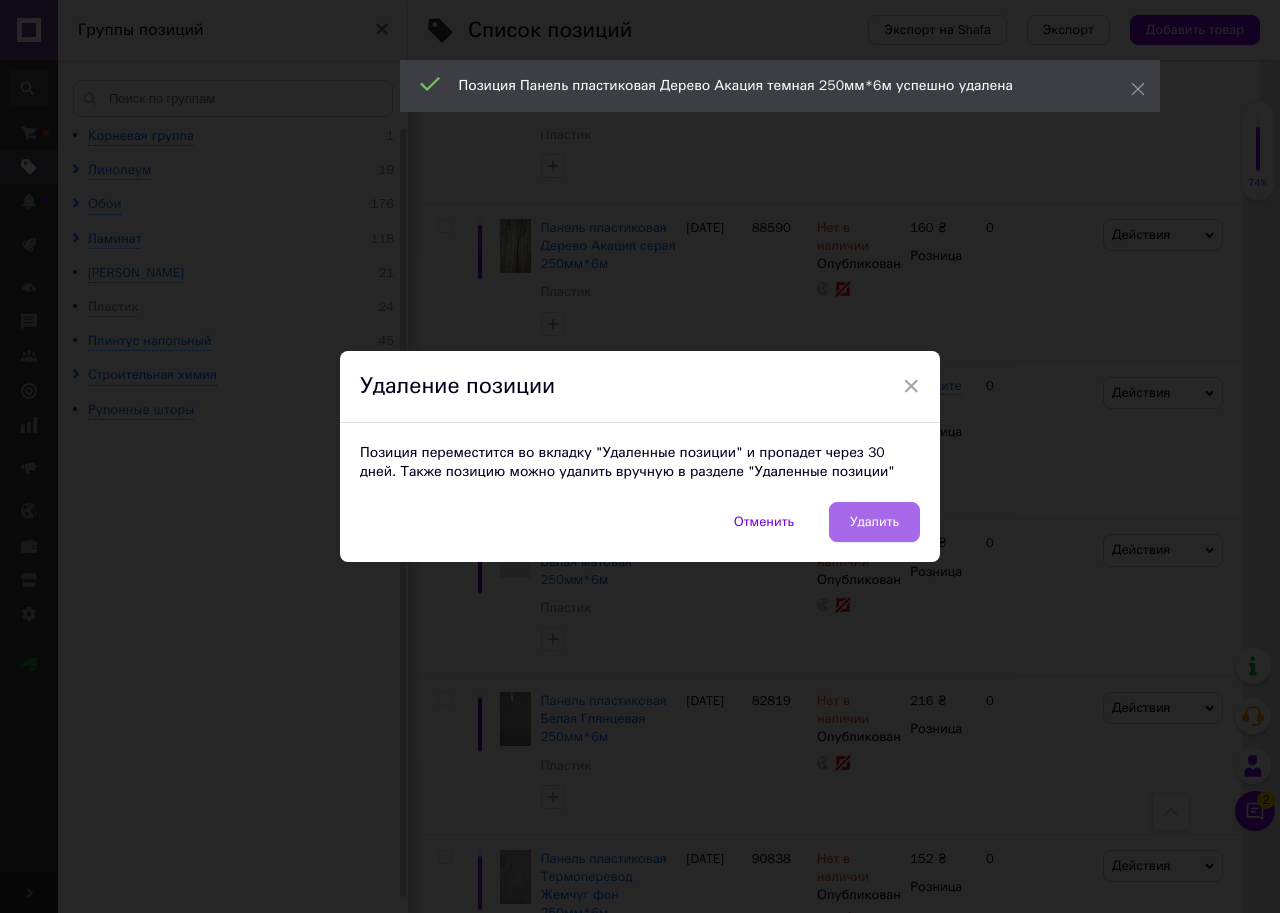click on "Удалить" at bounding box center (874, 522) 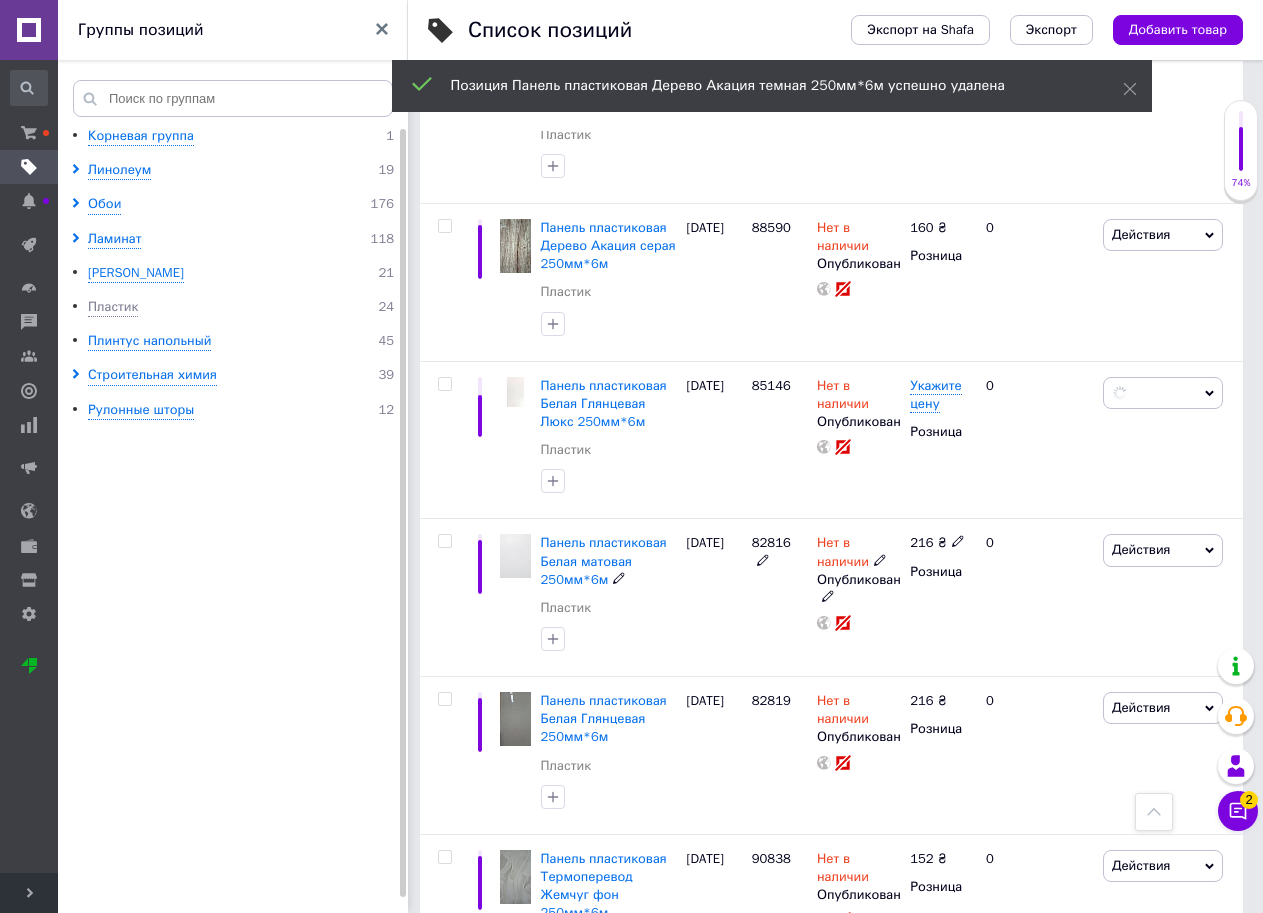 scroll, scrollTop: 0, scrollLeft: 368, axis: horizontal 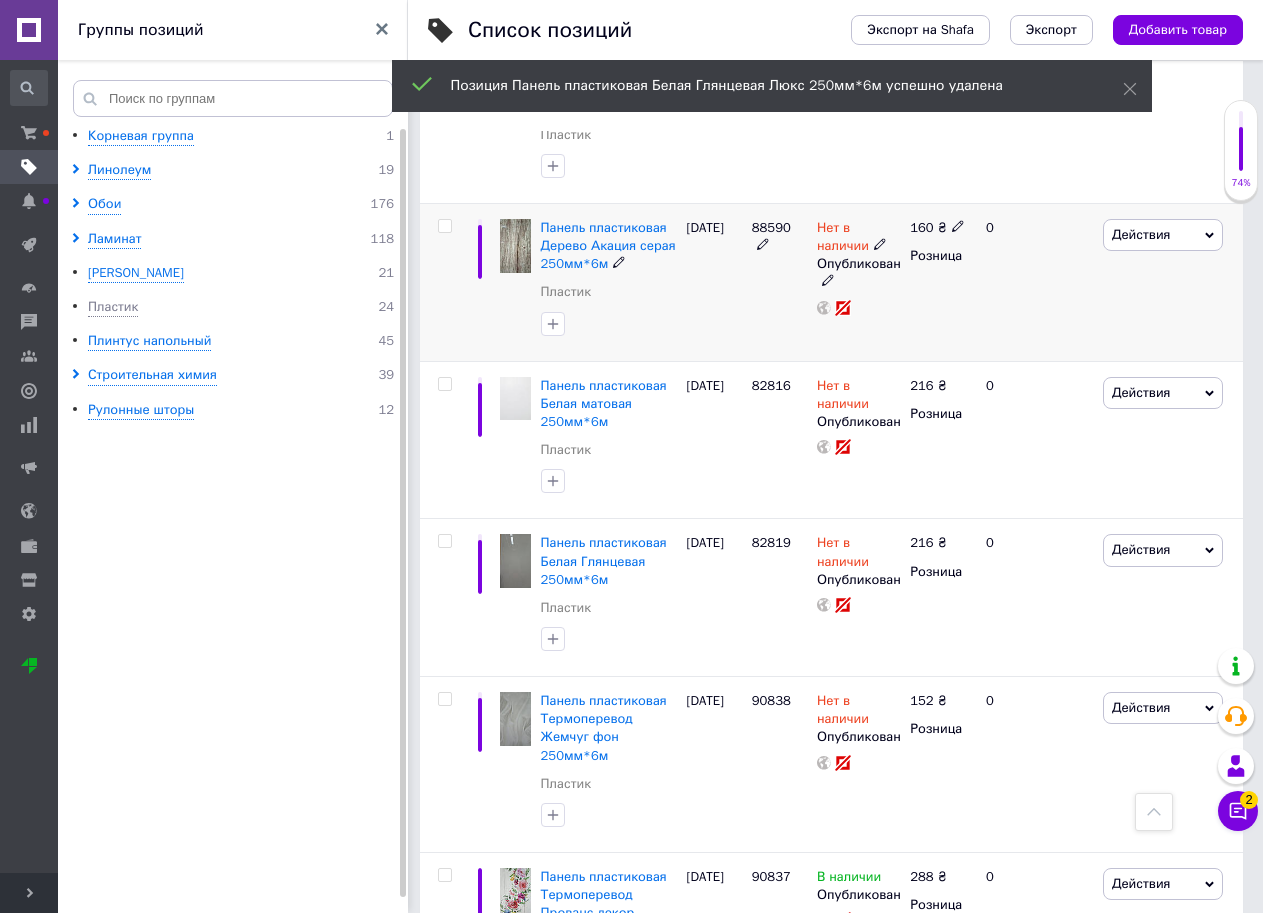 click on "Действия" at bounding box center (1163, 235) 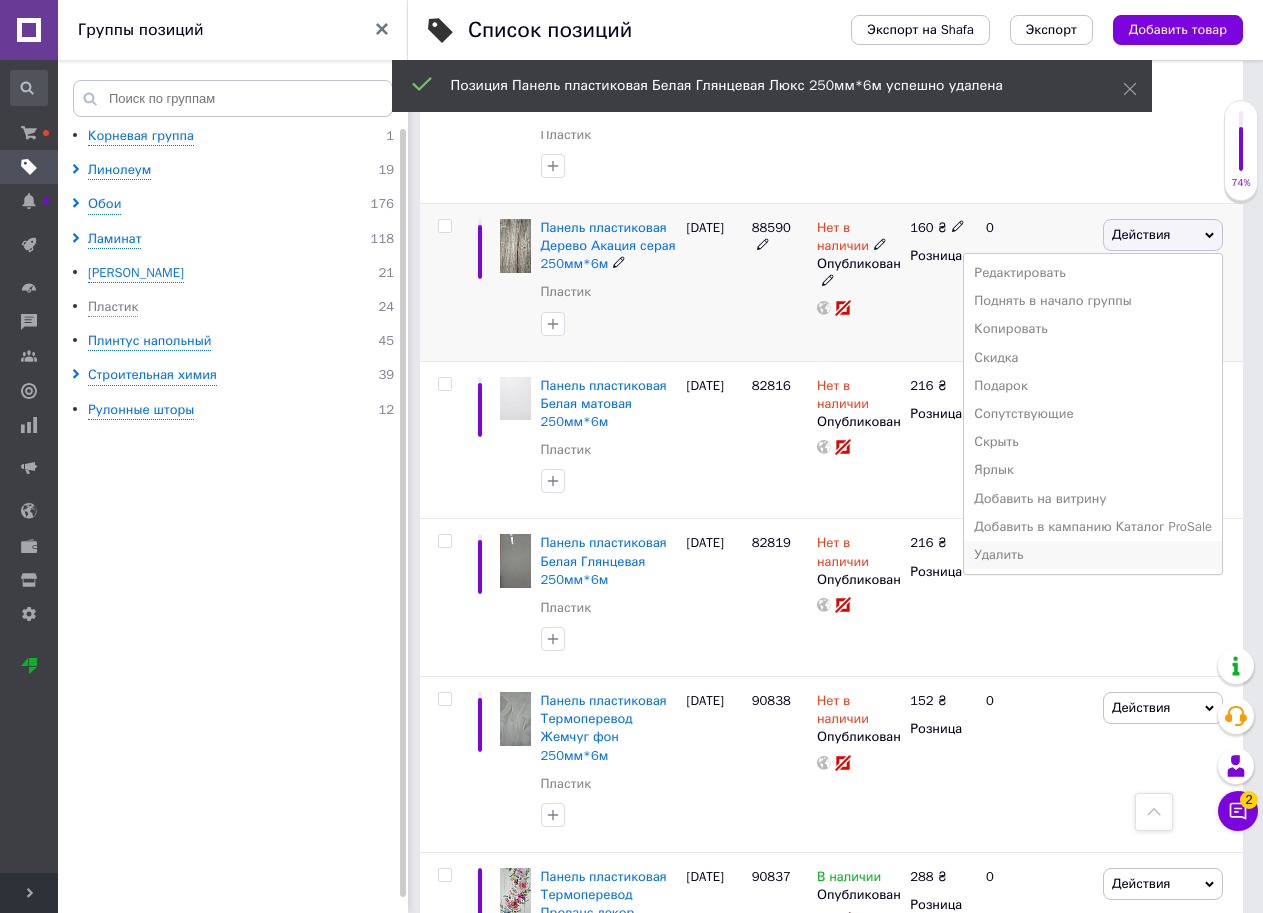 click on "Удалить" at bounding box center [1093, 555] 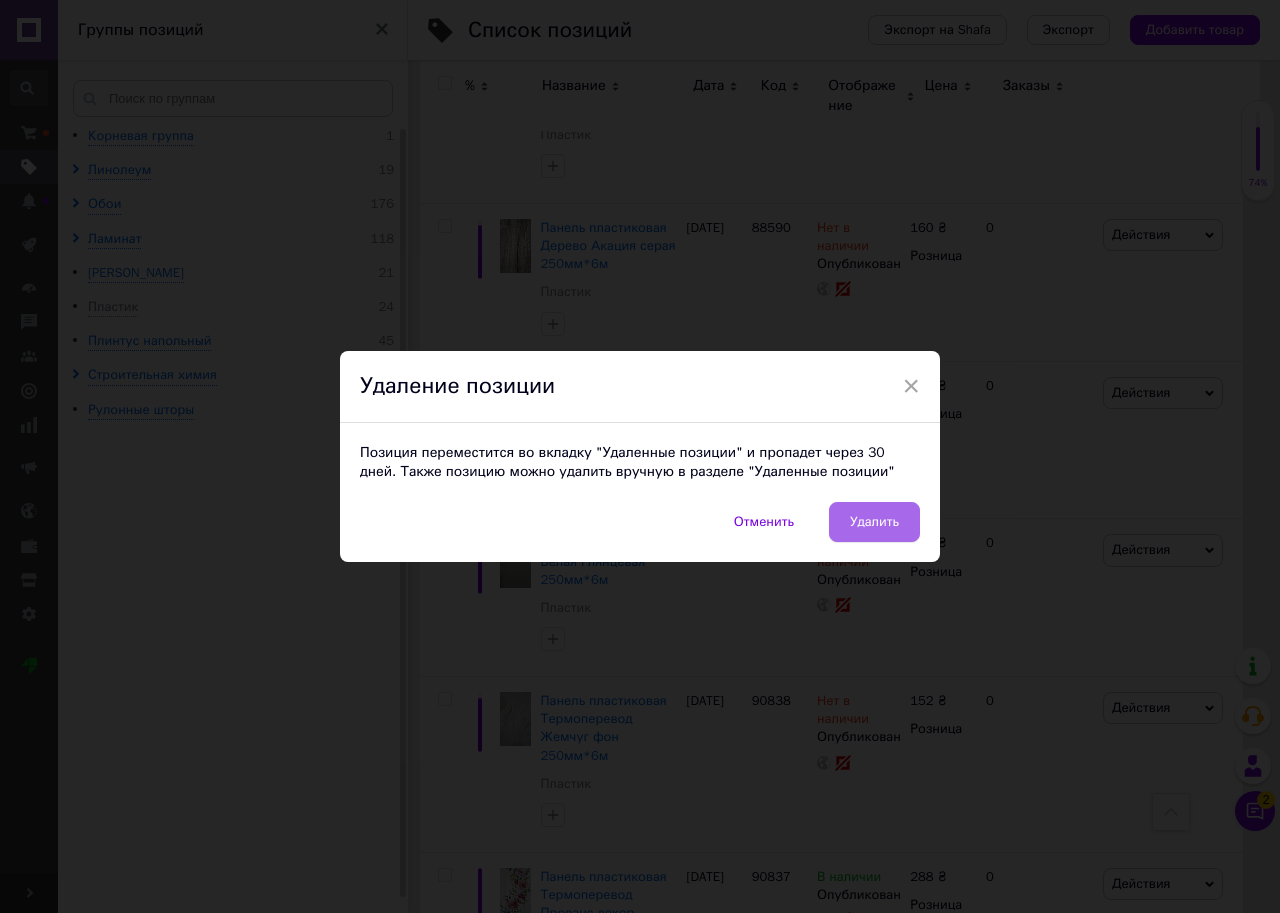 click on "Удалить" at bounding box center [874, 522] 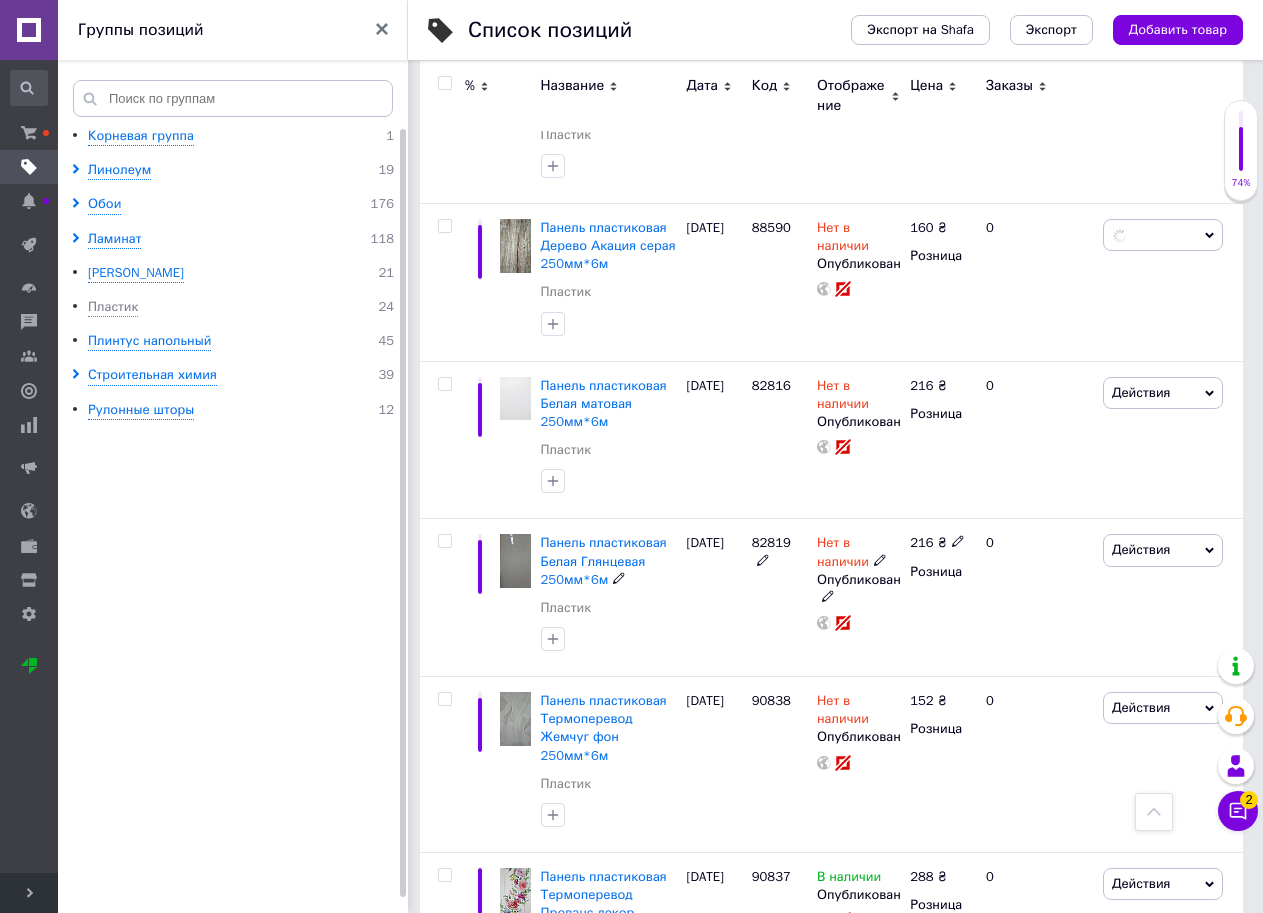 scroll, scrollTop: 0, scrollLeft: 368, axis: horizontal 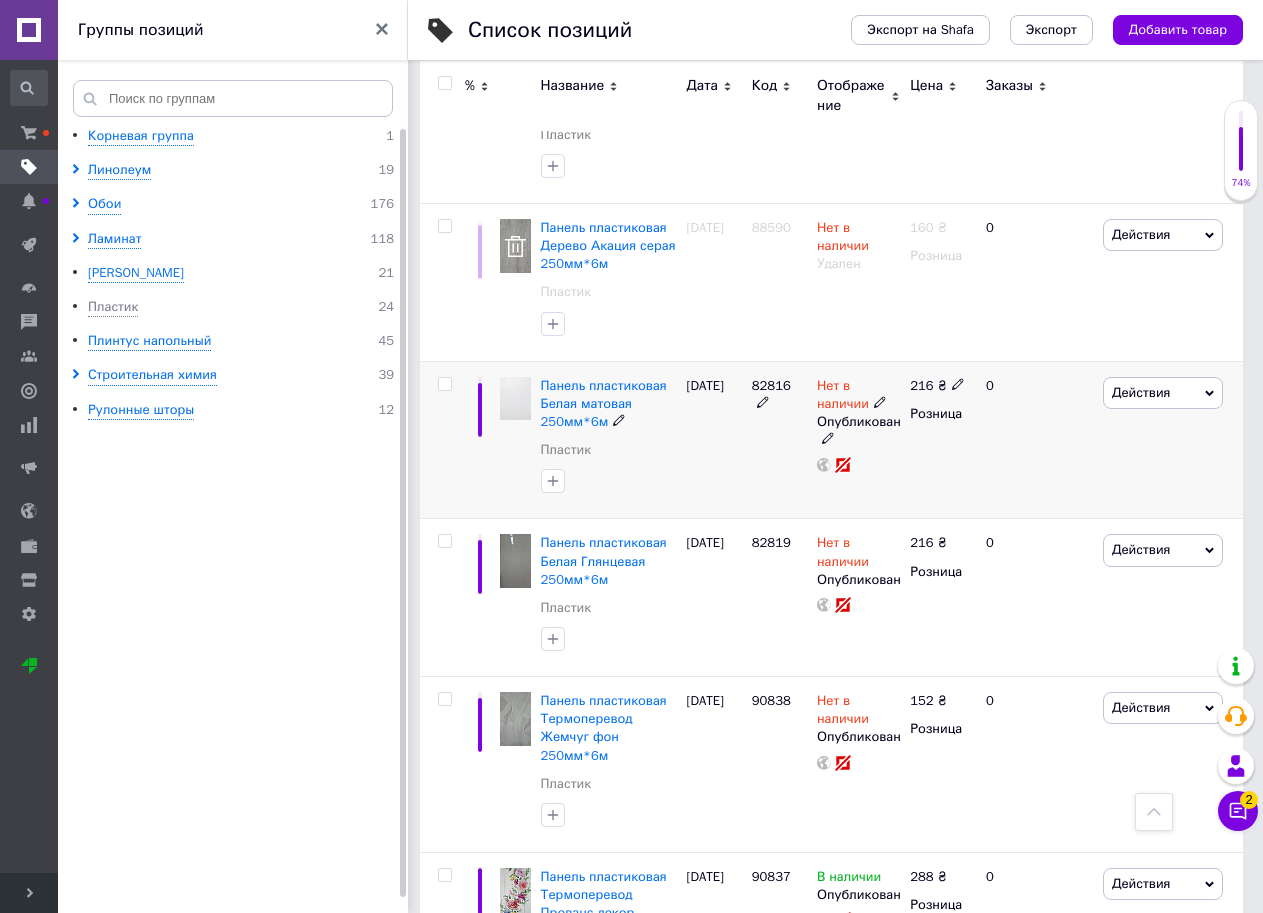 click on "Действия" at bounding box center (1141, 392) 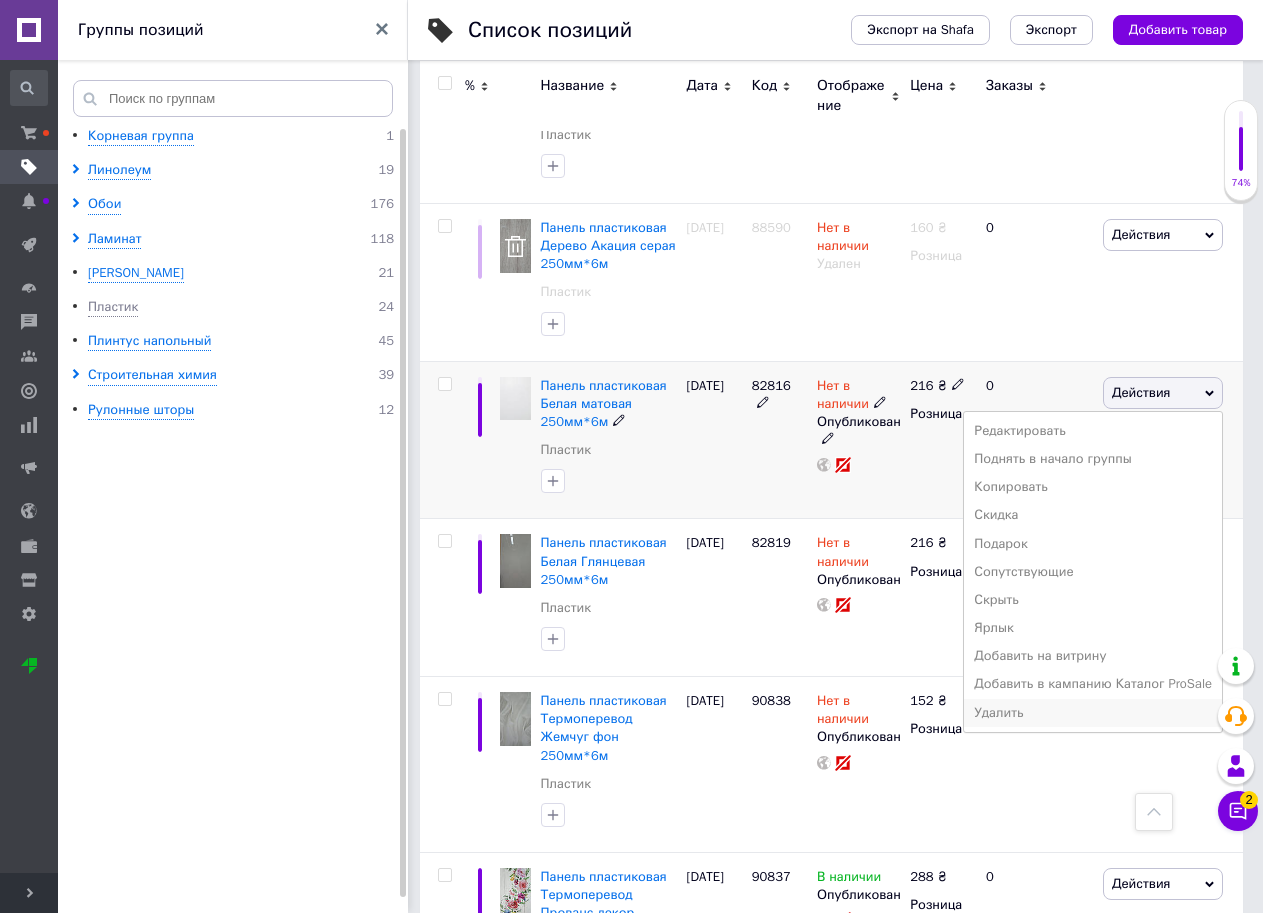click on "Удалить" at bounding box center [1093, 713] 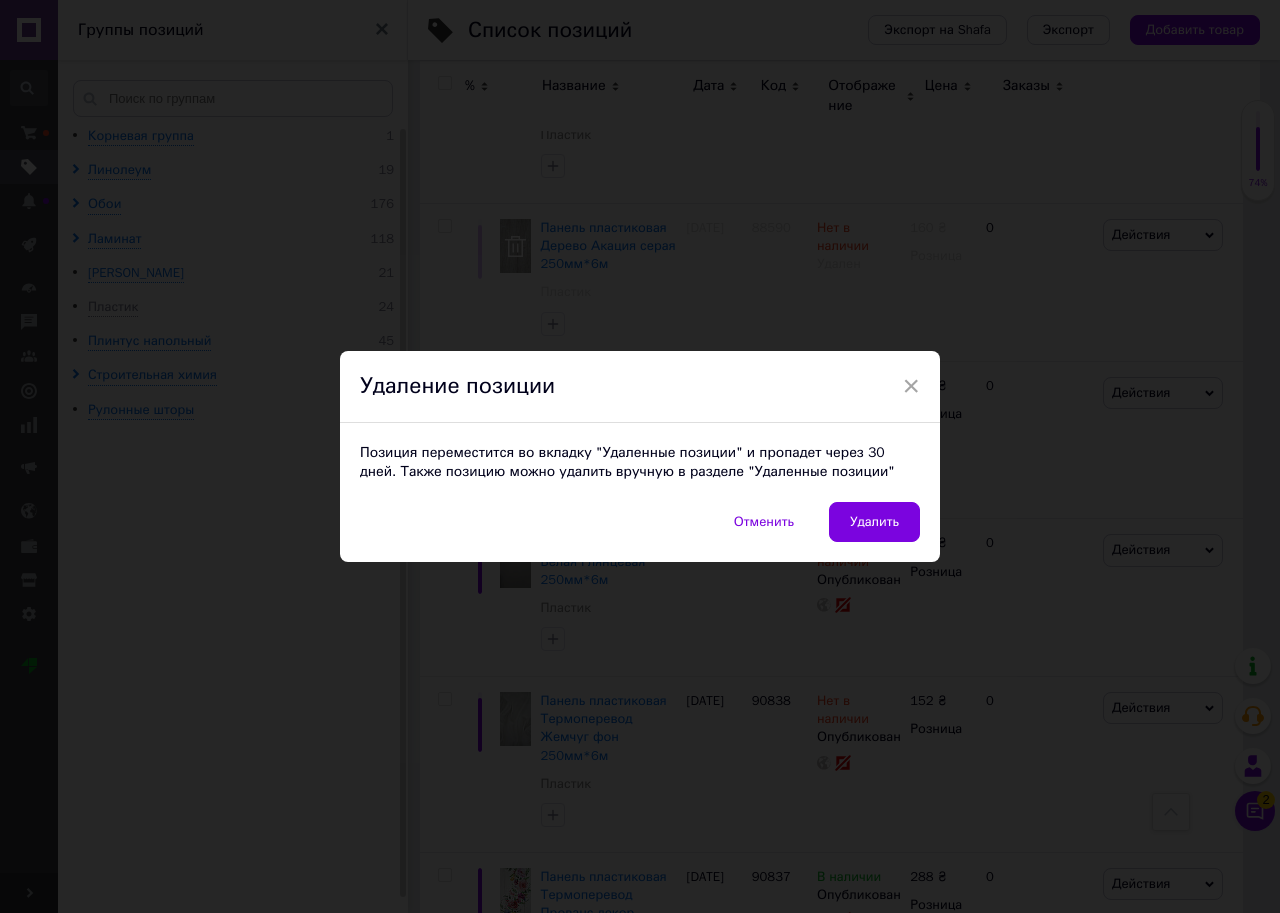 click on "Позиция переместится во вкладку "Удаленные позиции" и пропадет через 30 дней.
Также позицию можно удалить вручную в разделе  "Удаленные позиции"" at bounding box center (640, 462) 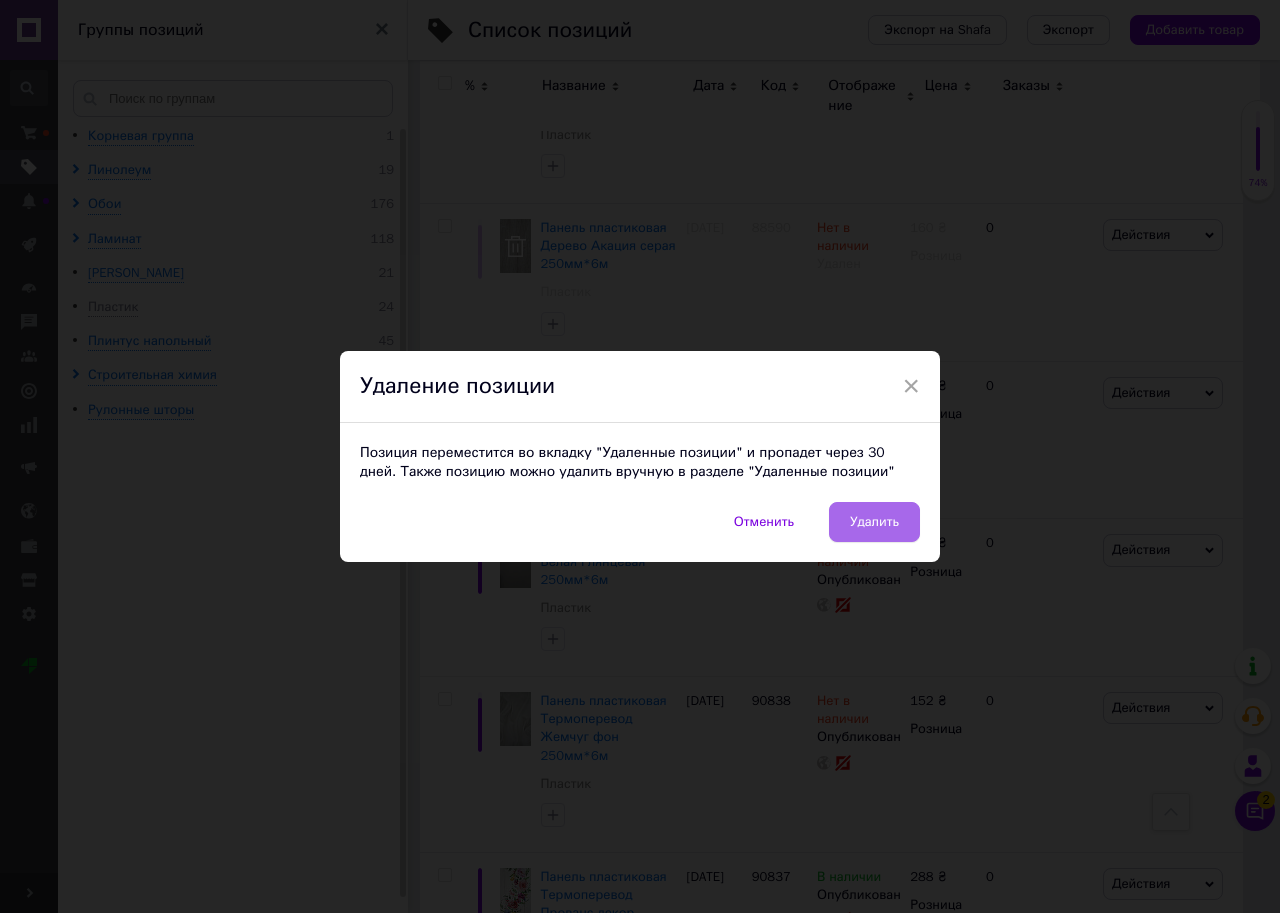 click on "Удалить" at bounding box center (874, 522) 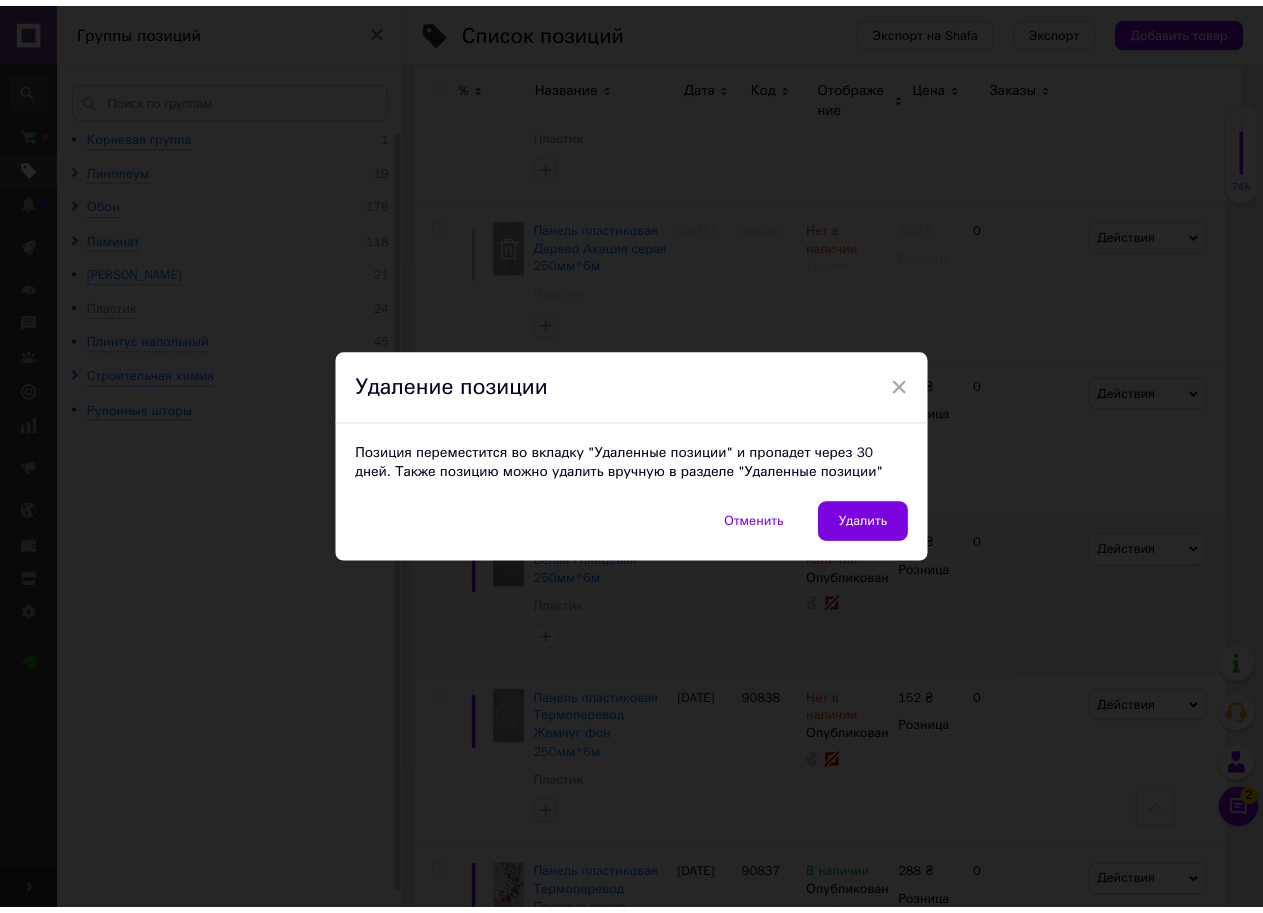 scroll, scrollTop: 0, scrollLeft: 368, axis: horizontal 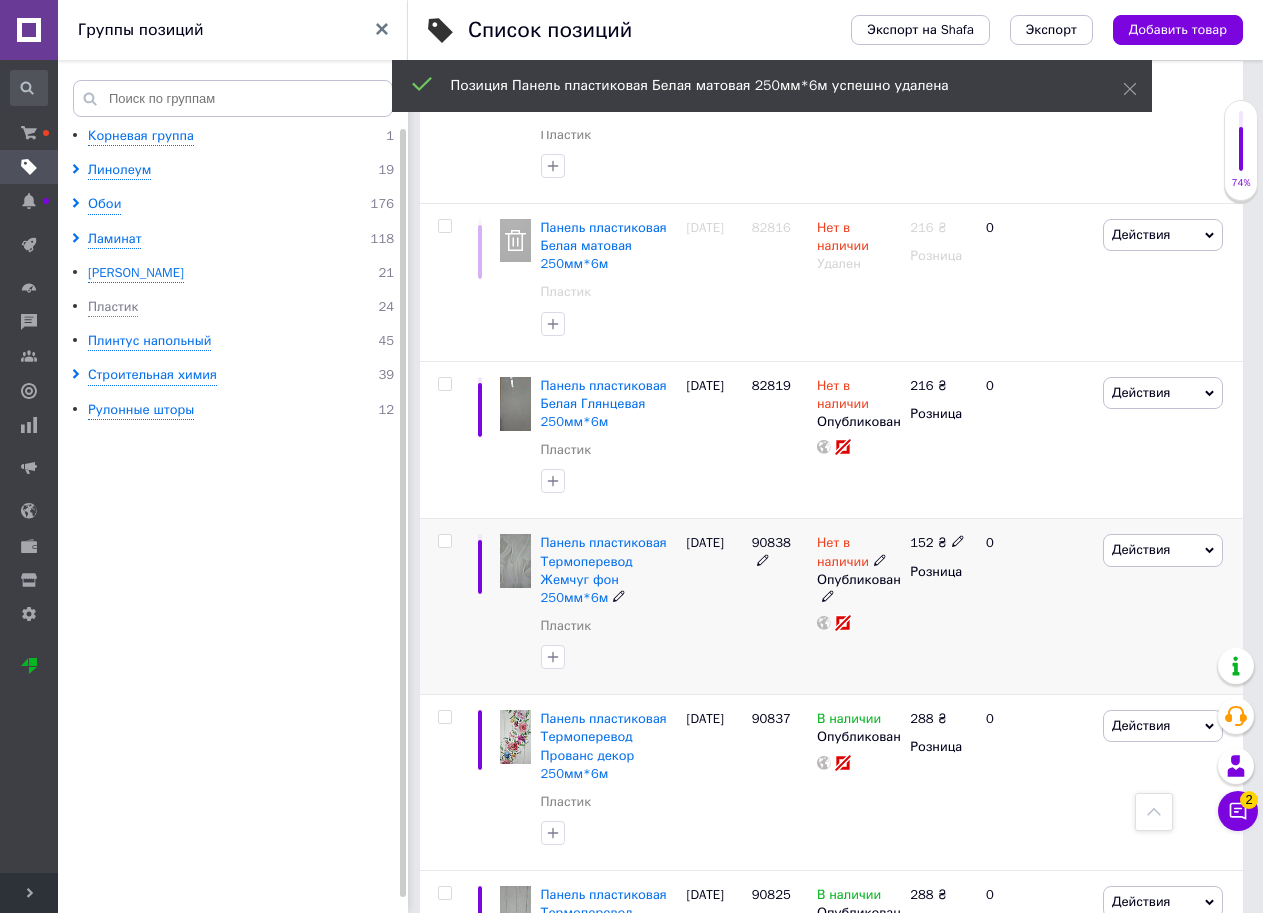 click on "Действия" at bounding box center (1141, 549) 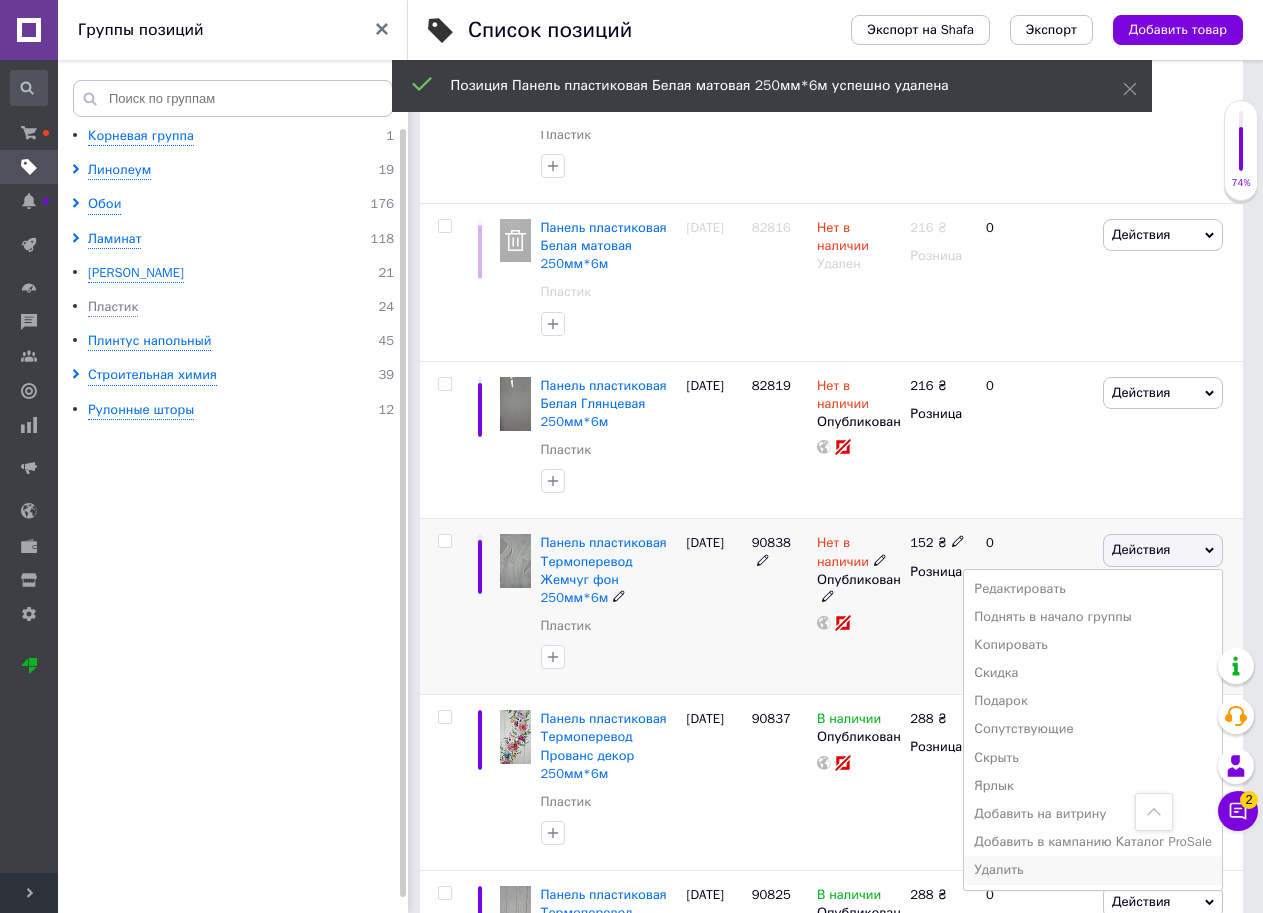 click on "Удалить" at bounding box center (1093, 870) 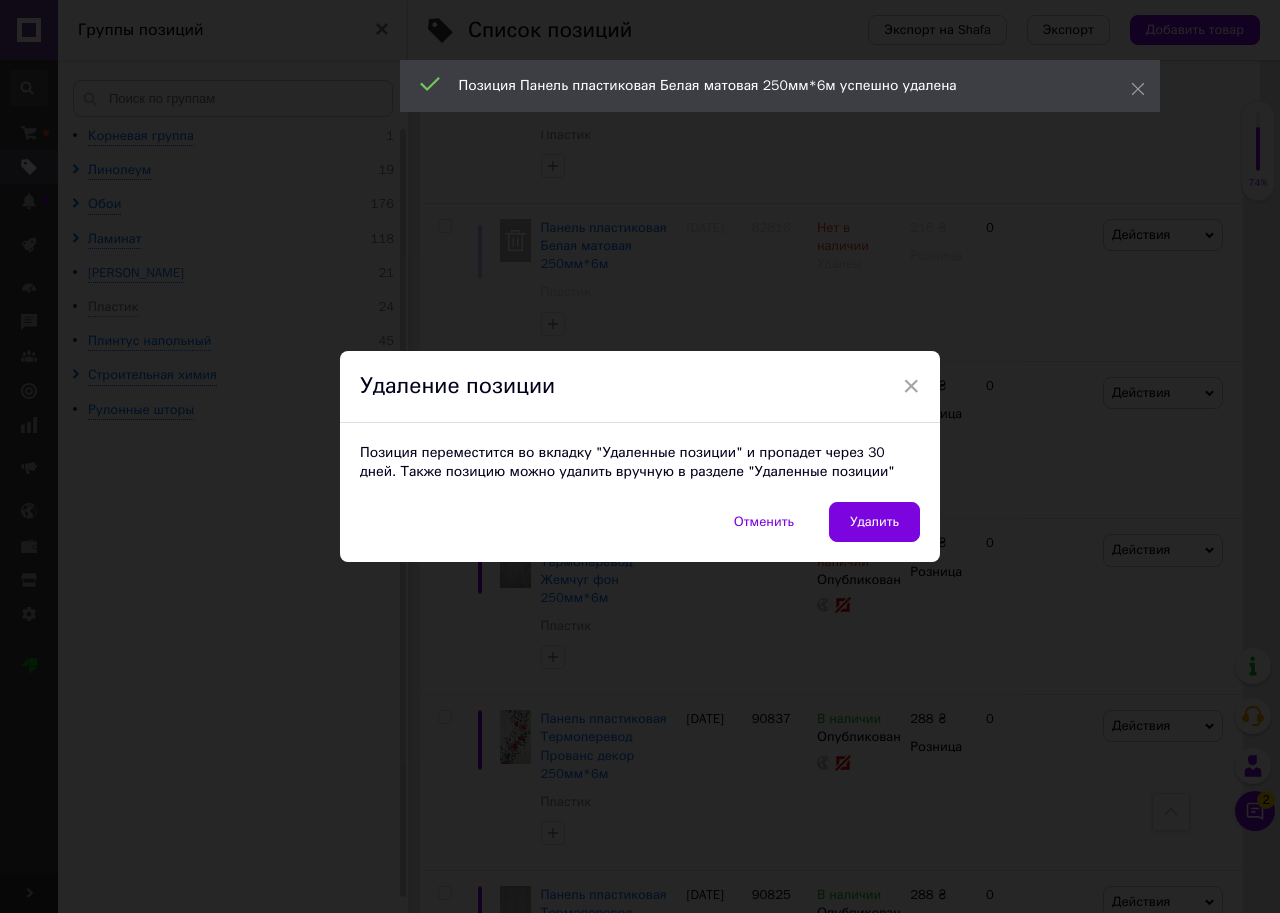 click on "Отменить   Удалить" at bounding box center (640, 532) 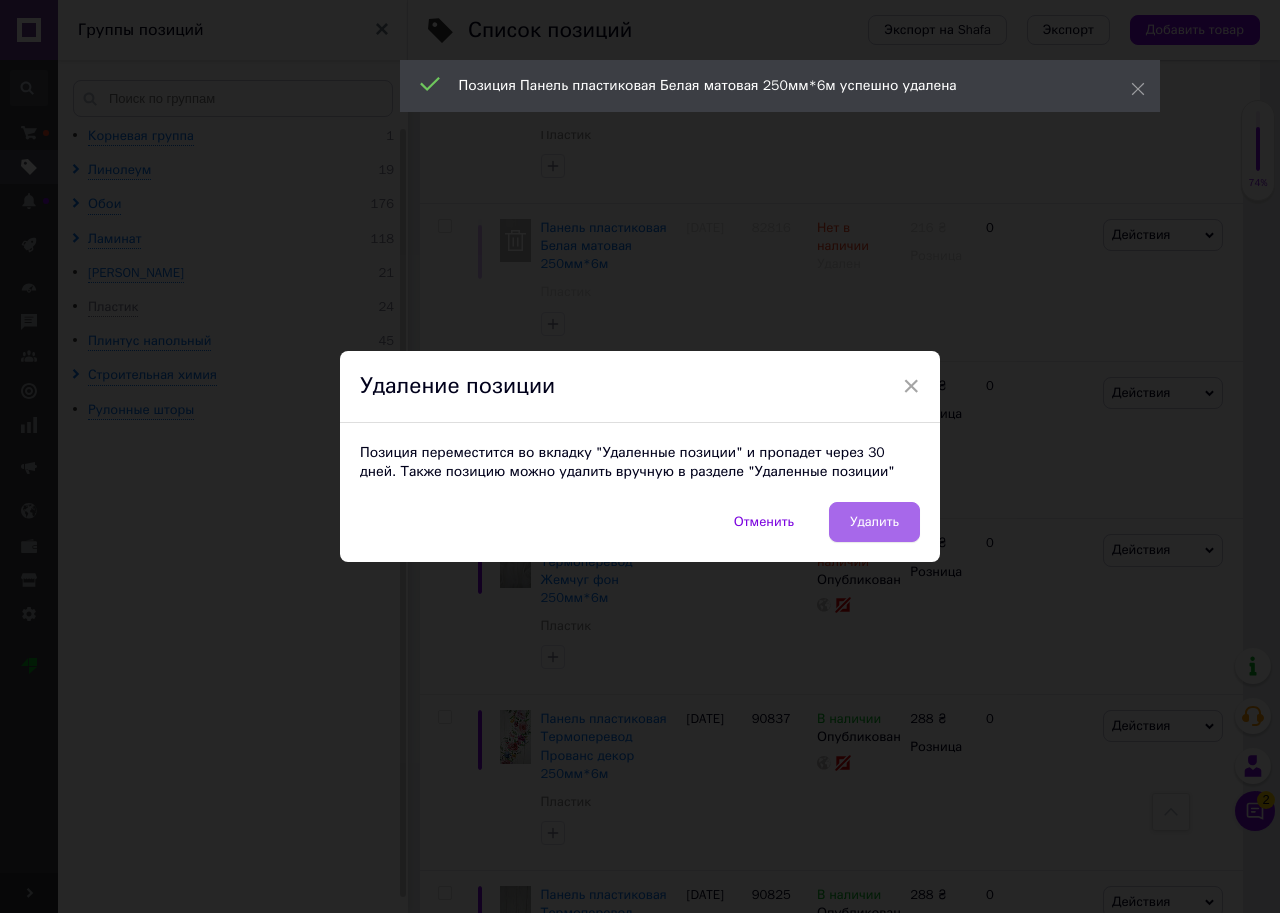click on "Удалить" at bounding box center (874, 522) 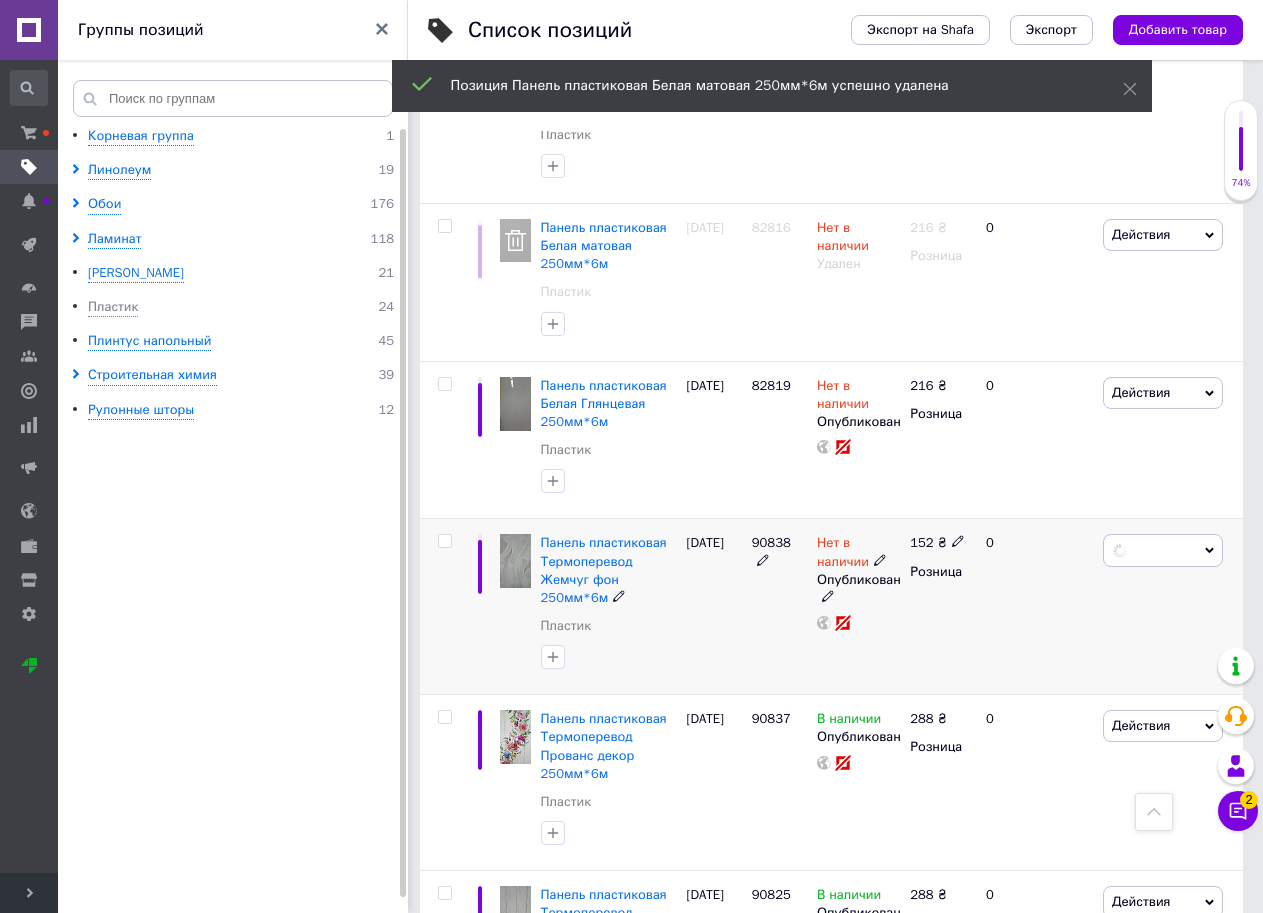 scroll, scrollTop: 0, scrollLeft: 368, axis: horizontal 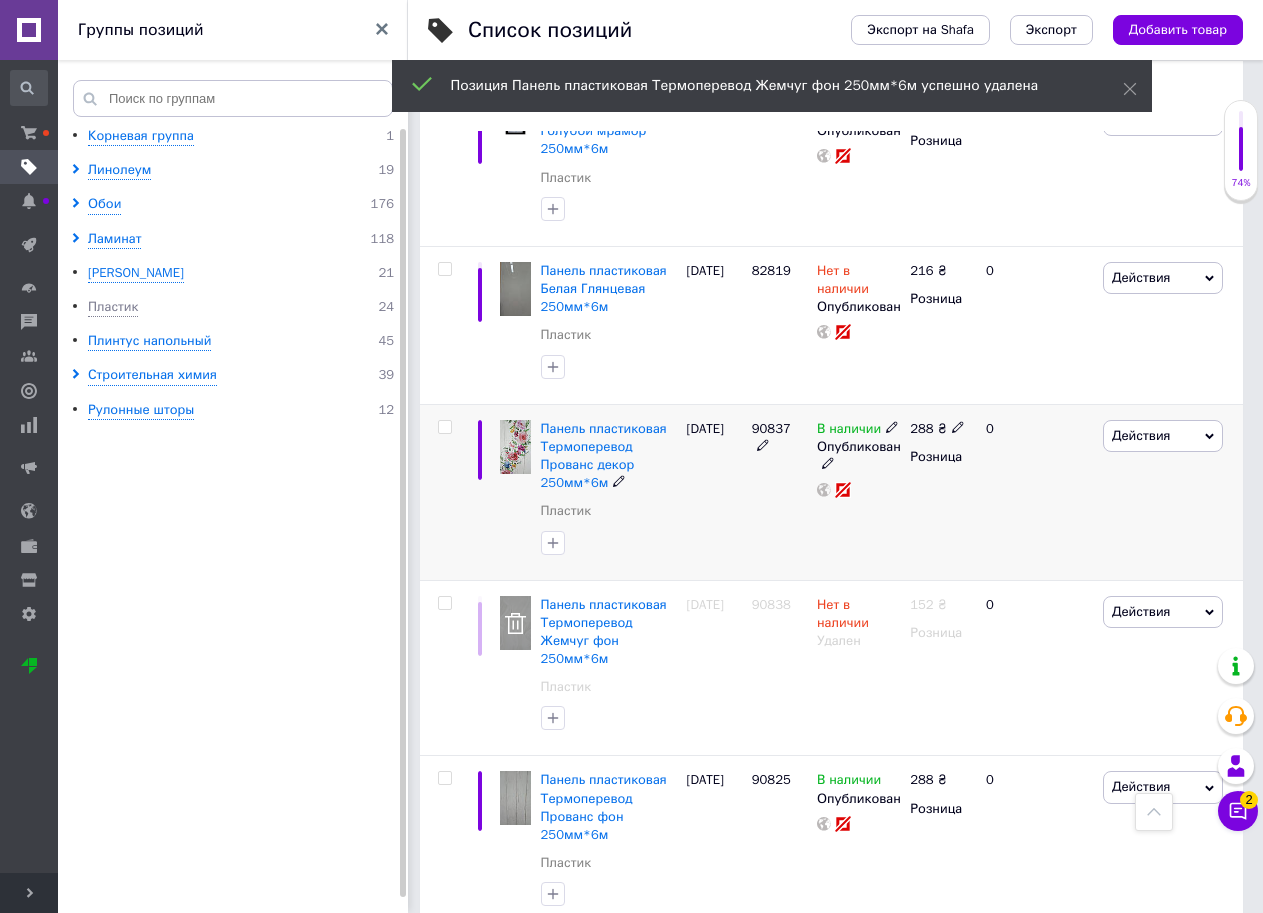 click on "Действия" at bounding box center [1141, 435] 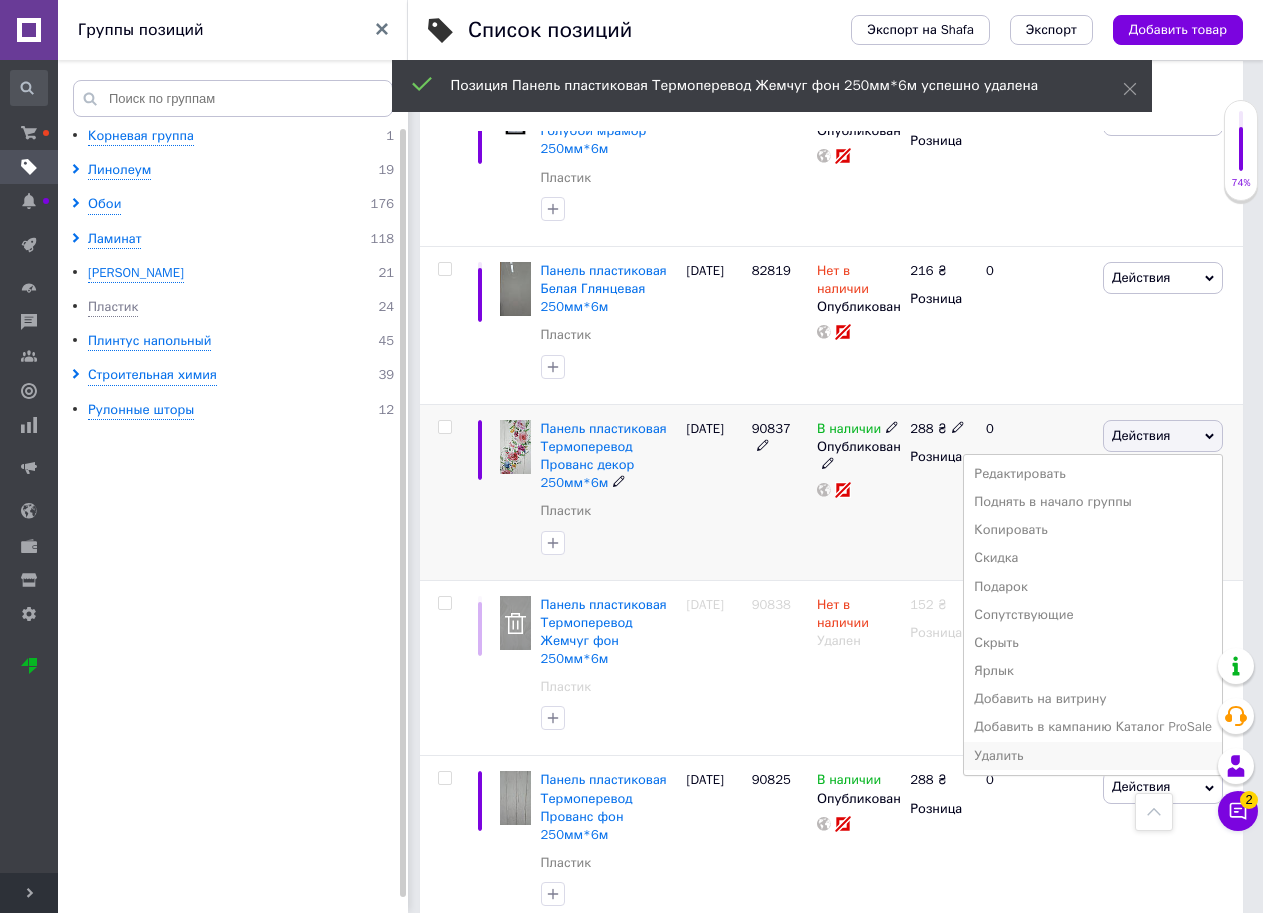 click on "Удалить" at bounding box center [1093, 756] 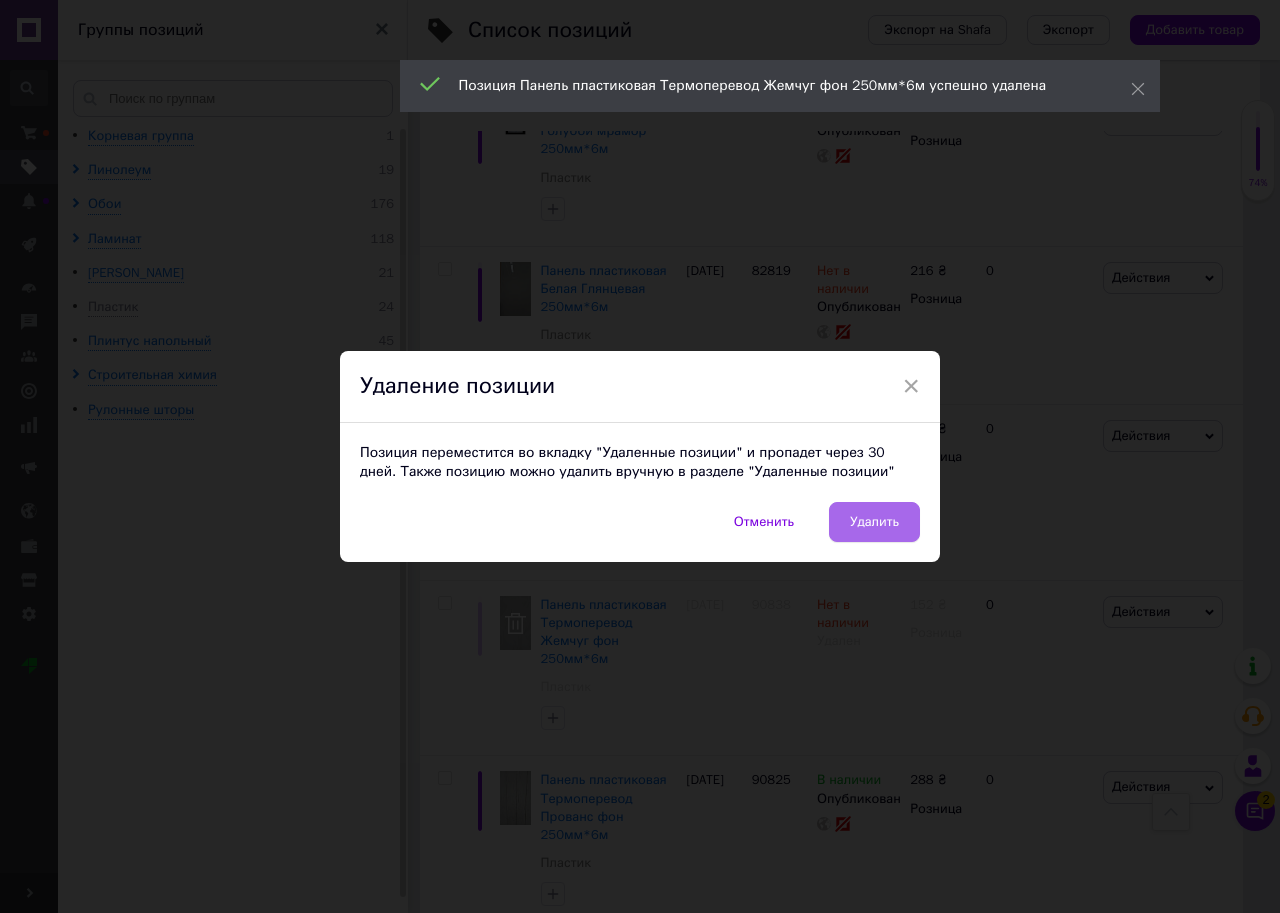 click on "Удалить" at bounding box center (874, 522) 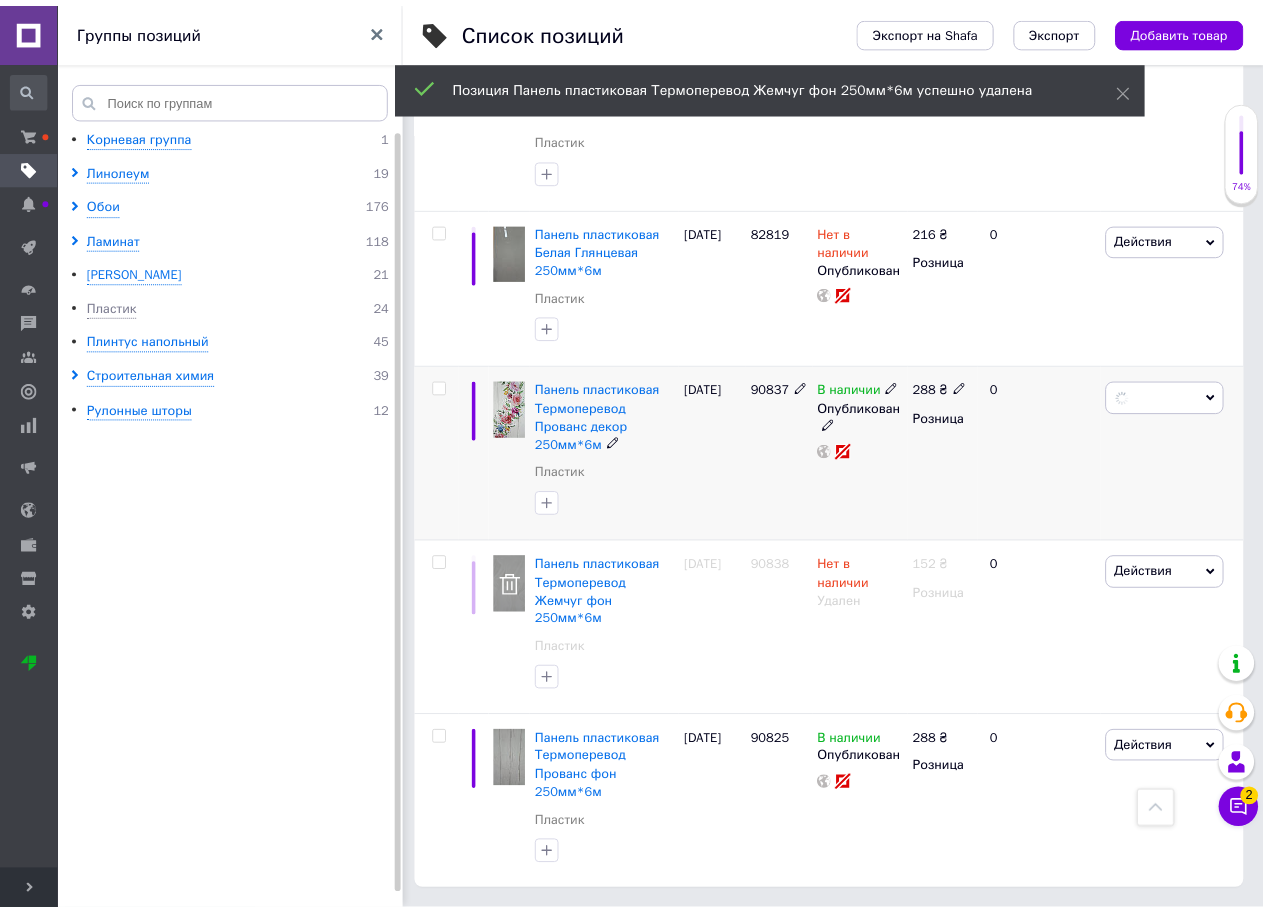 scroll, scrollTop: 539, scrollLeft: 0, axis: vertical 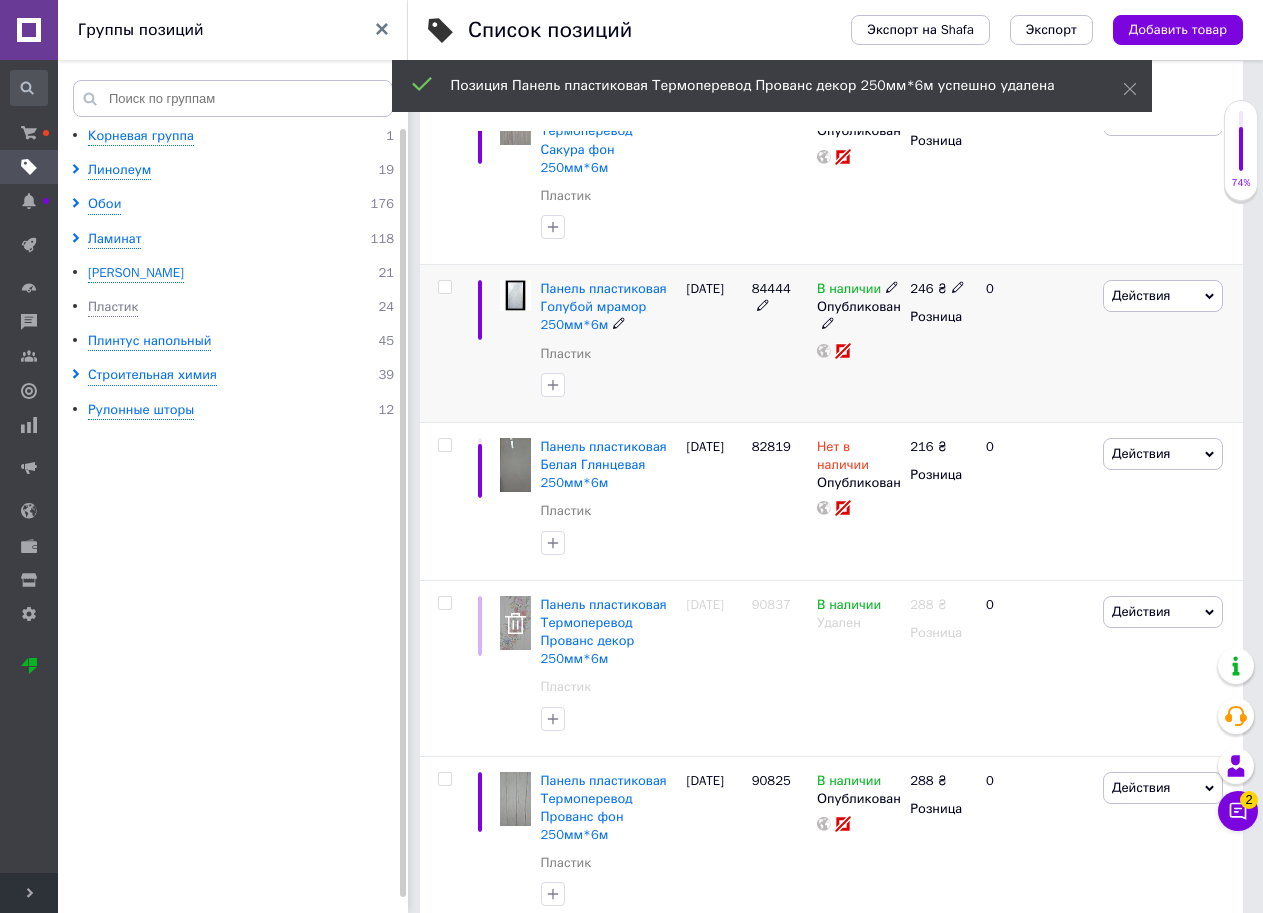 click on "Действия" at bounding box center (1163, 296) 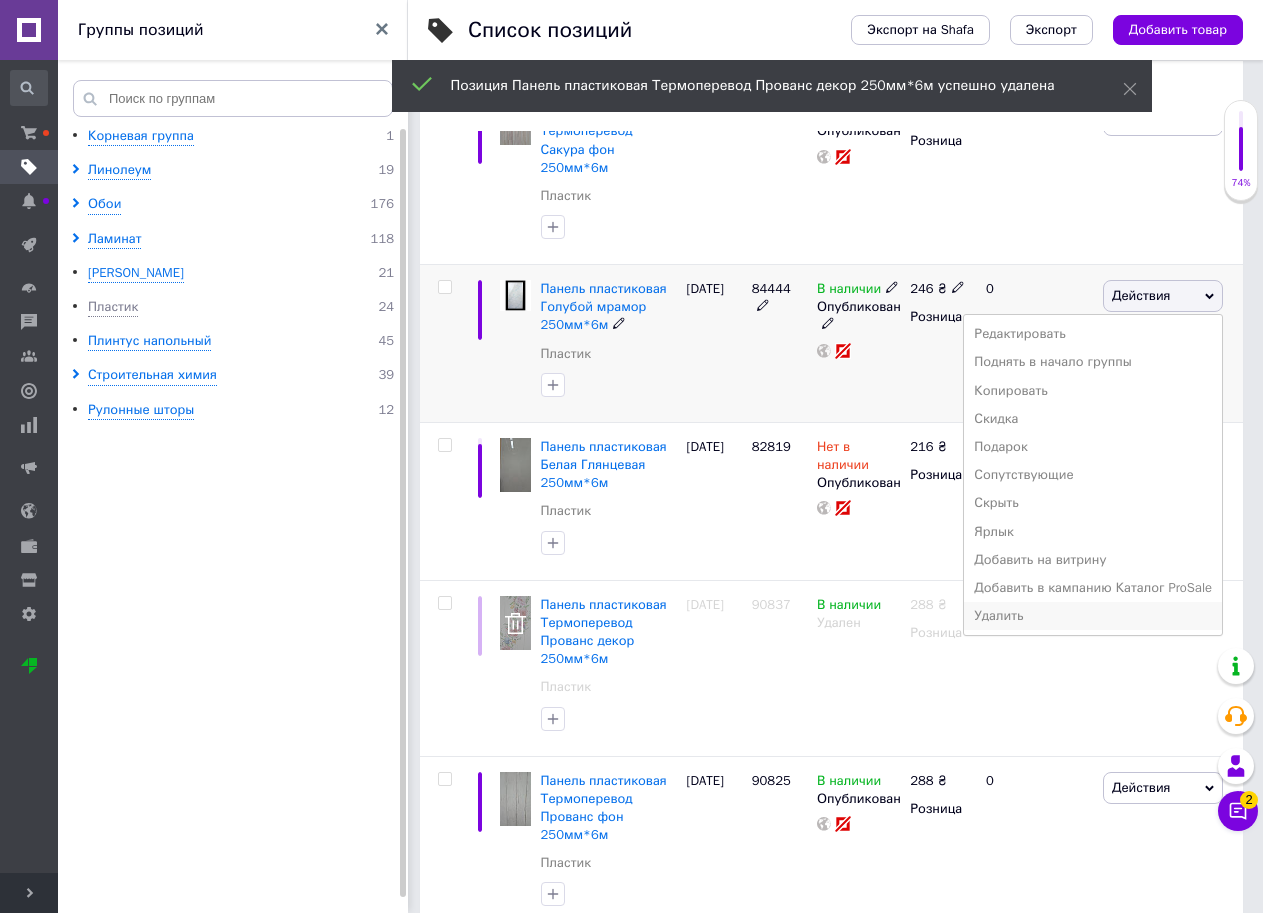 click on "Удалить" at bounding box center (1093, 616) 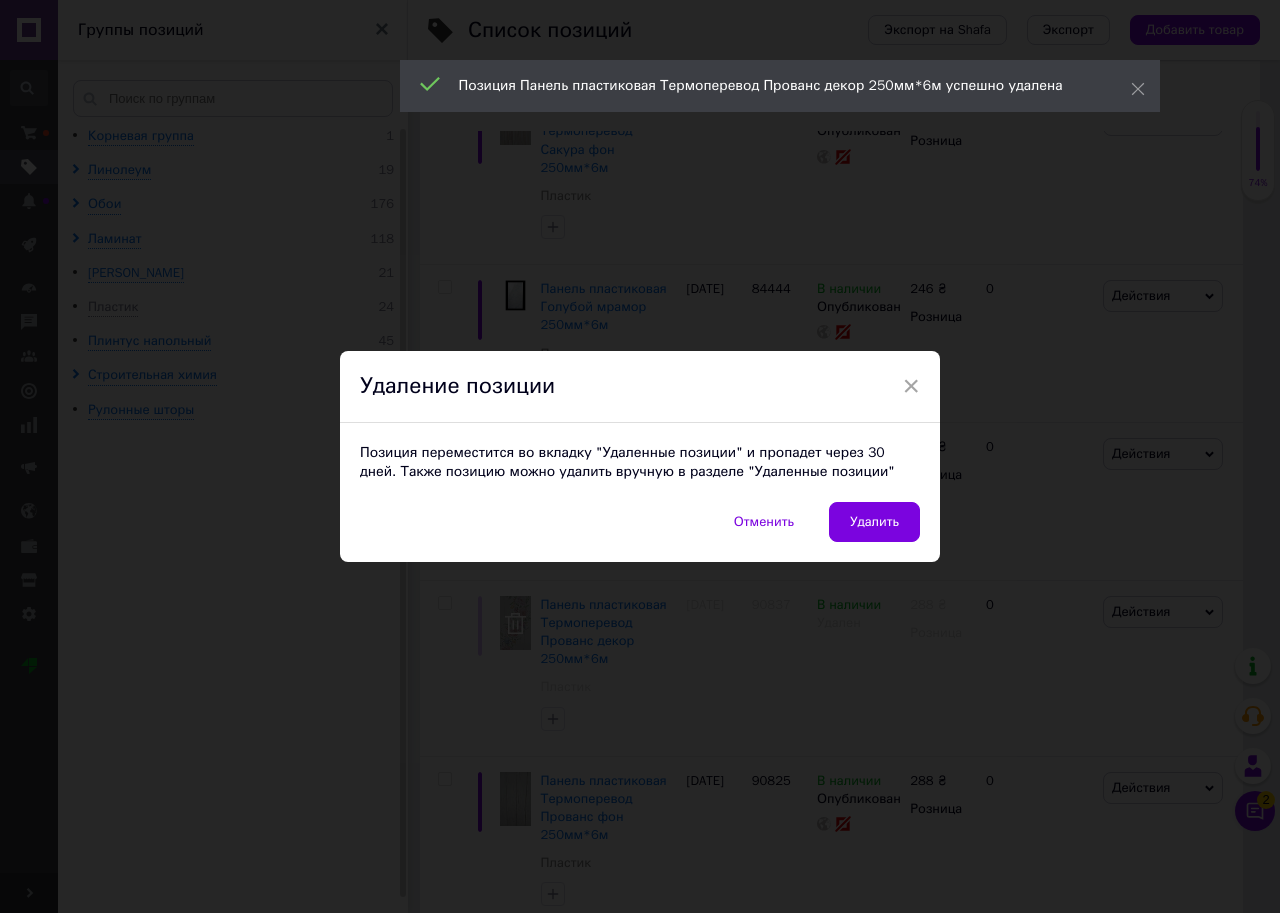 click on "Позиция переместится во вкладку "Удаленные позиции" и пропадет через 30 дней.
Также позицию можно удалить вручную в разделе  "Удаленные позиции"" at bounding box center (640, 462) 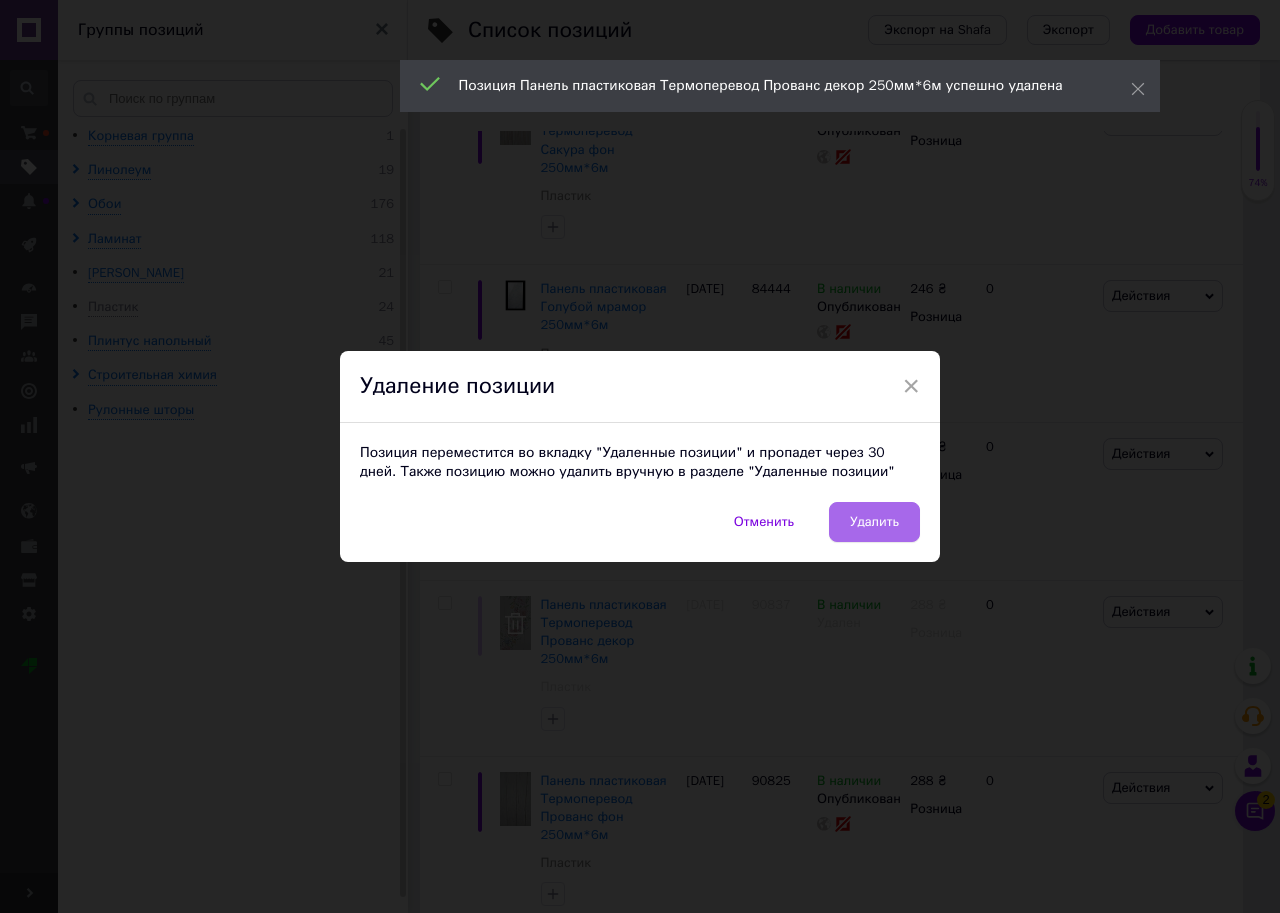 click on "Удалить" at bounding box center [874, 522] 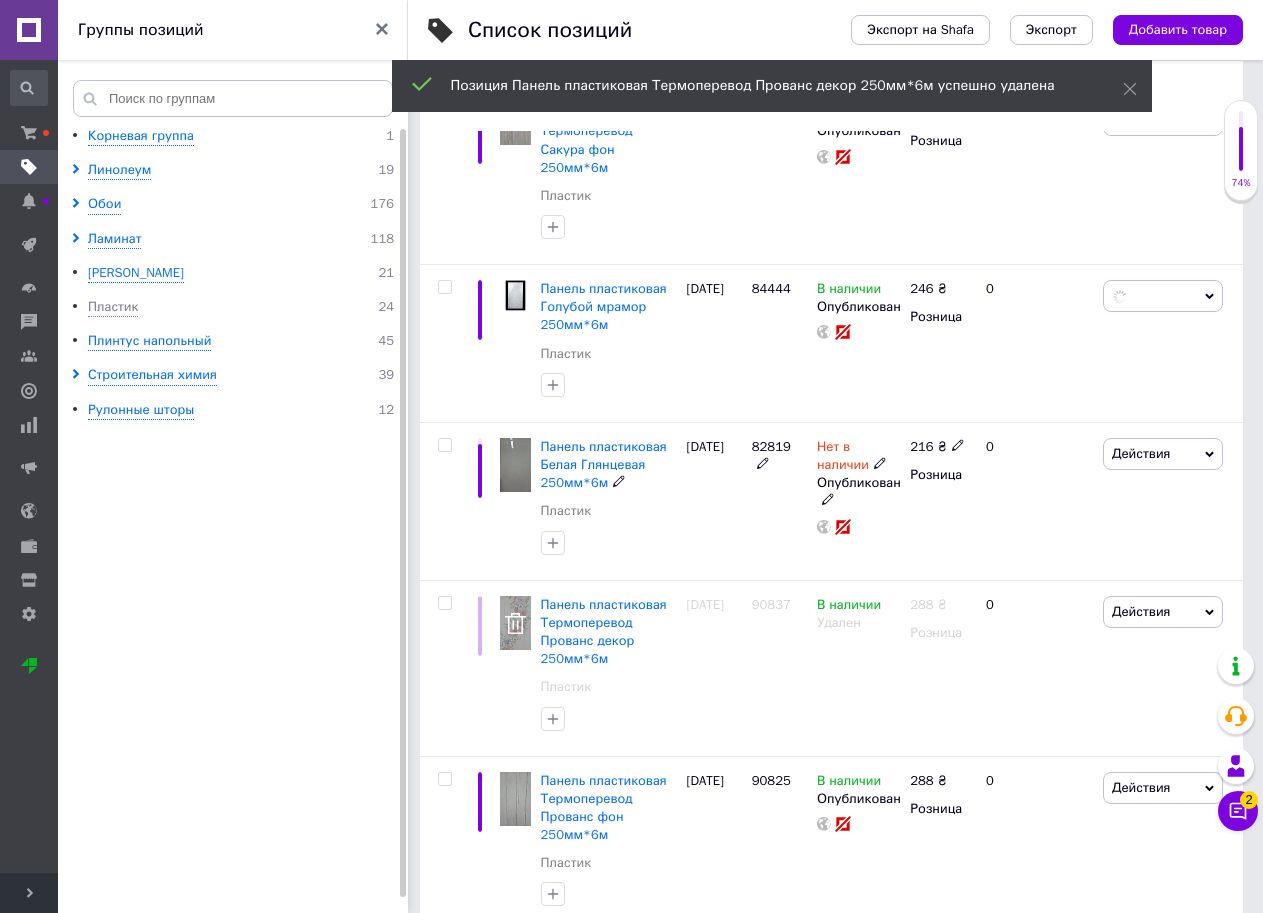 scroll, scrollTop: 0, scrollLeft: 368, axis: horizontal 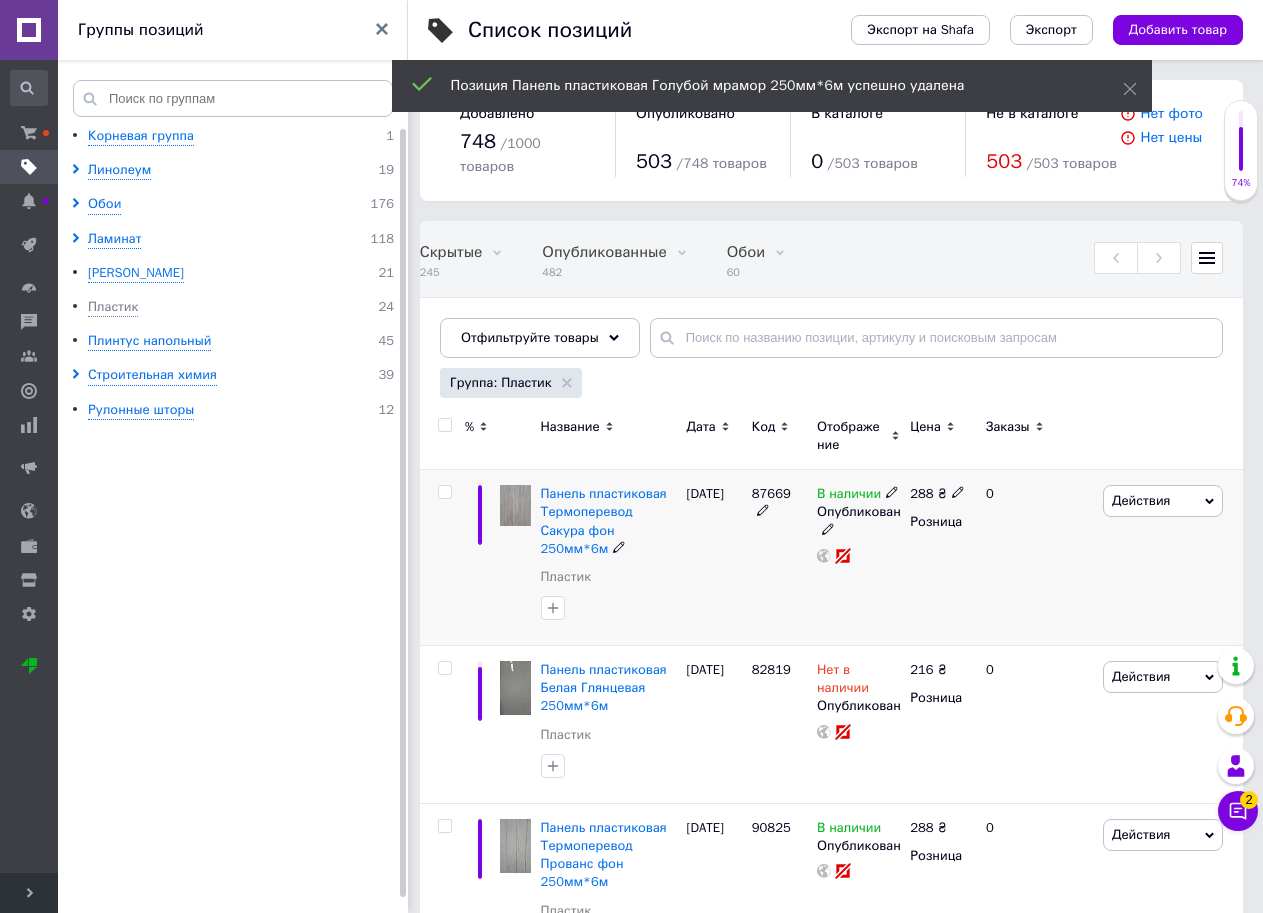 click on "Действия" at bounding box center (1141, 500) 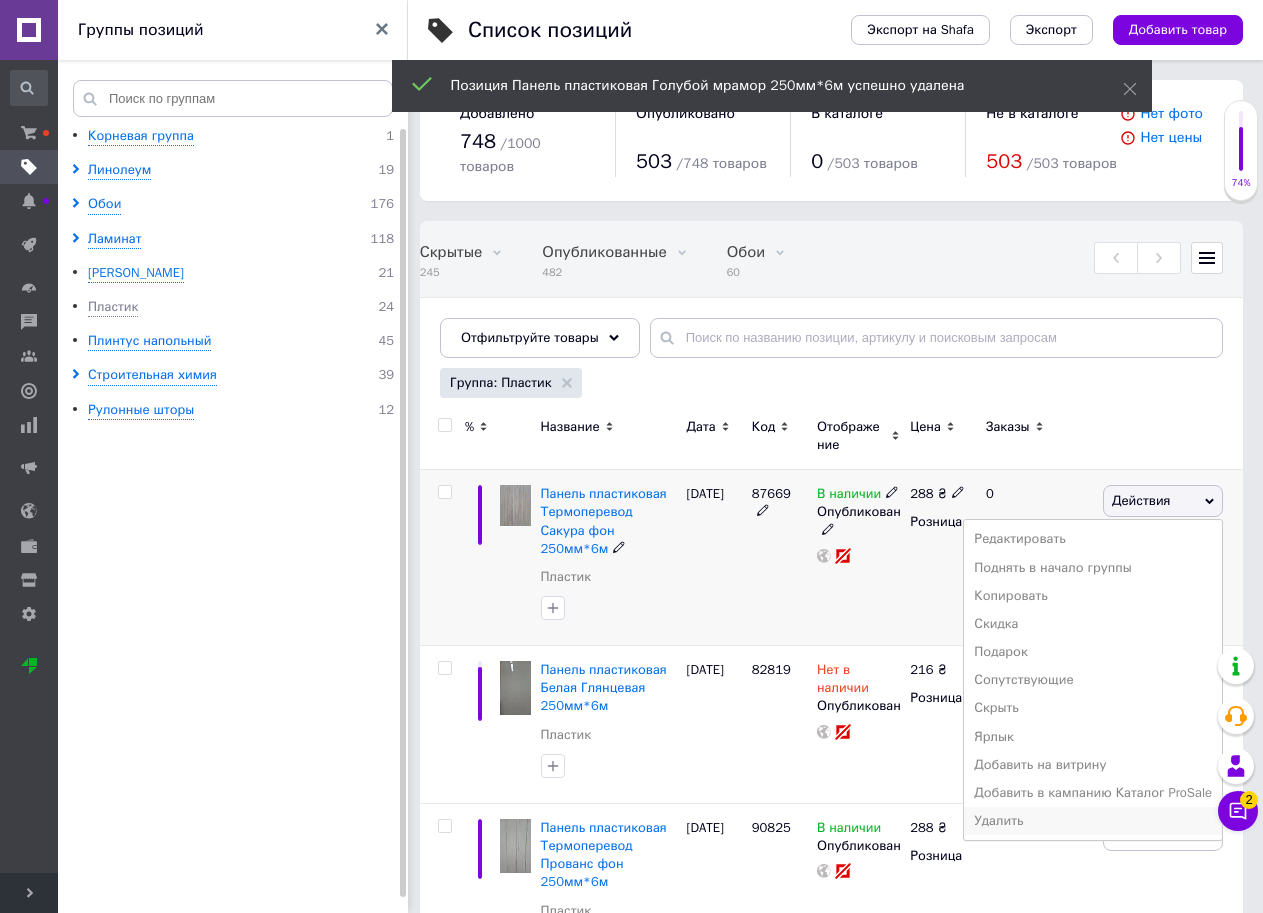 click on "Удалить" at bounding box center [1093, 821] 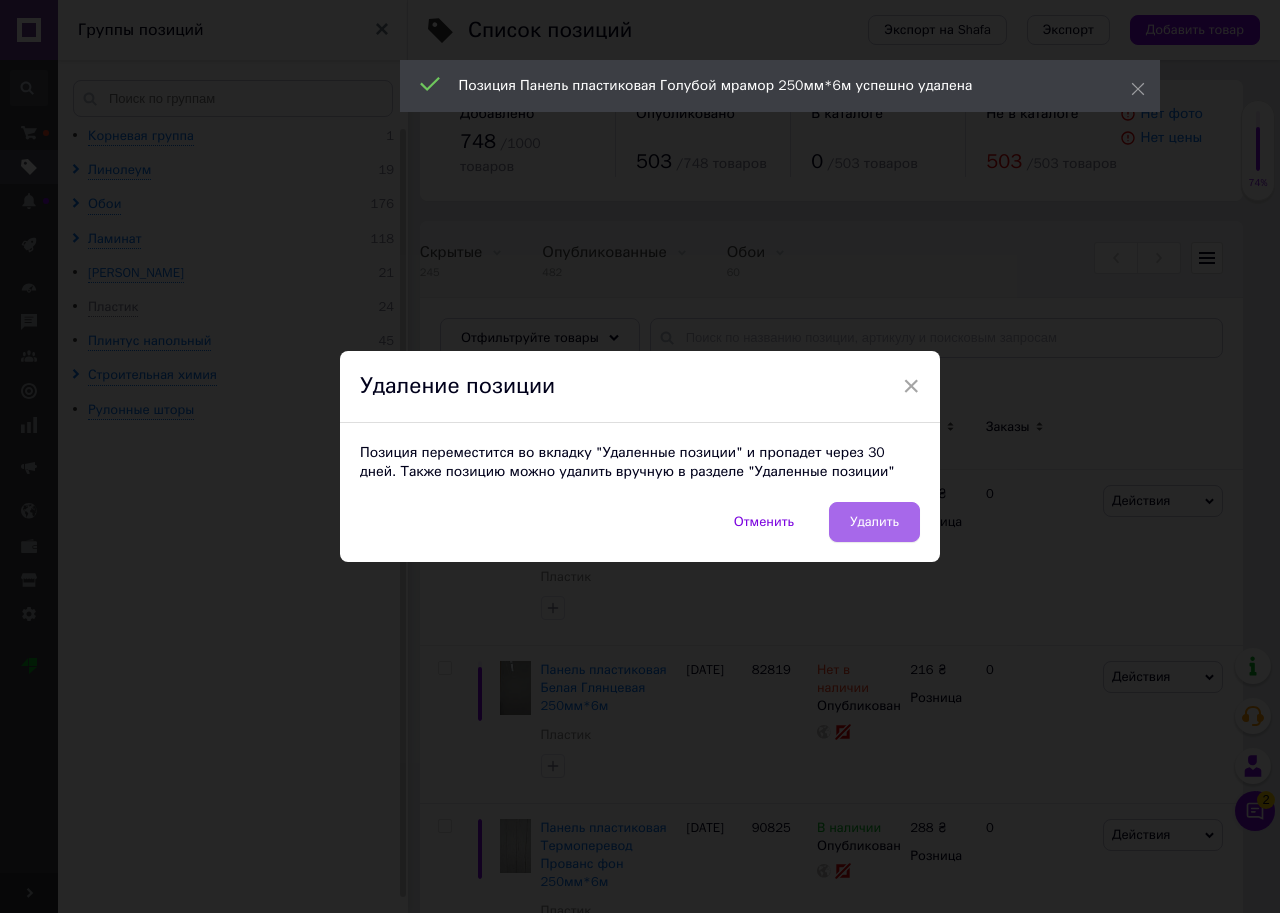 click on "Удалить" at bounding box center (874, 522) 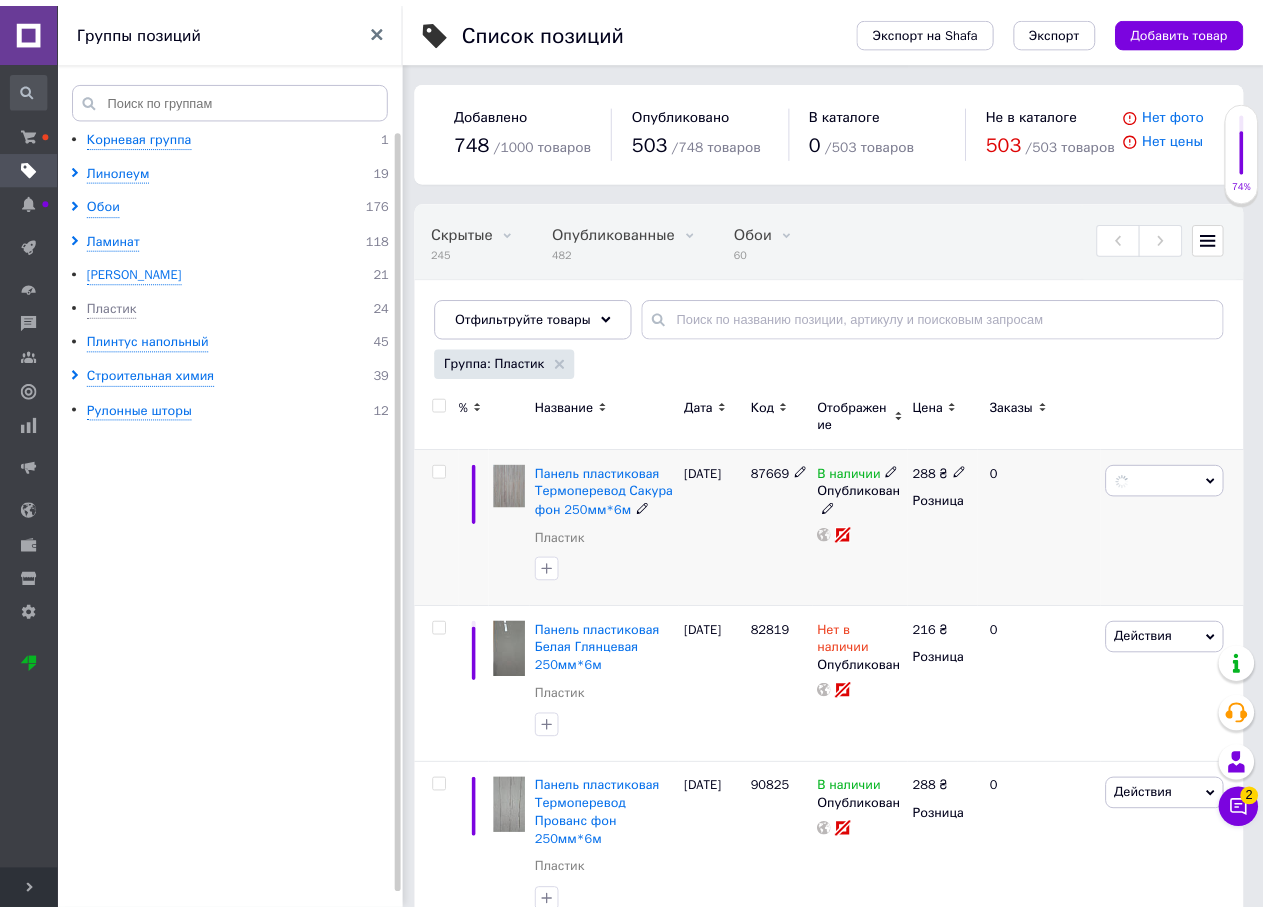 scroll, scrollTop: 0, scrollLeft: 368, axis: horizontal 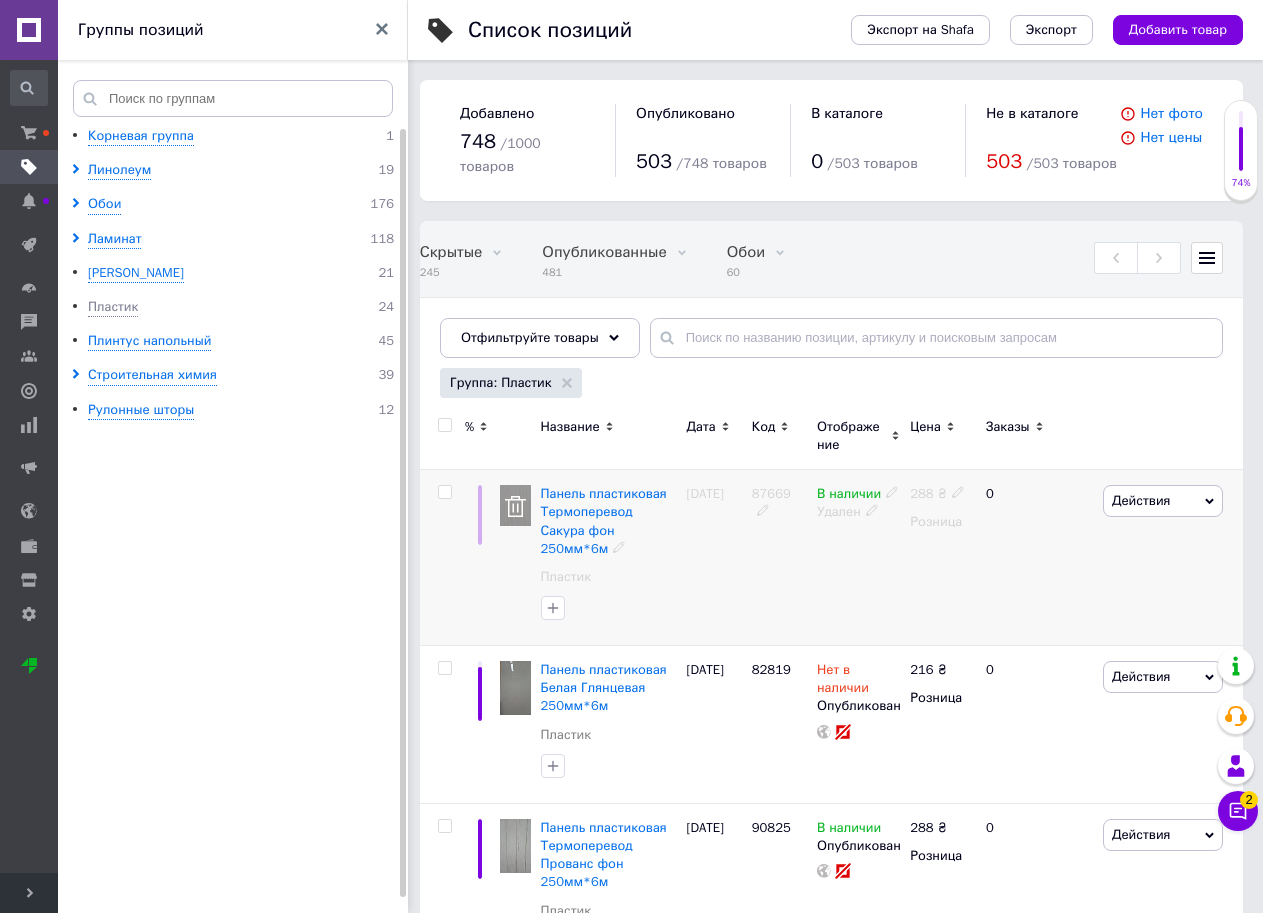 click on "Действия" at bounding box center (1141, 500) 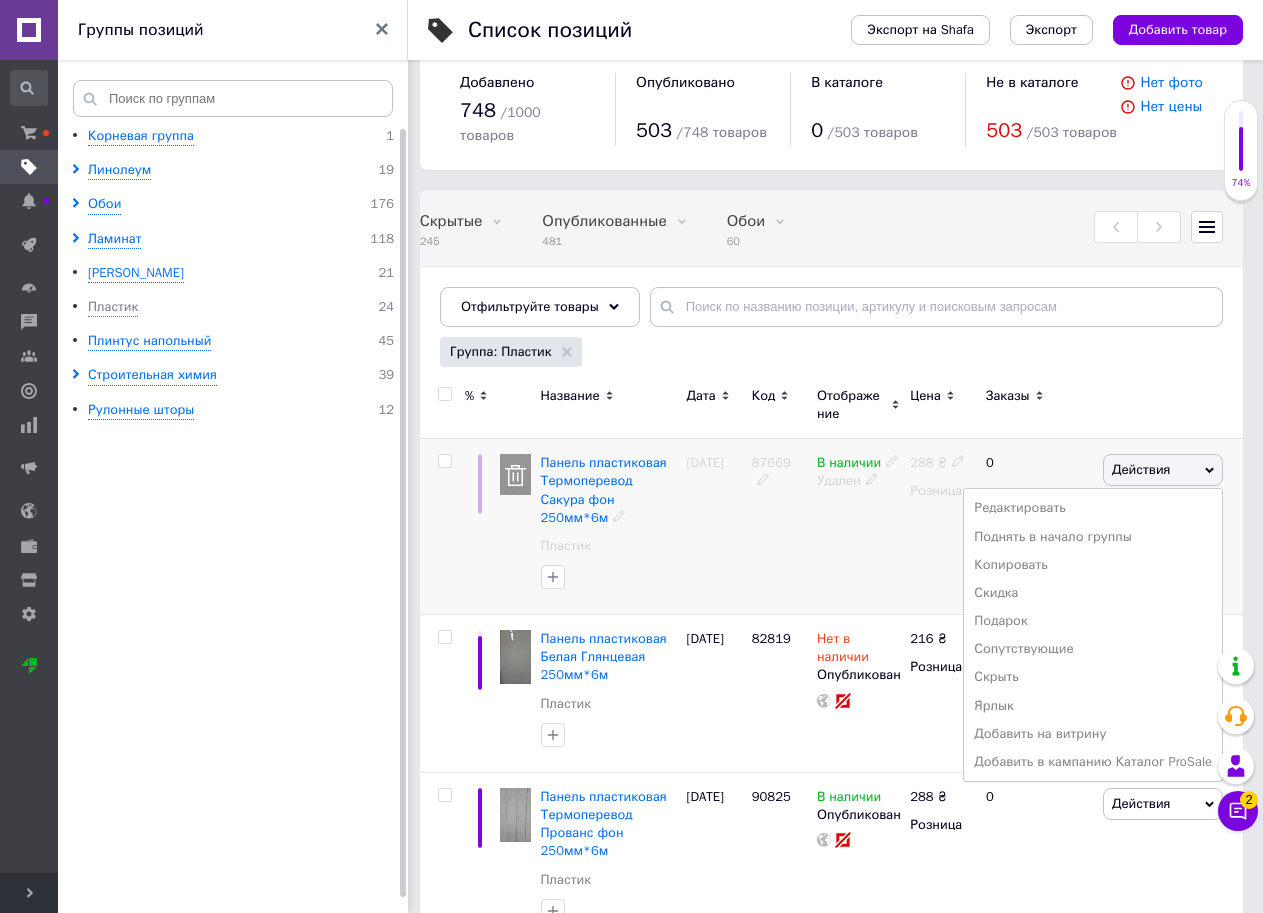 scroll, scrollTop: 48, scrollLeft: 0, axis: vertical 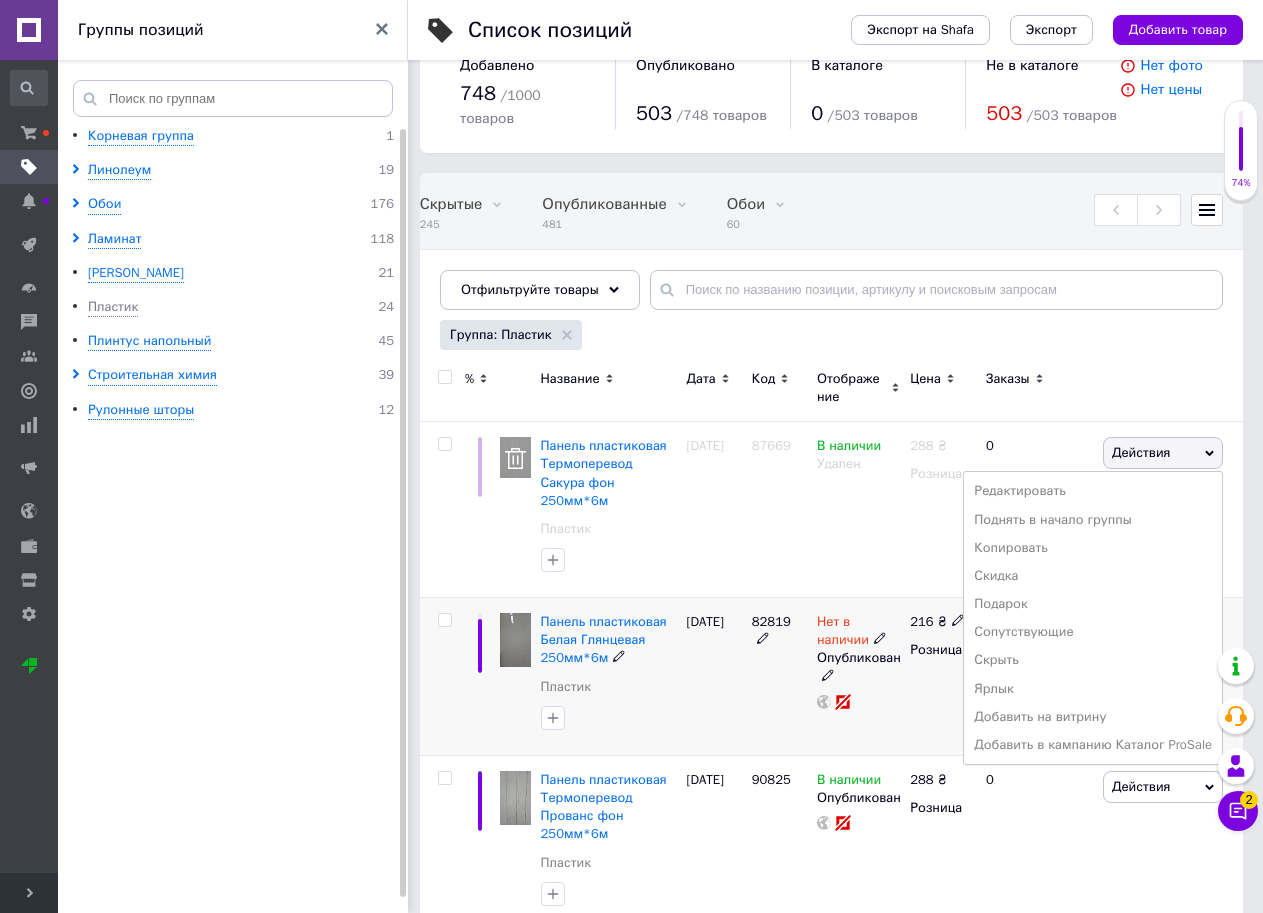 click on "Нет в наличии Опубликован" at bounding box center (858, 677) 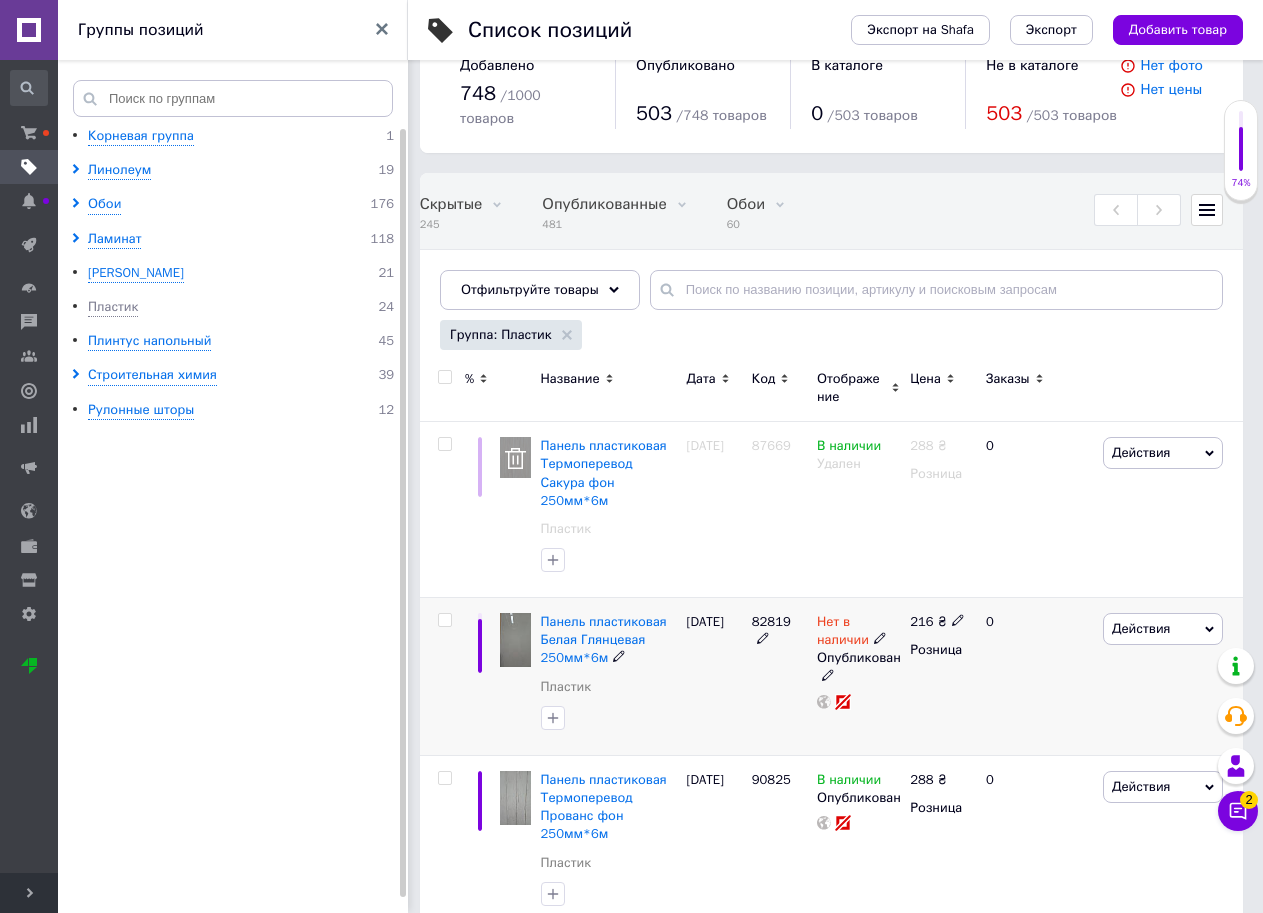 click on "Действия" at bounding box center [1163, 629] 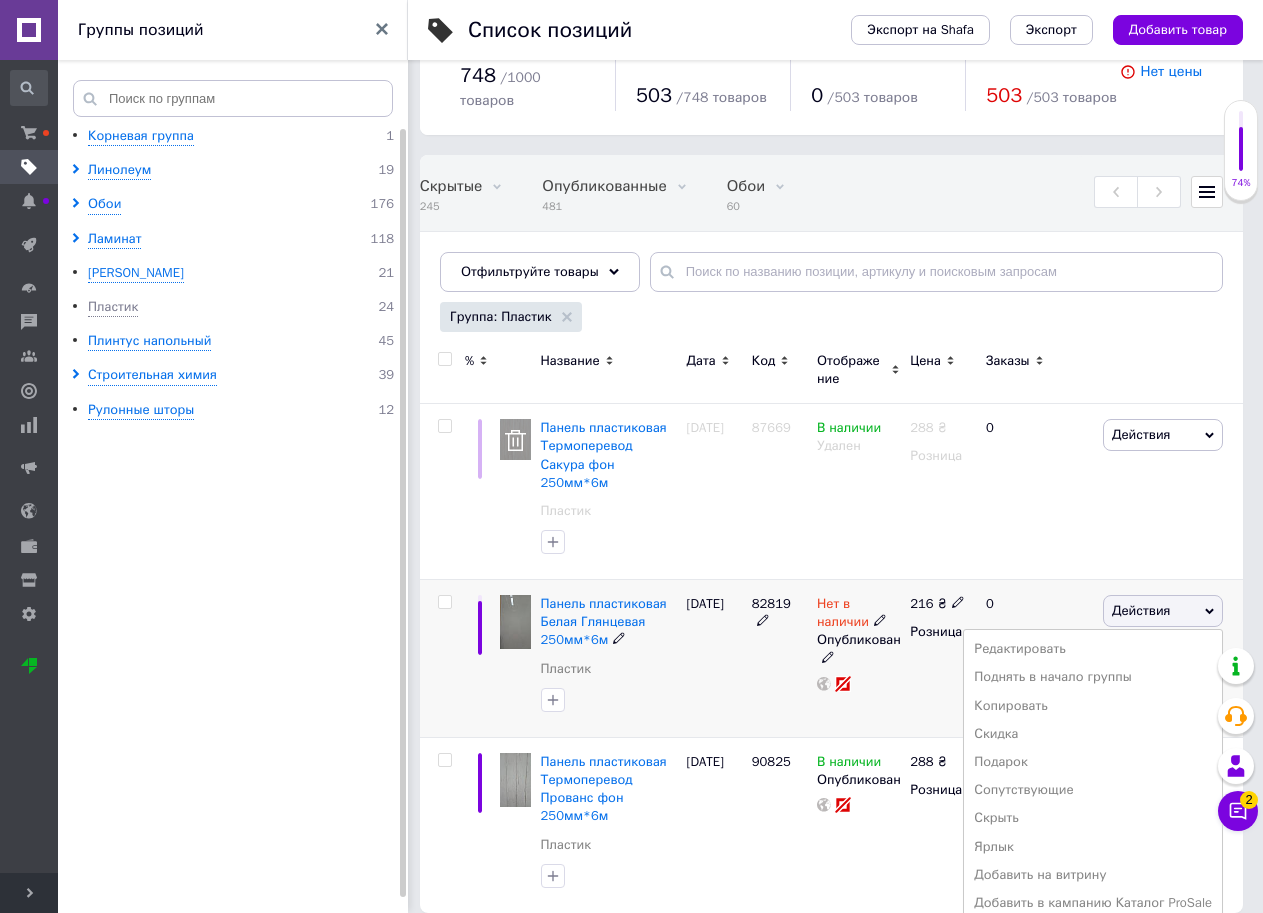 click on "Удалить" at bounding box center (1093, 931) 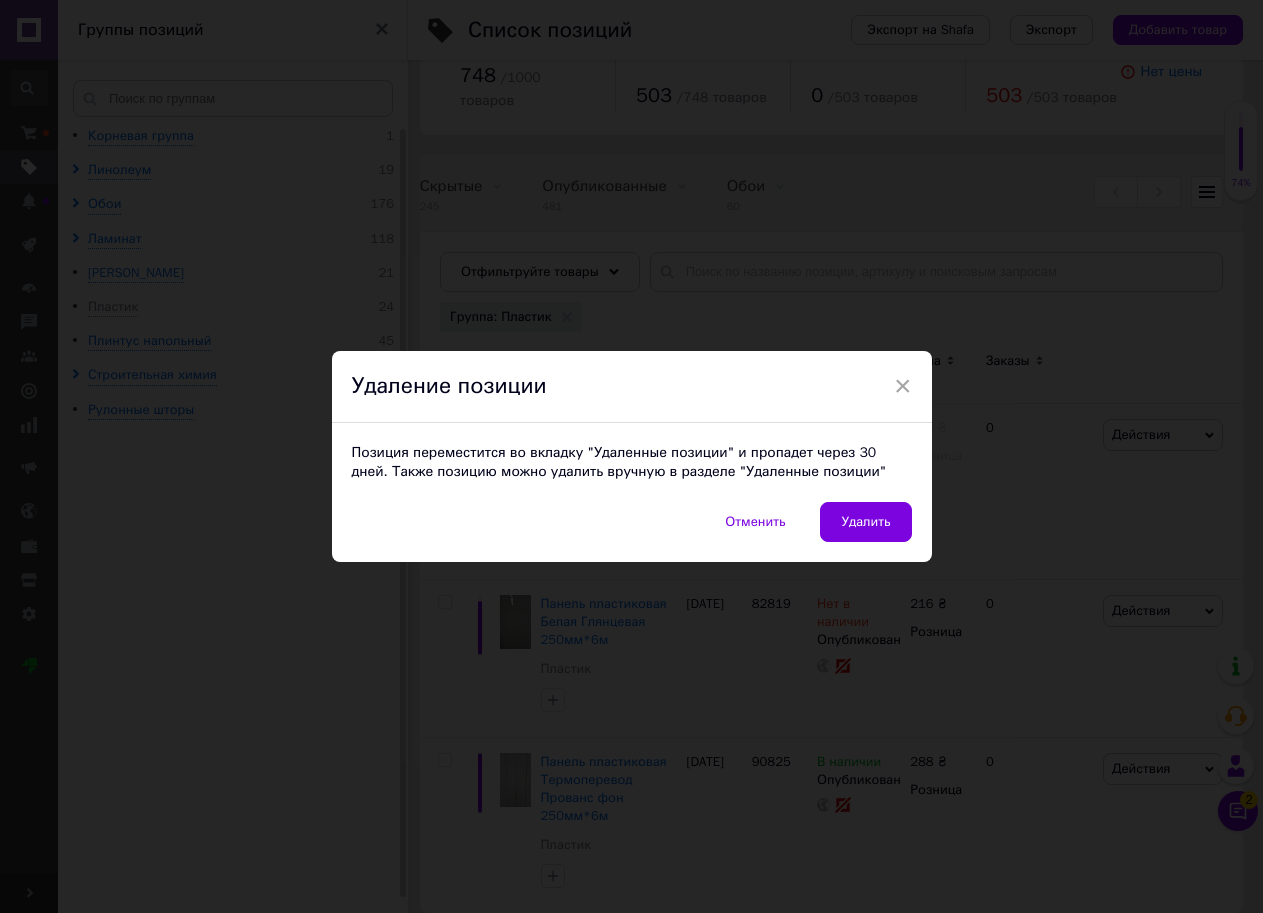 scroll, scrollTop: 48, scrollLeft: 0, axis: vertical 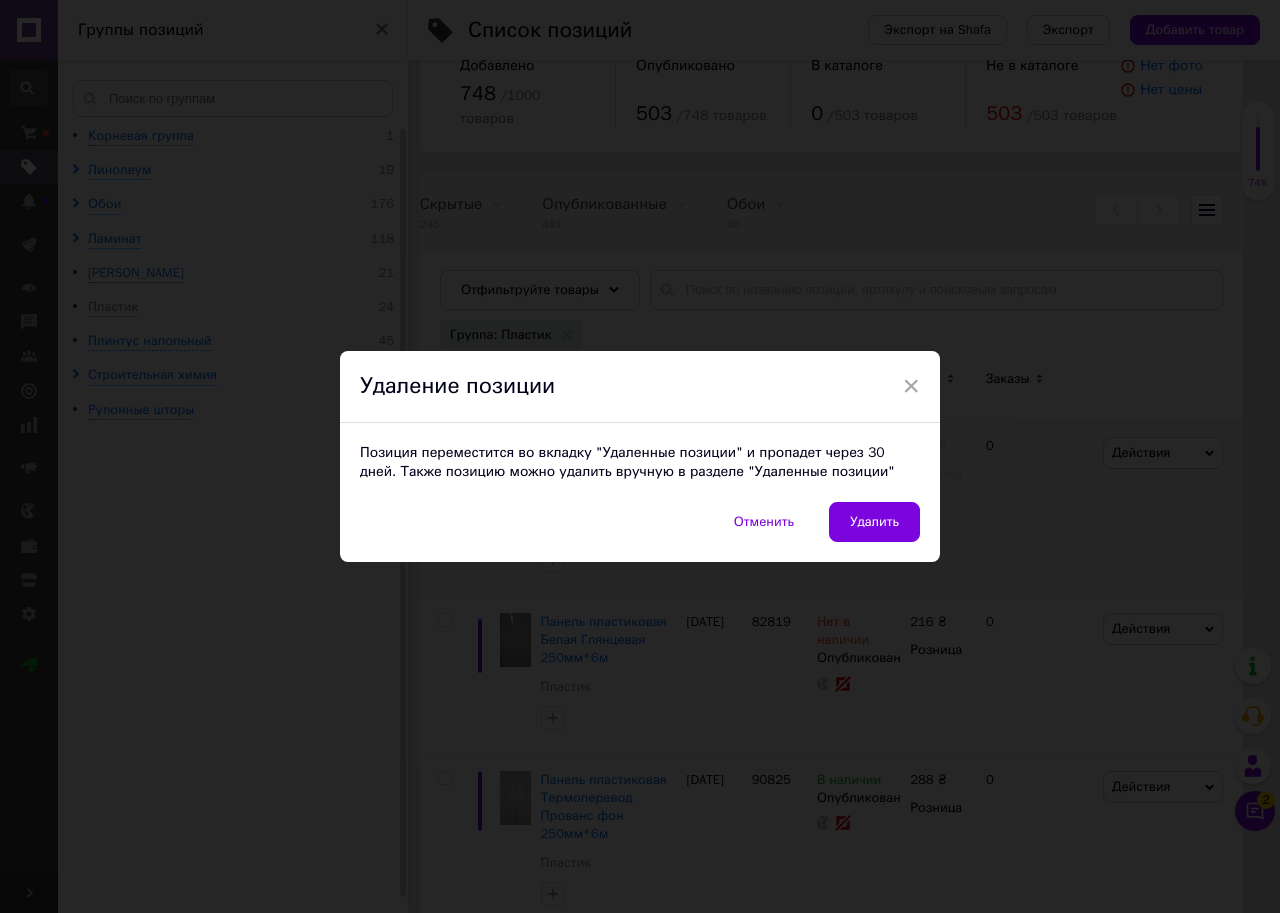 drag, startPoint x: 890, startPoint y: 531, endPoint x: 888, endPoint y: 521, distance: 10.198039 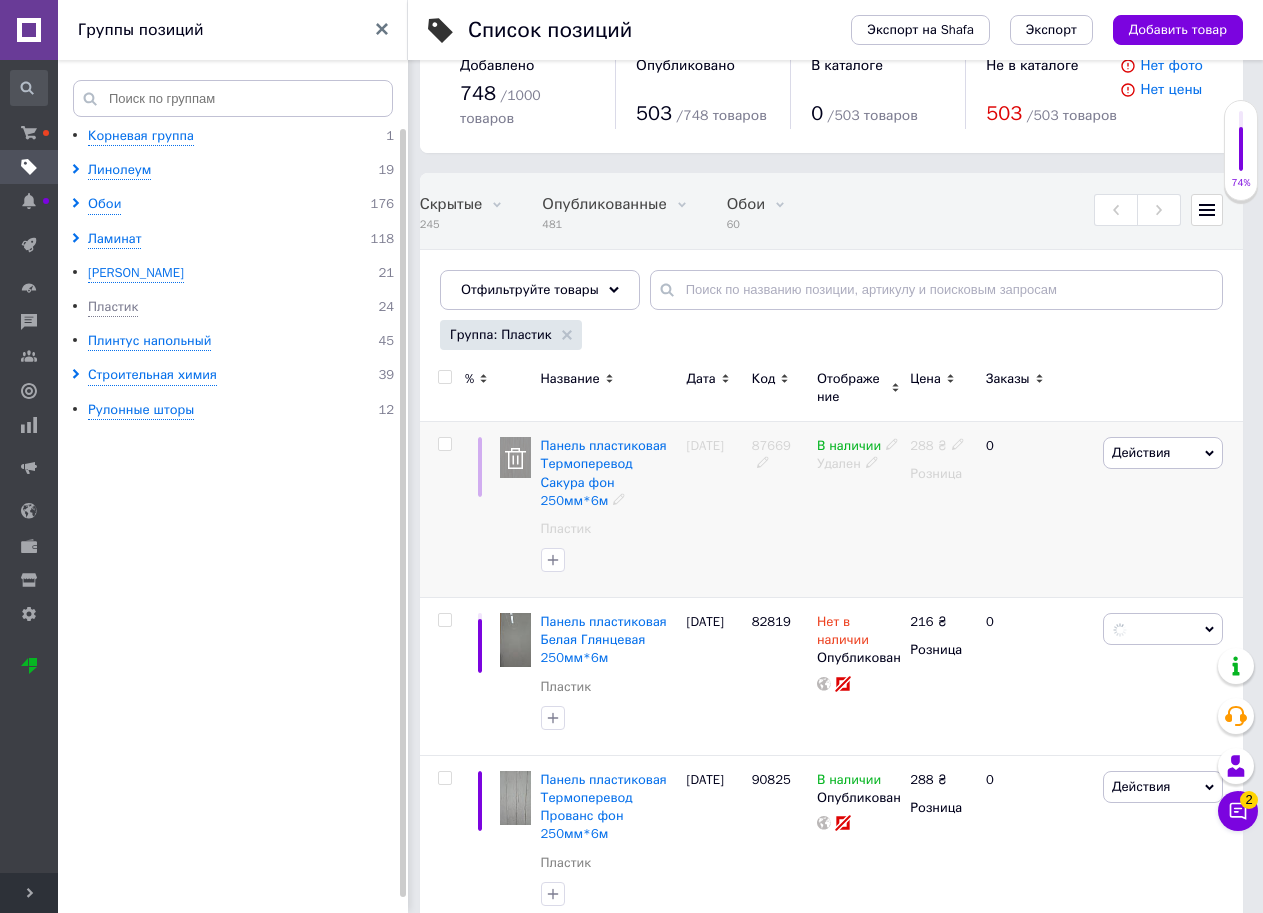 scroll, scrollTop: 0, scrollLeft: 368, axis: horizontal 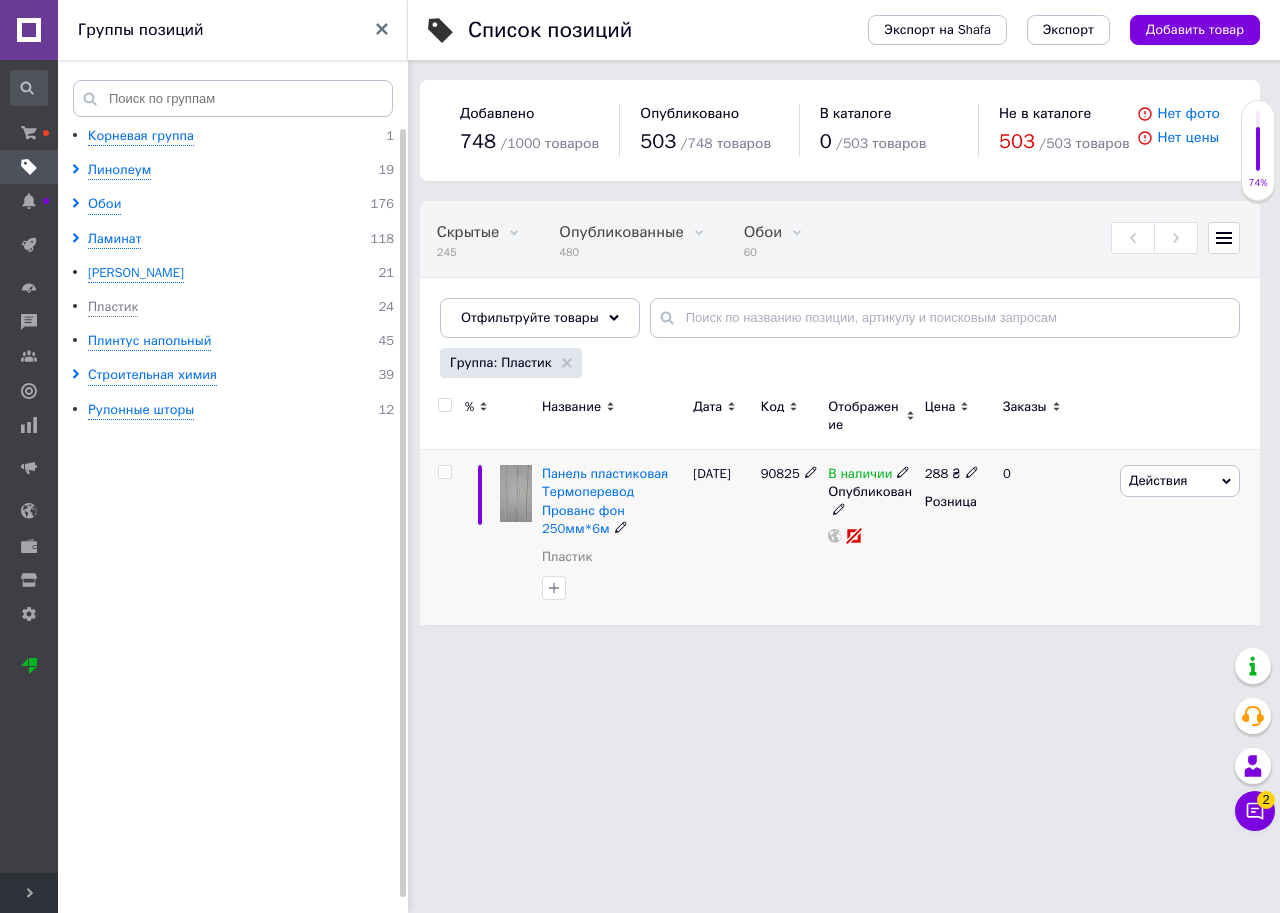 click on "Действия" at bounding box center [1180, 481] 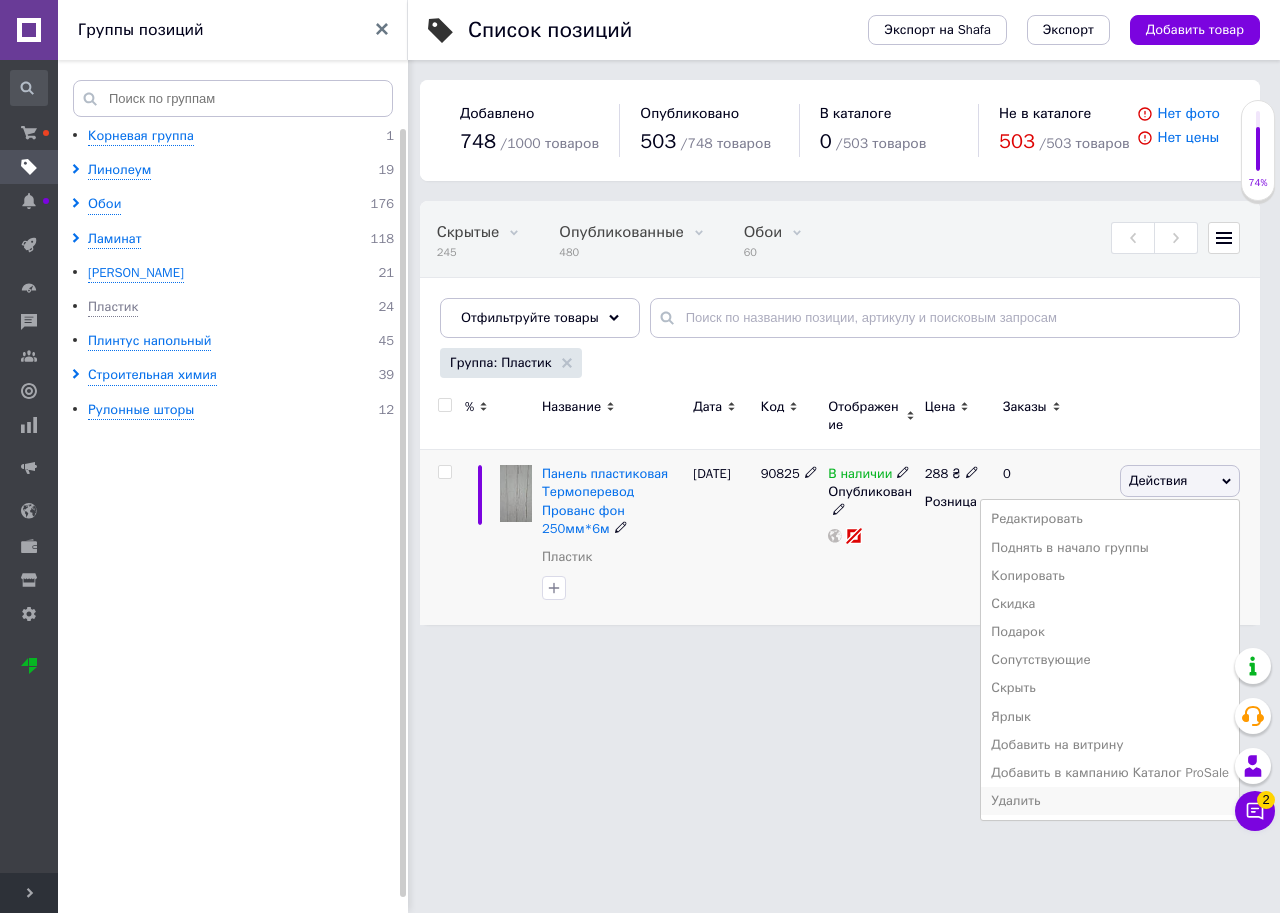 click on "Удалить" at bounding box center (1110, 801) 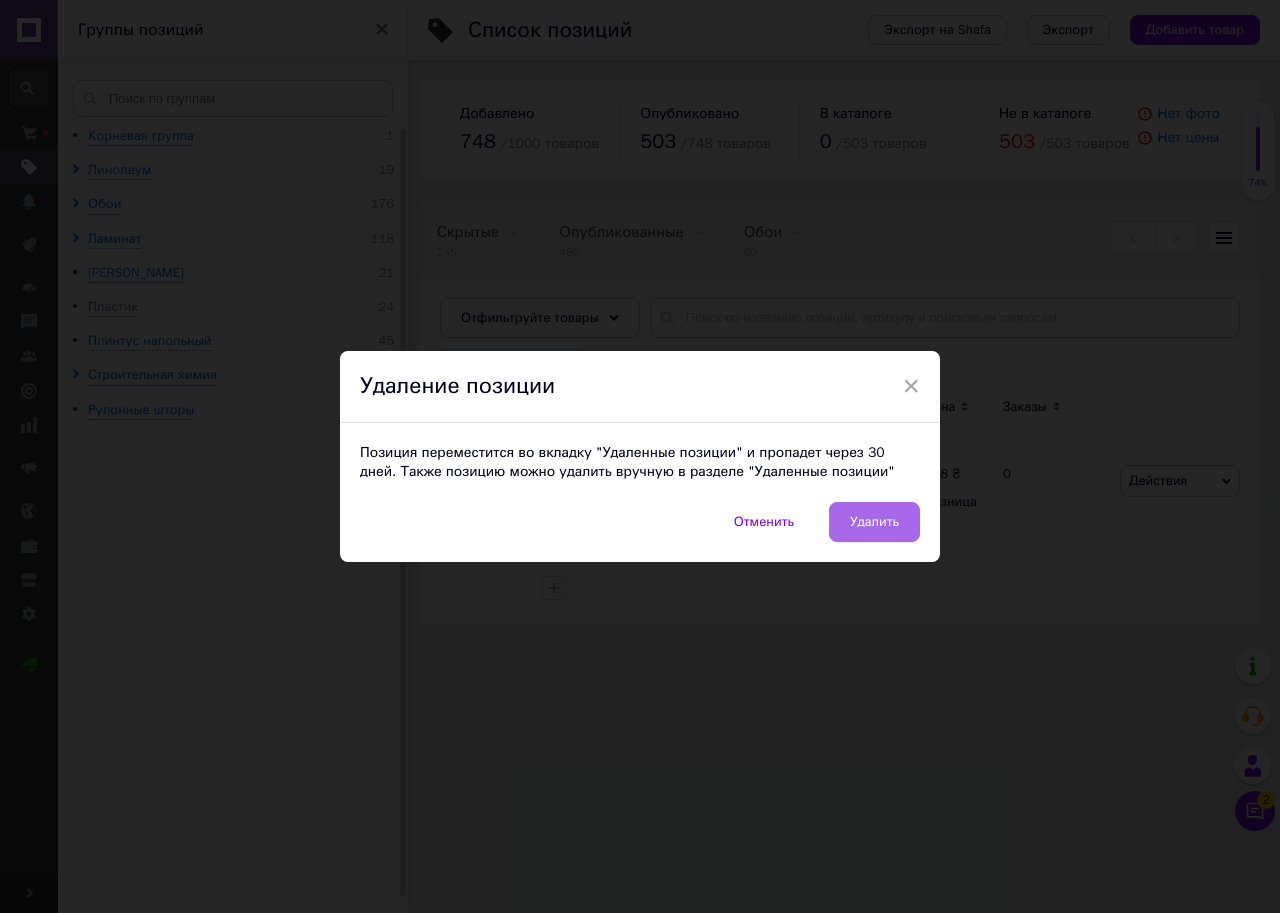click on "Удалить" at bounding box center [874, 522] 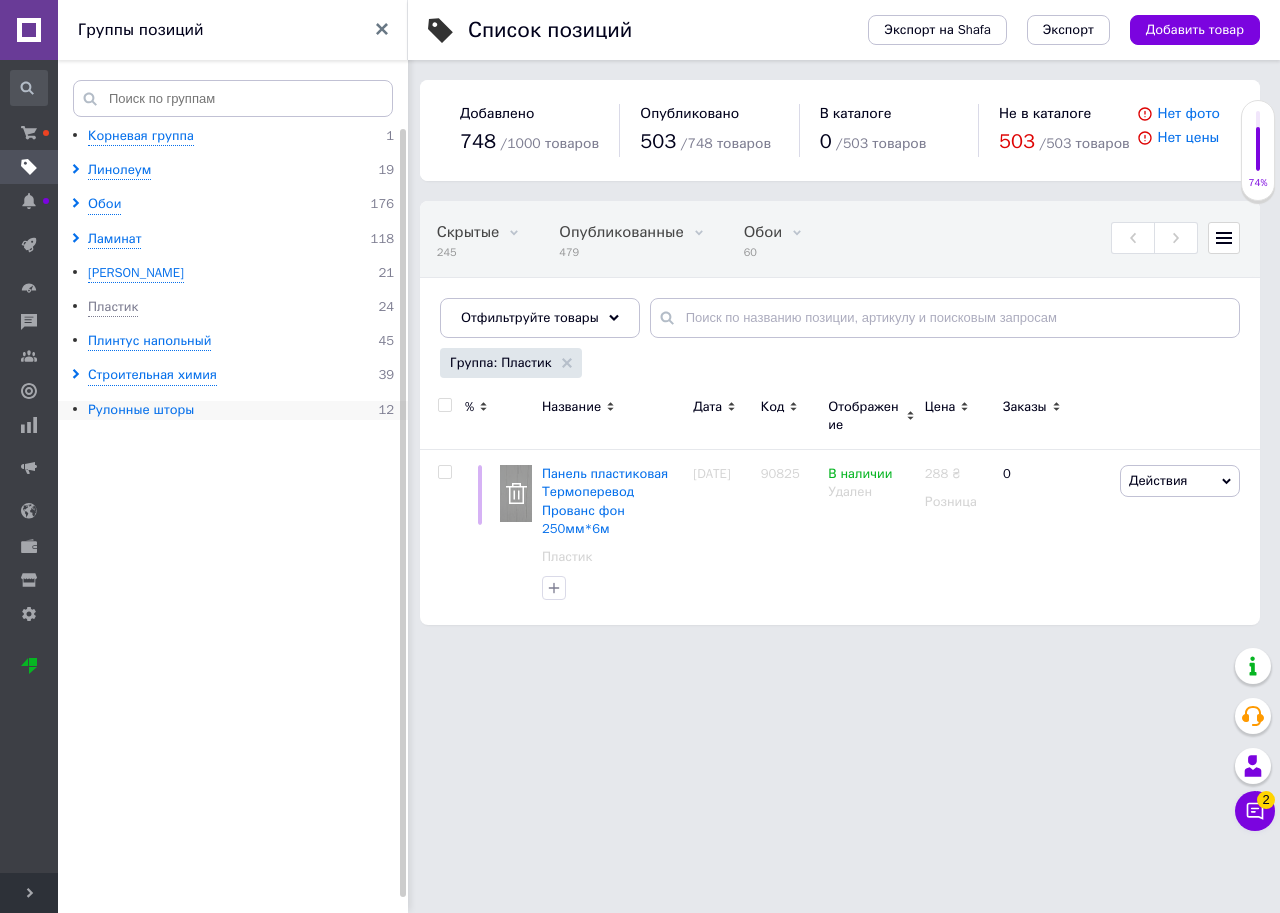 click on "Рулонные шторы" at bounding box center (141, 410) 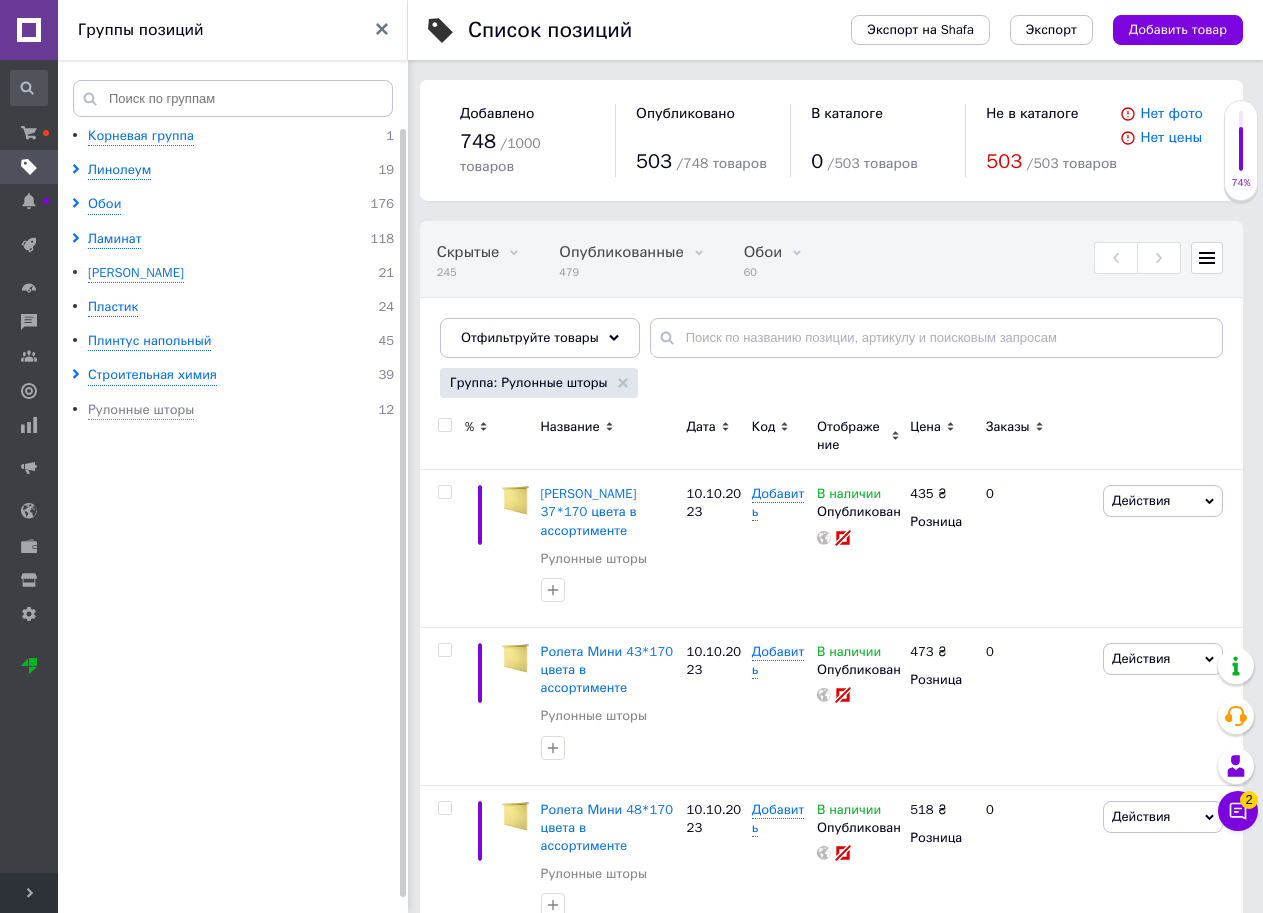scroll, scrollTop: 0, scrollLeft: 368, axis: horizontal 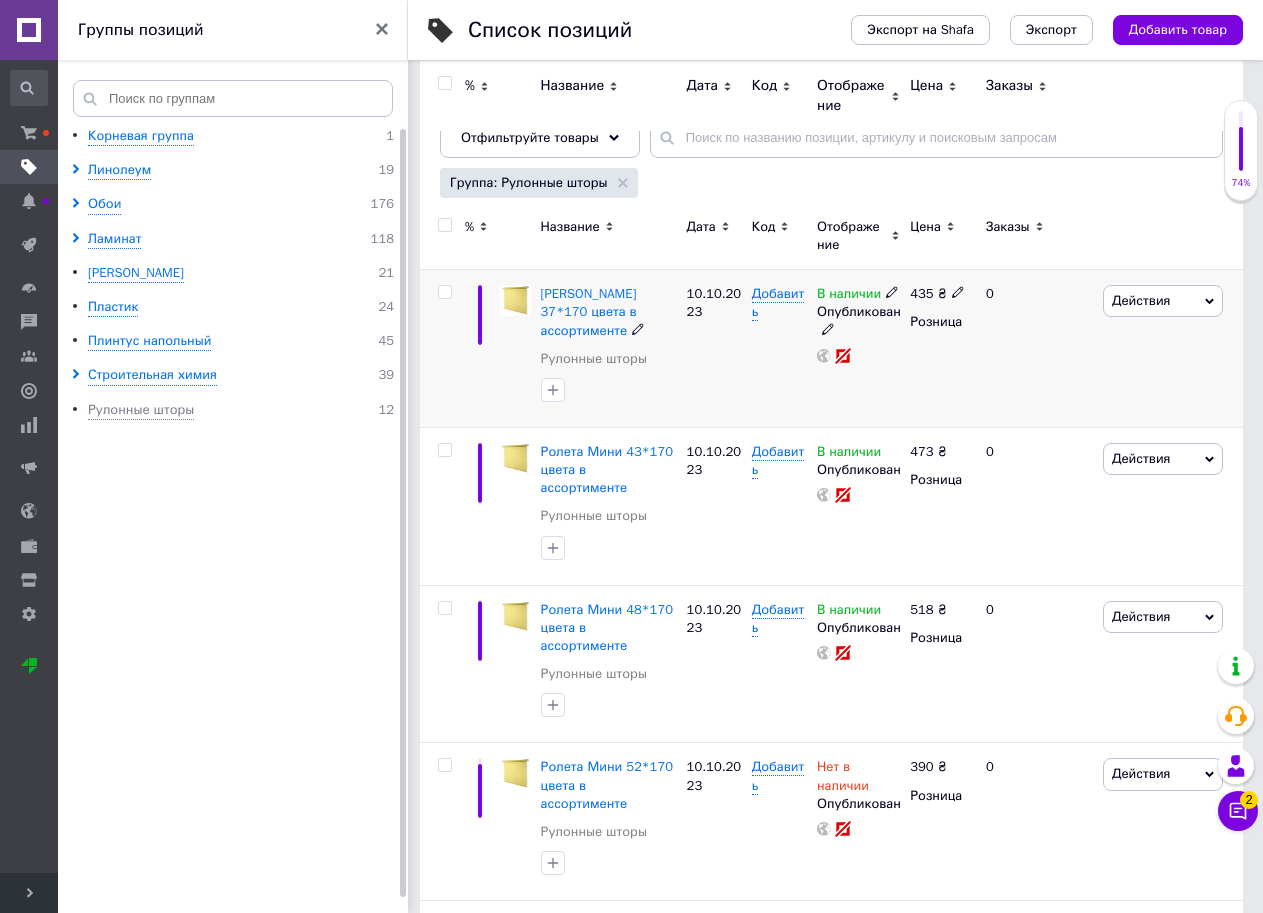 click on "Действия" at bounding box center (1141, 300) 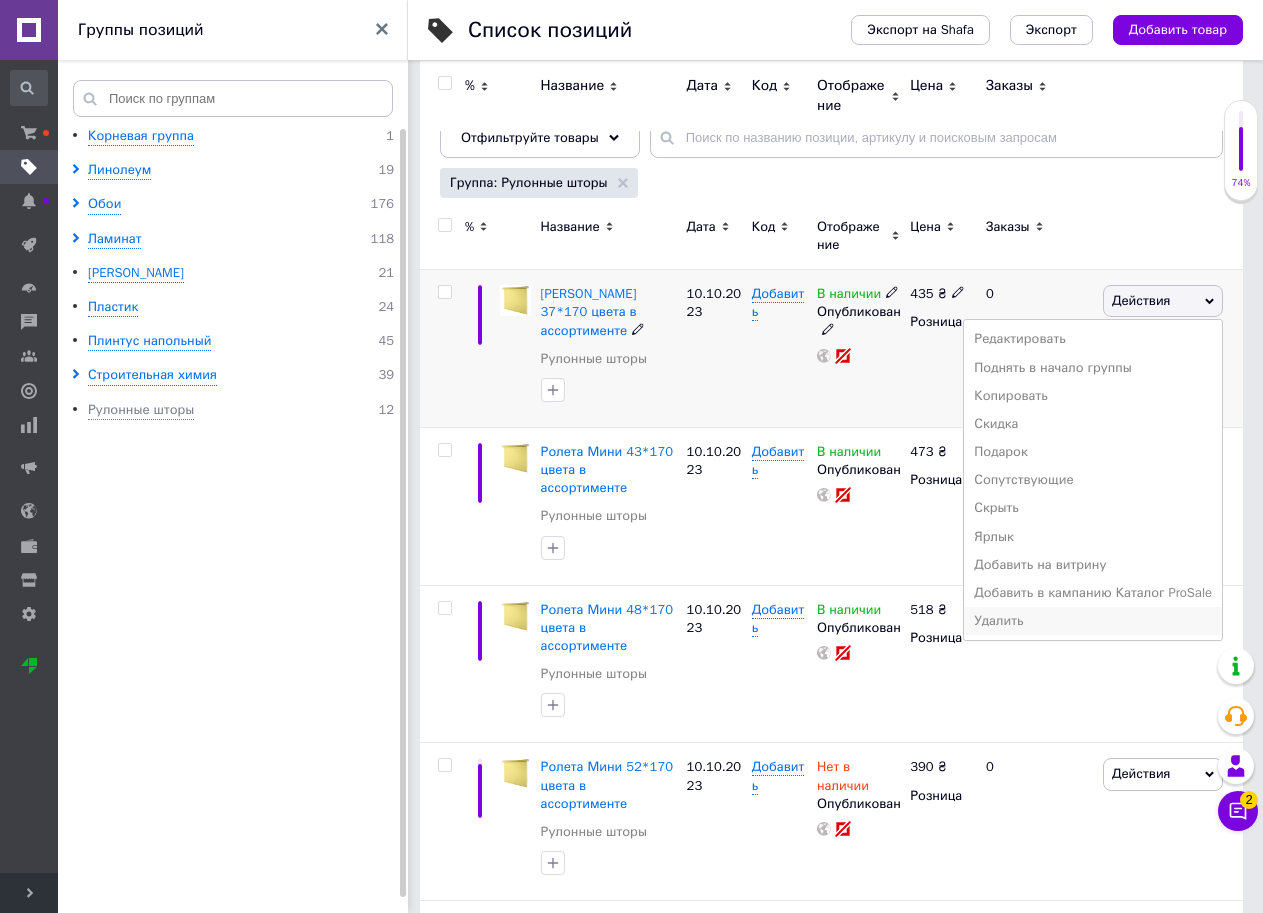 click on "Удалить" at bounding box center [1093, 621] 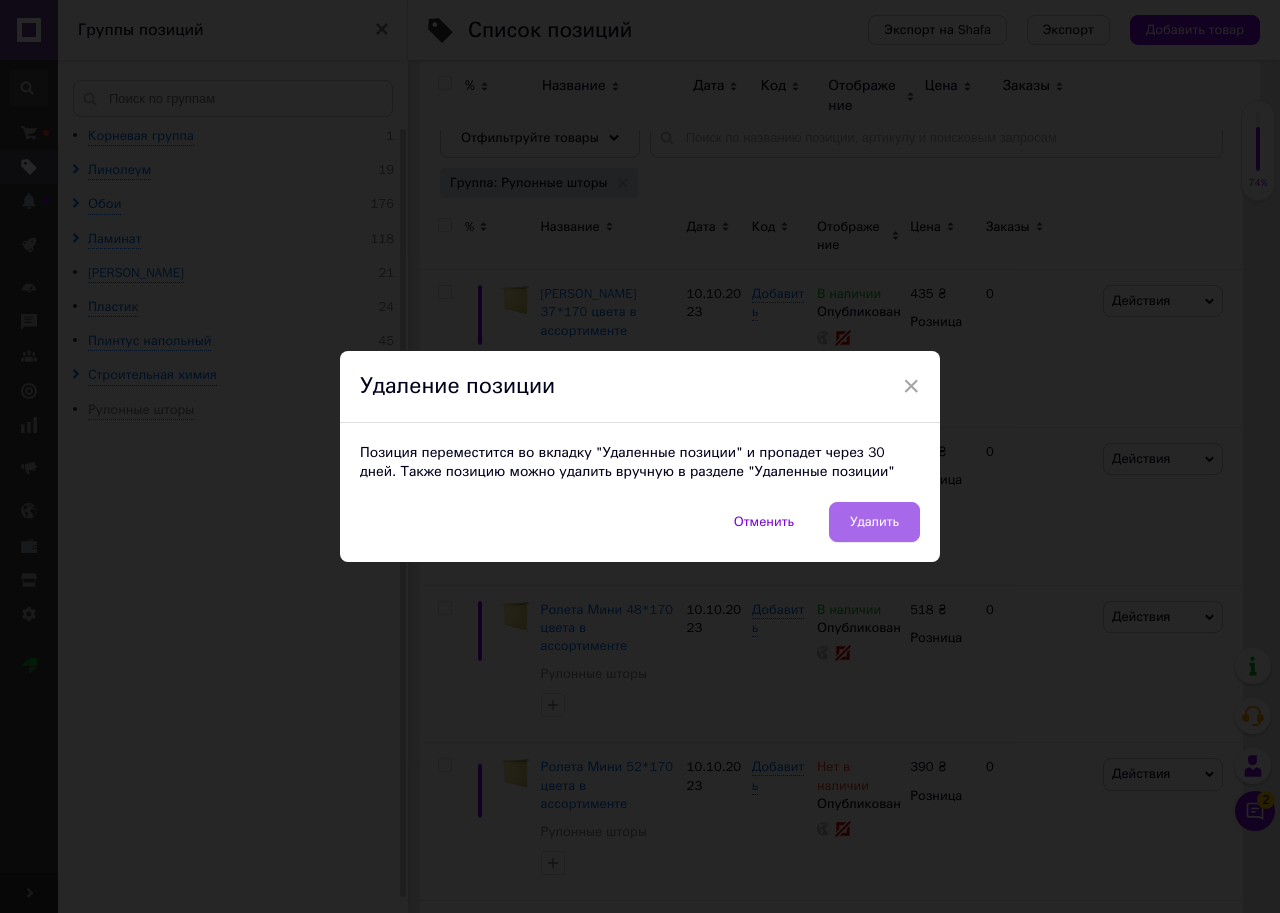 click on "Удалить" at bounding box center (874, 522) 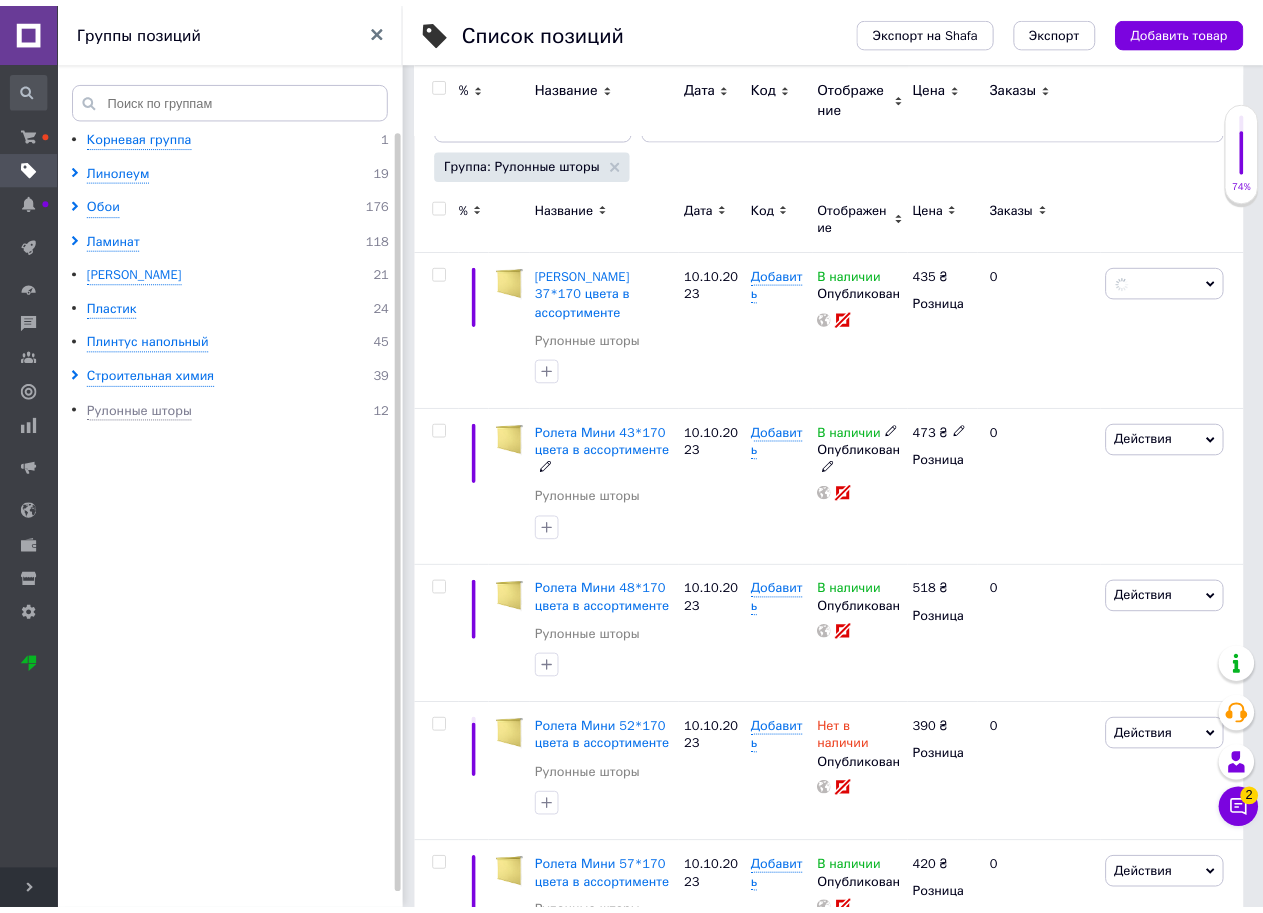 scroll, scrollTop: 0, scrollLeft: 368, axis: horizontal 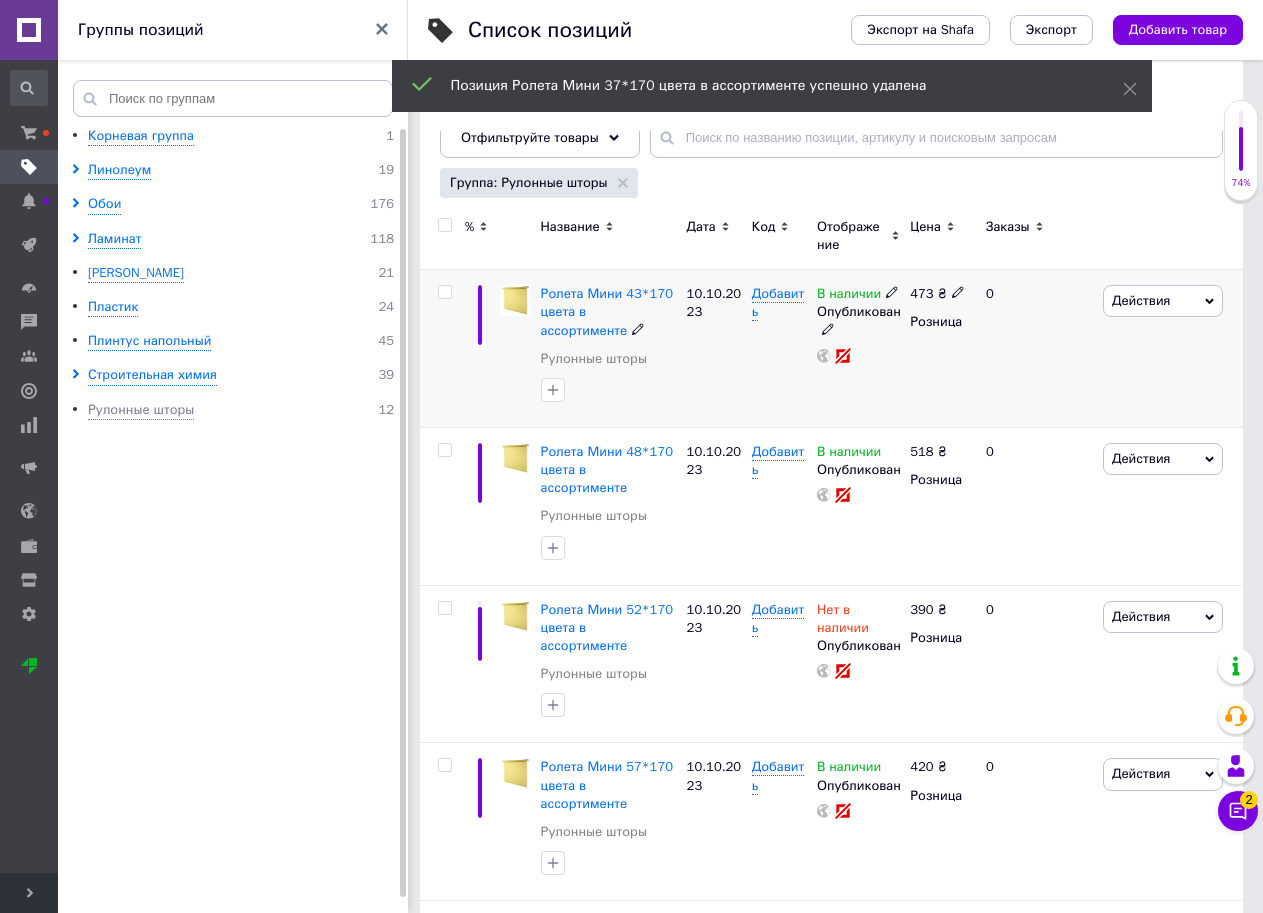 click on "Действия" at bounding box center (1163, 301) 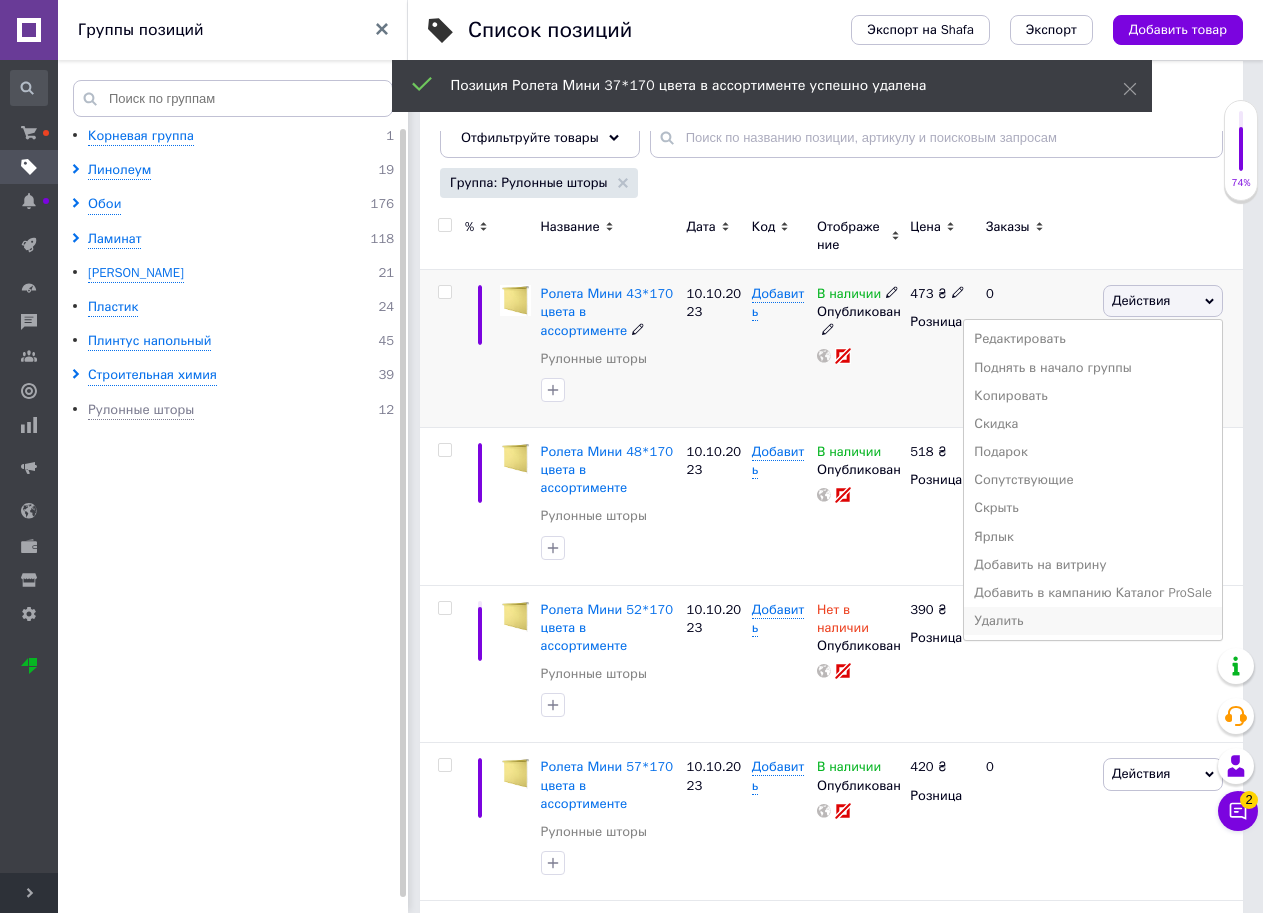 click on "Удалить" at bounding box center [1093, 621] 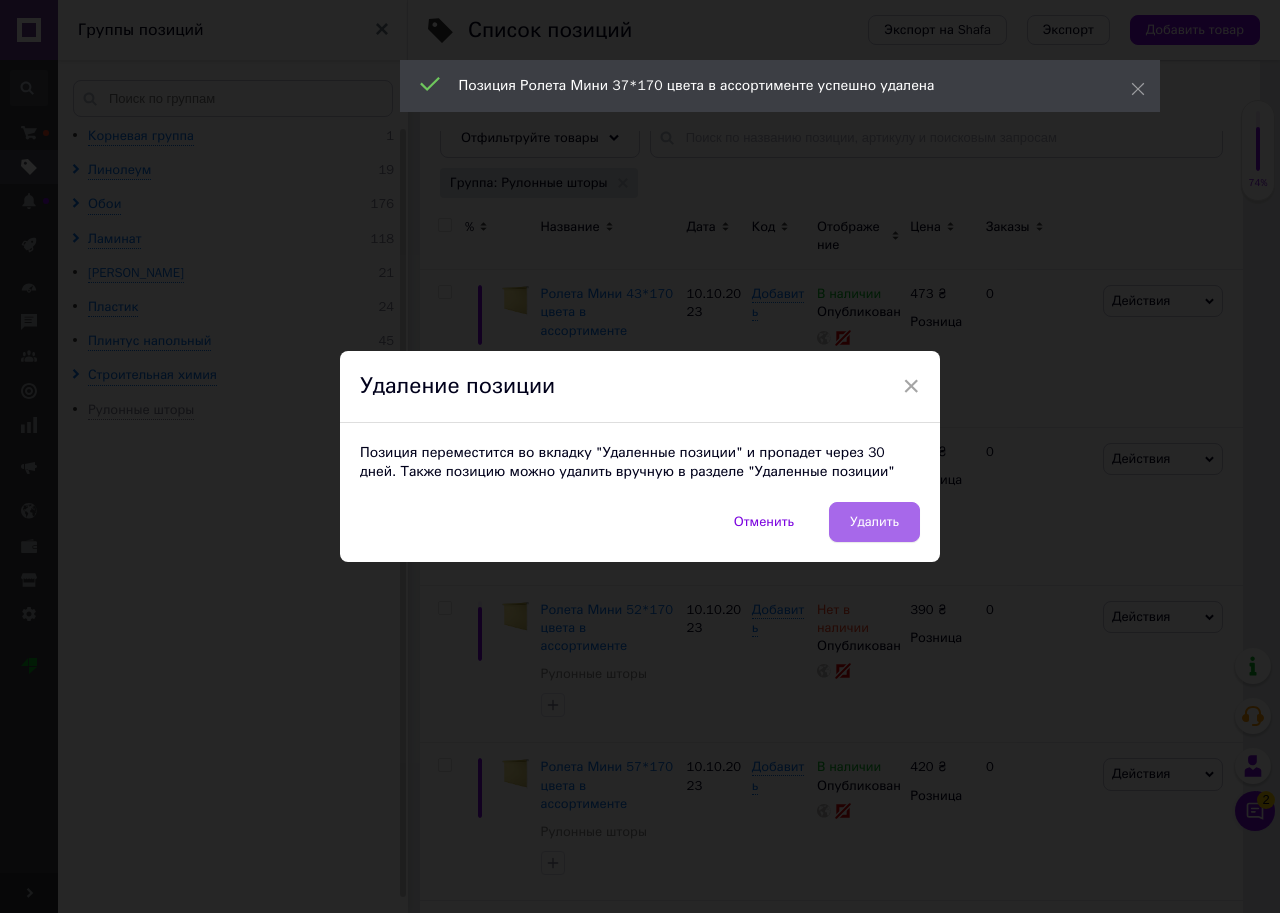 click on "Удалить" at bounding box center [874, 522] 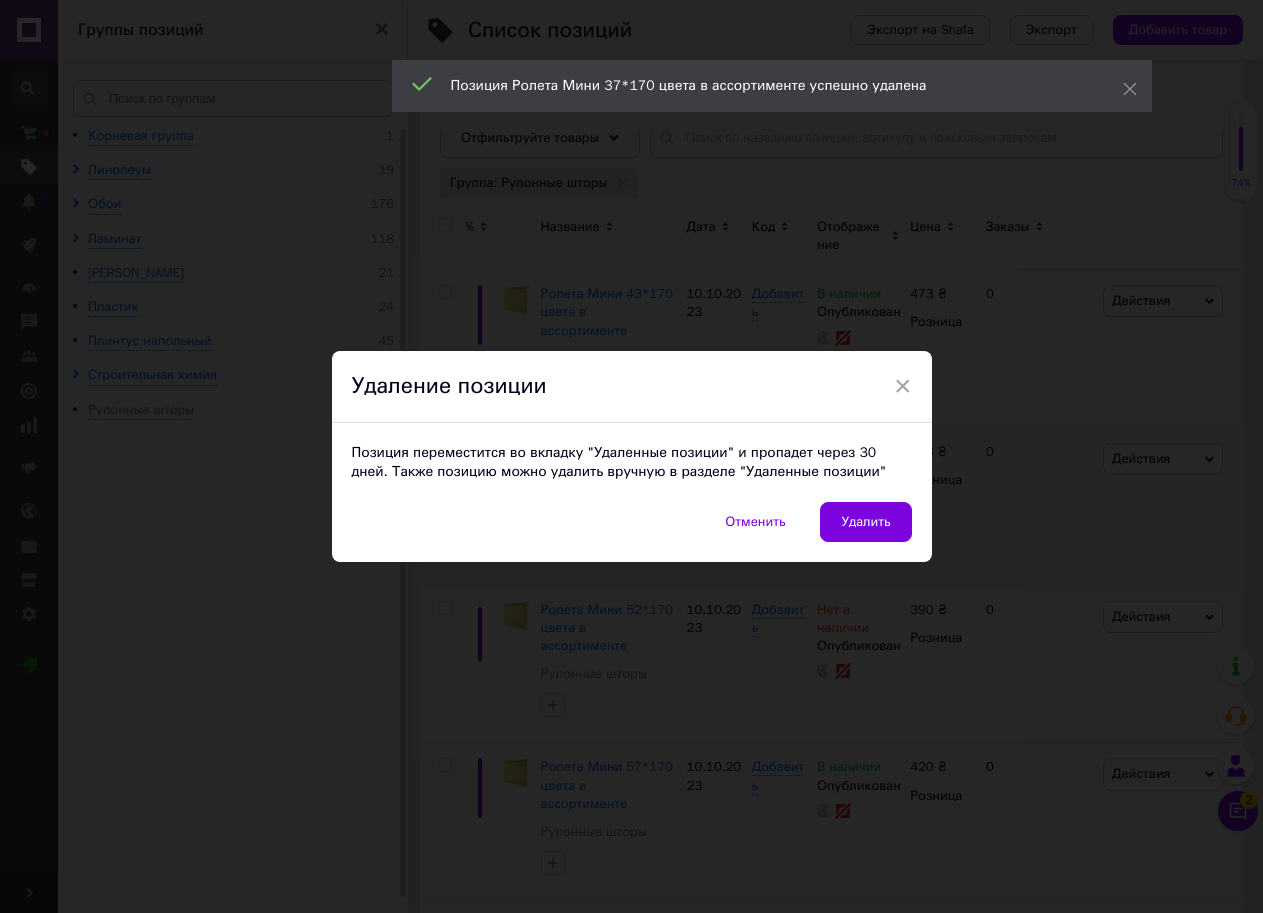 scroll, scrollTop: 0, scrollLeft: 368, axis: horizontal 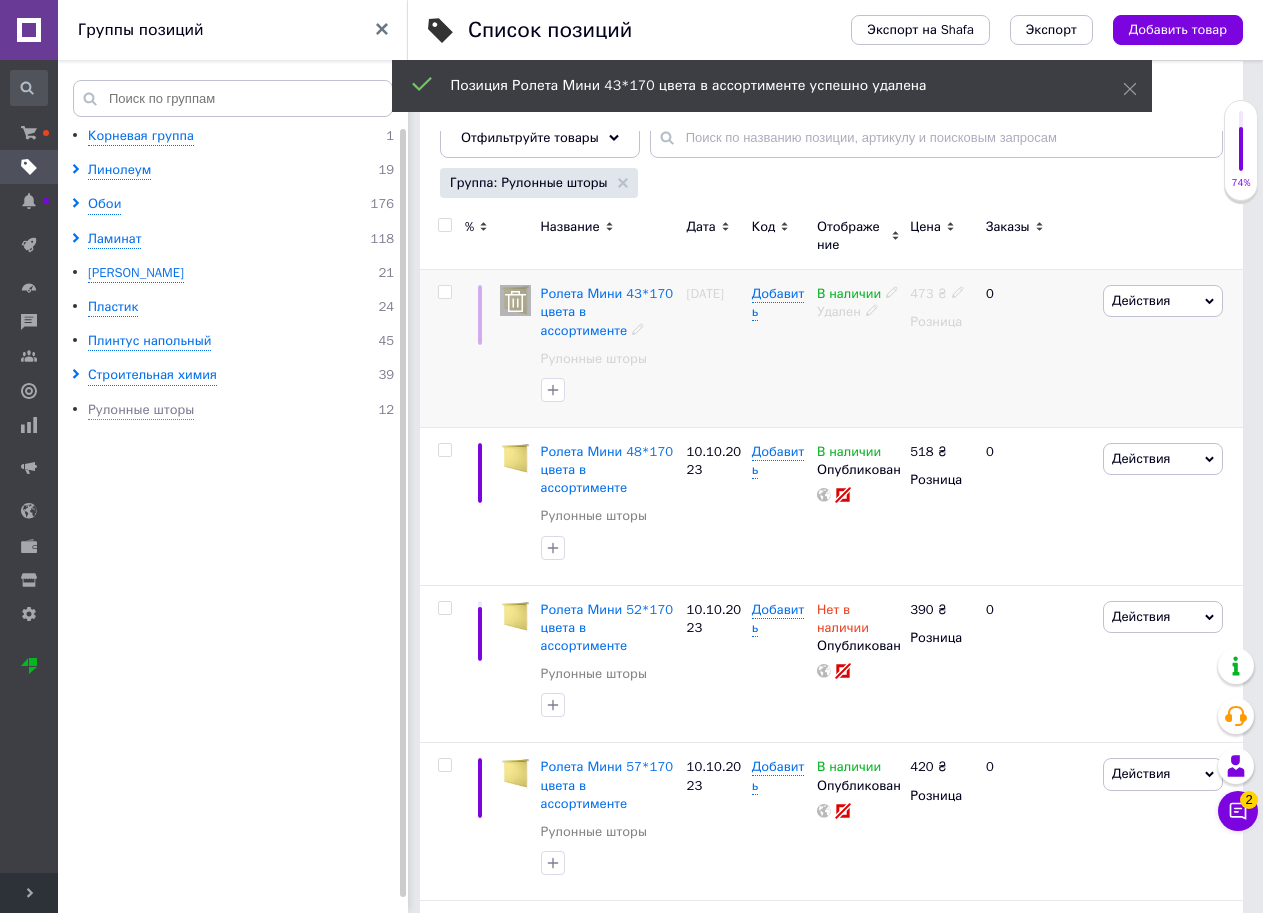 click on "Действия" at bounding box center (1141, 300) 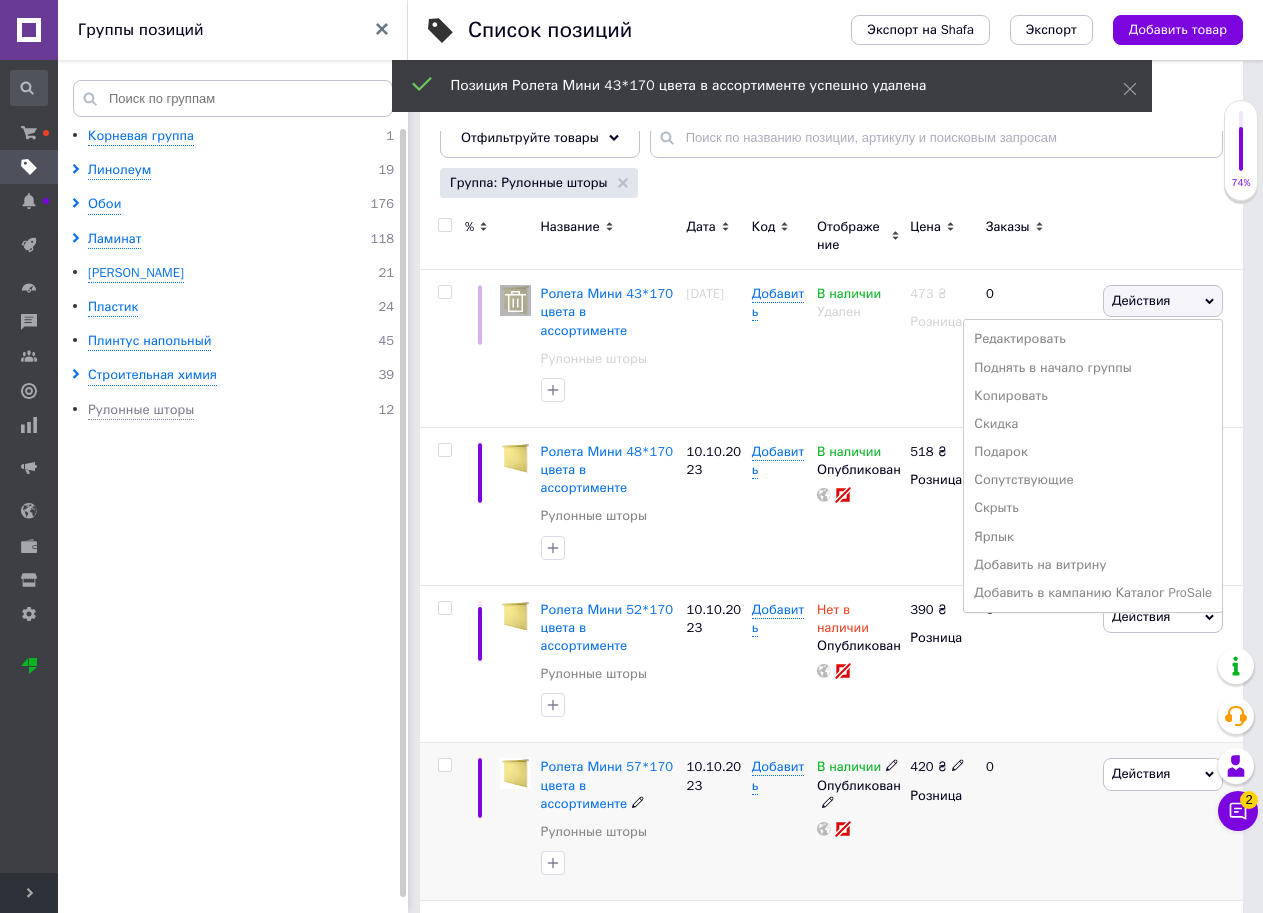 click on "Действия Редактировать Поднять в начало группы Копировать Скидка Подарок Сопутствующие Скрыть Ярлык Добавить на витрину Добавить в кампанию Каталог ProSale Удалить" at bounding box center (1170, 822) 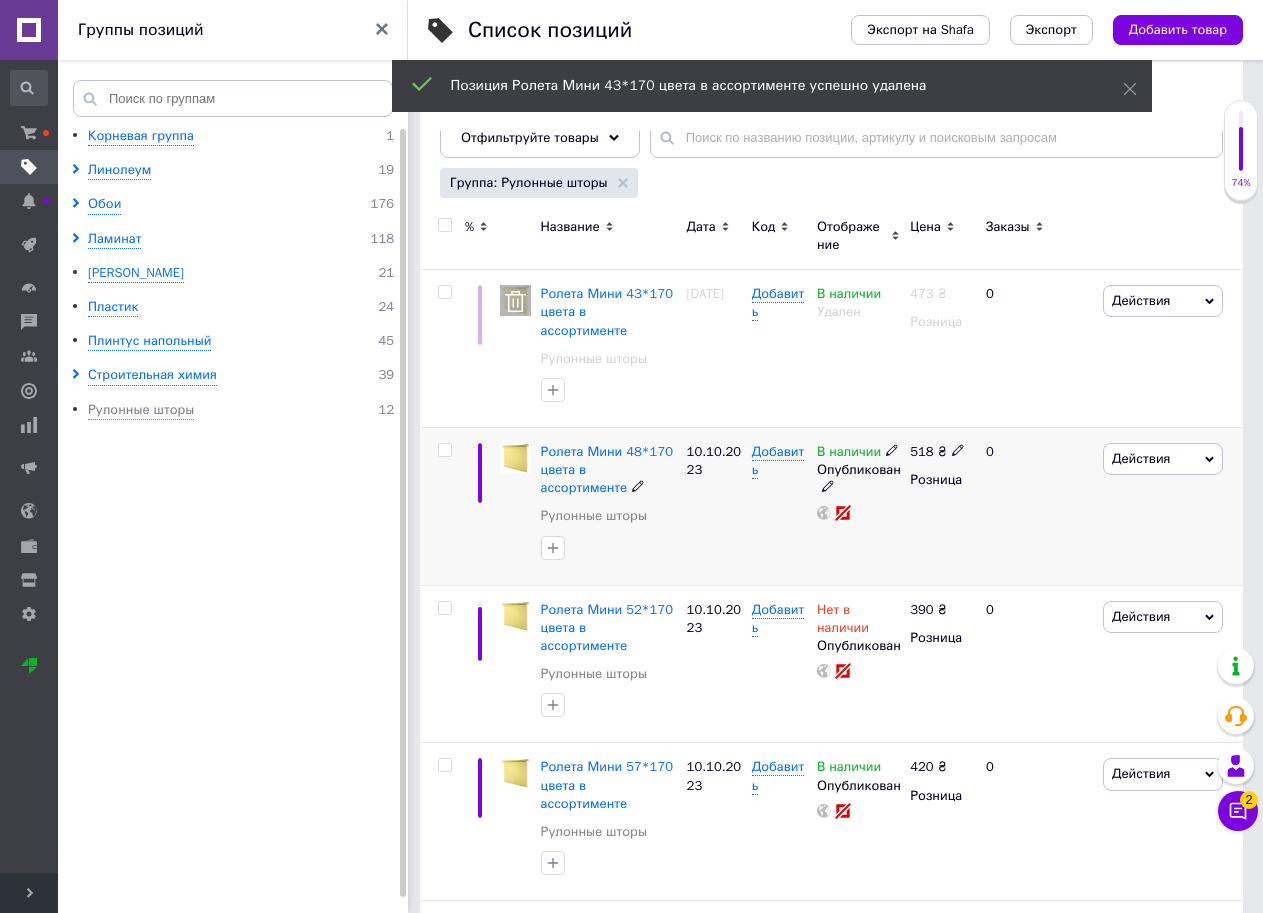 click on "Действия" at bounding box center (1141, 458) 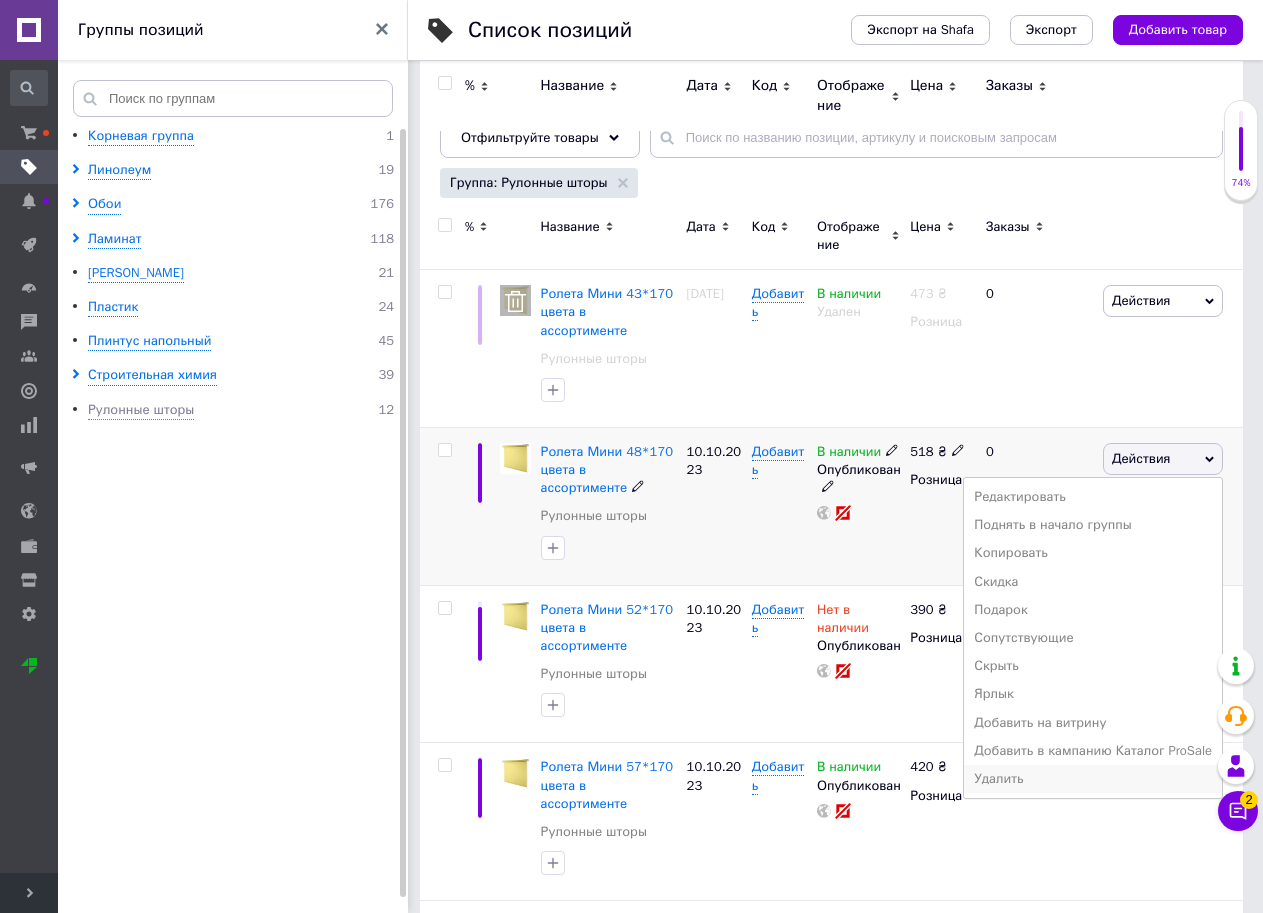 click on "Удалить" at bounding box center (1093, 779) 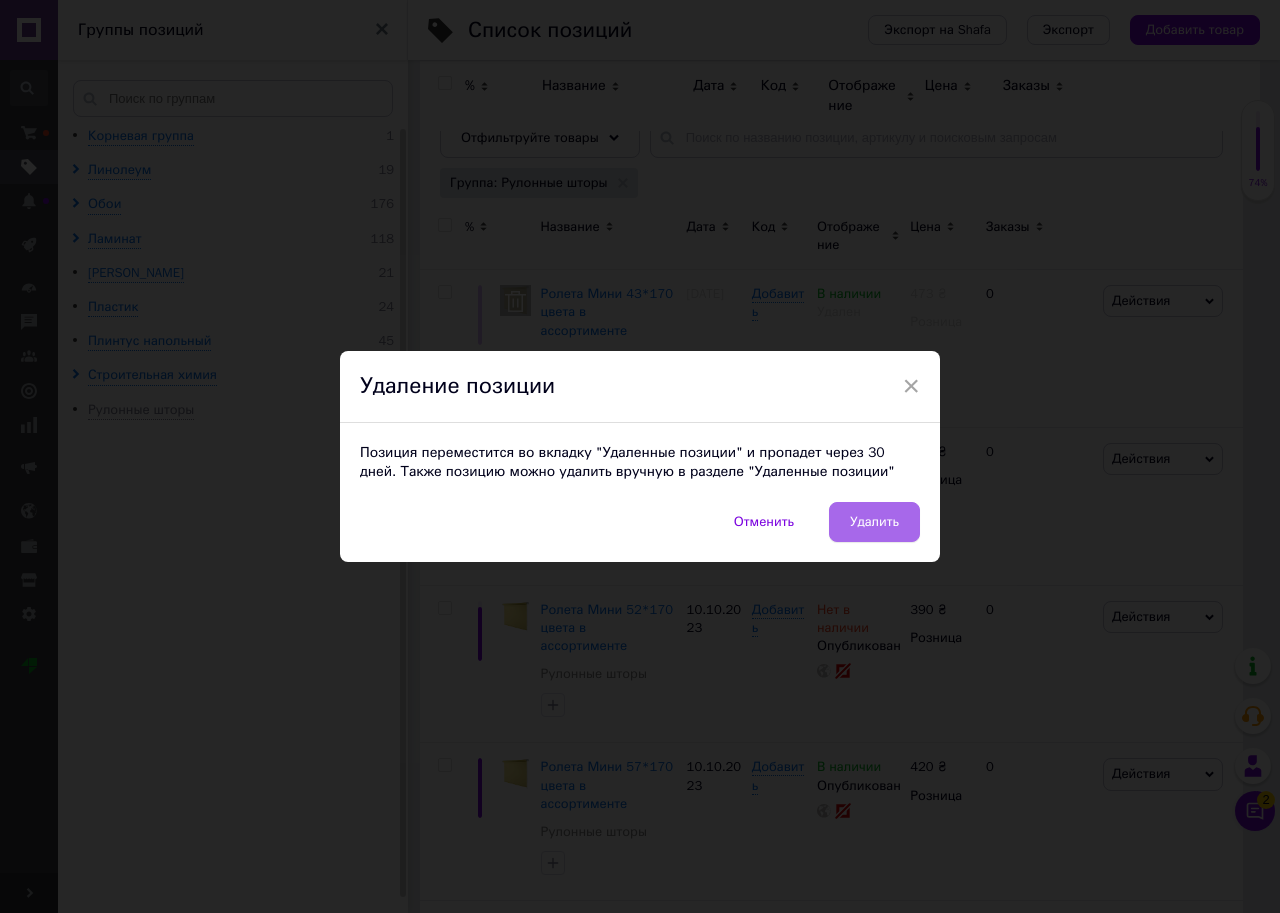click on "Удалить" at bounding box center (874, 522) 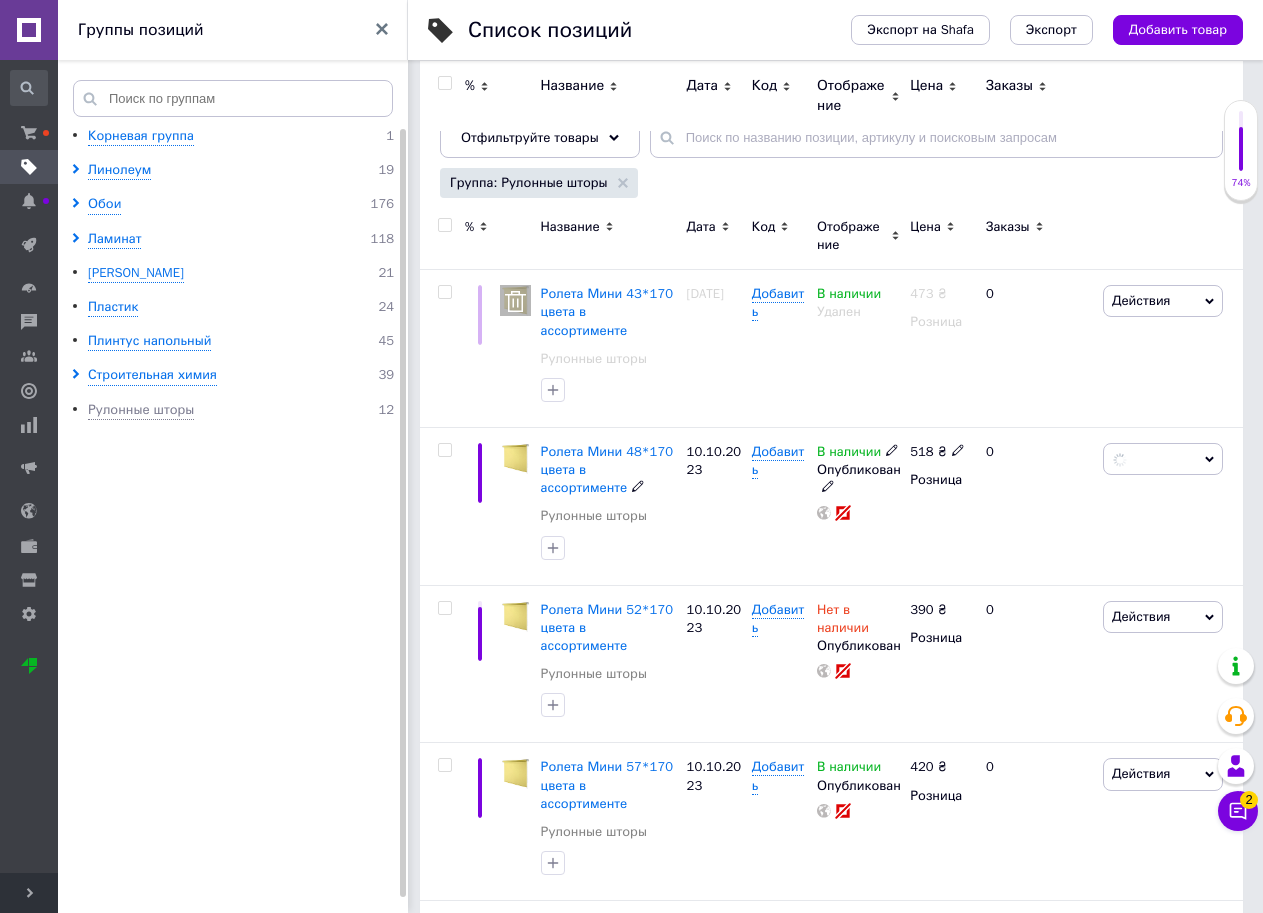 scroll, scrollTop: 0, scrollLeft: 368, axis: horizontal 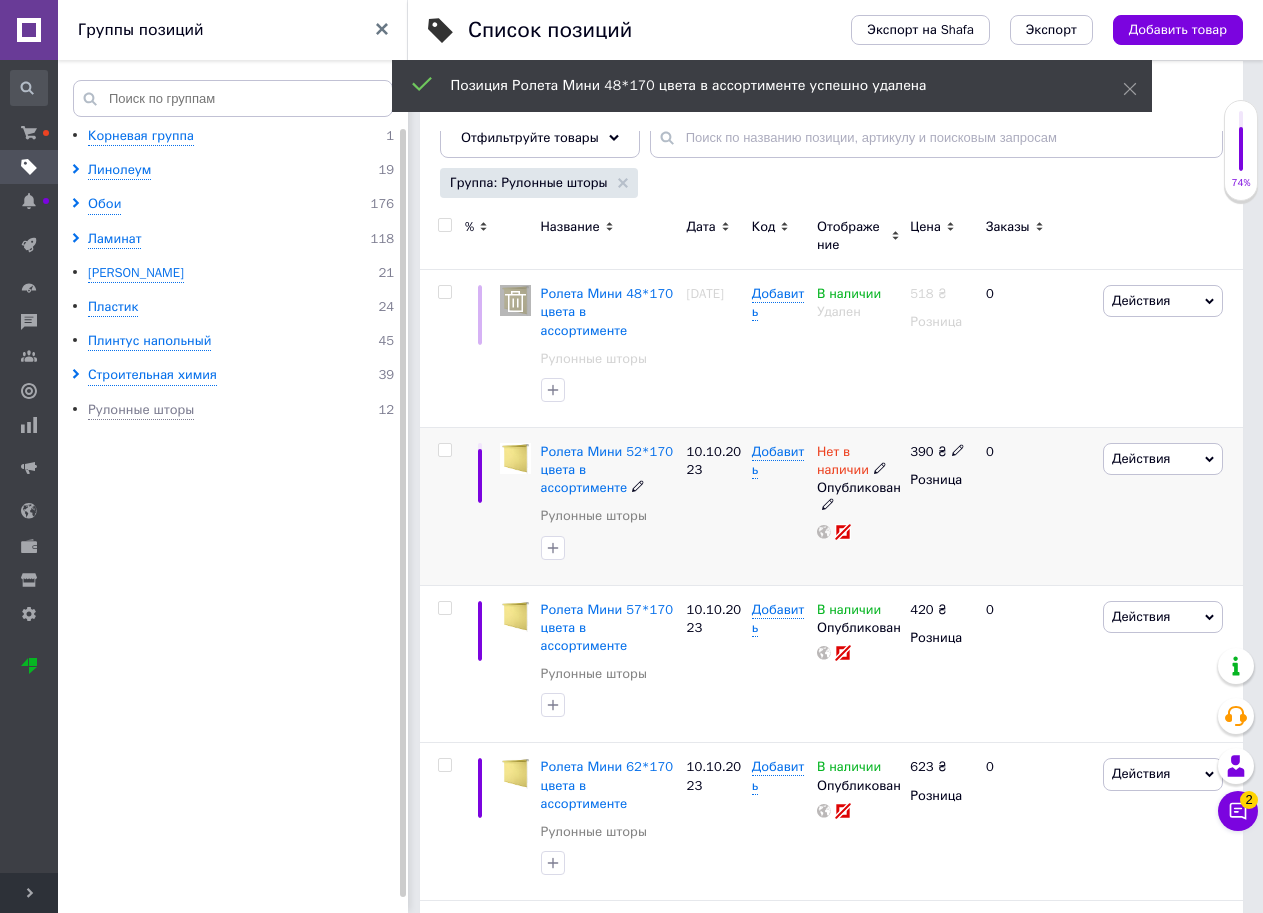 click on "Действия" at bounding box center [1163, 459] 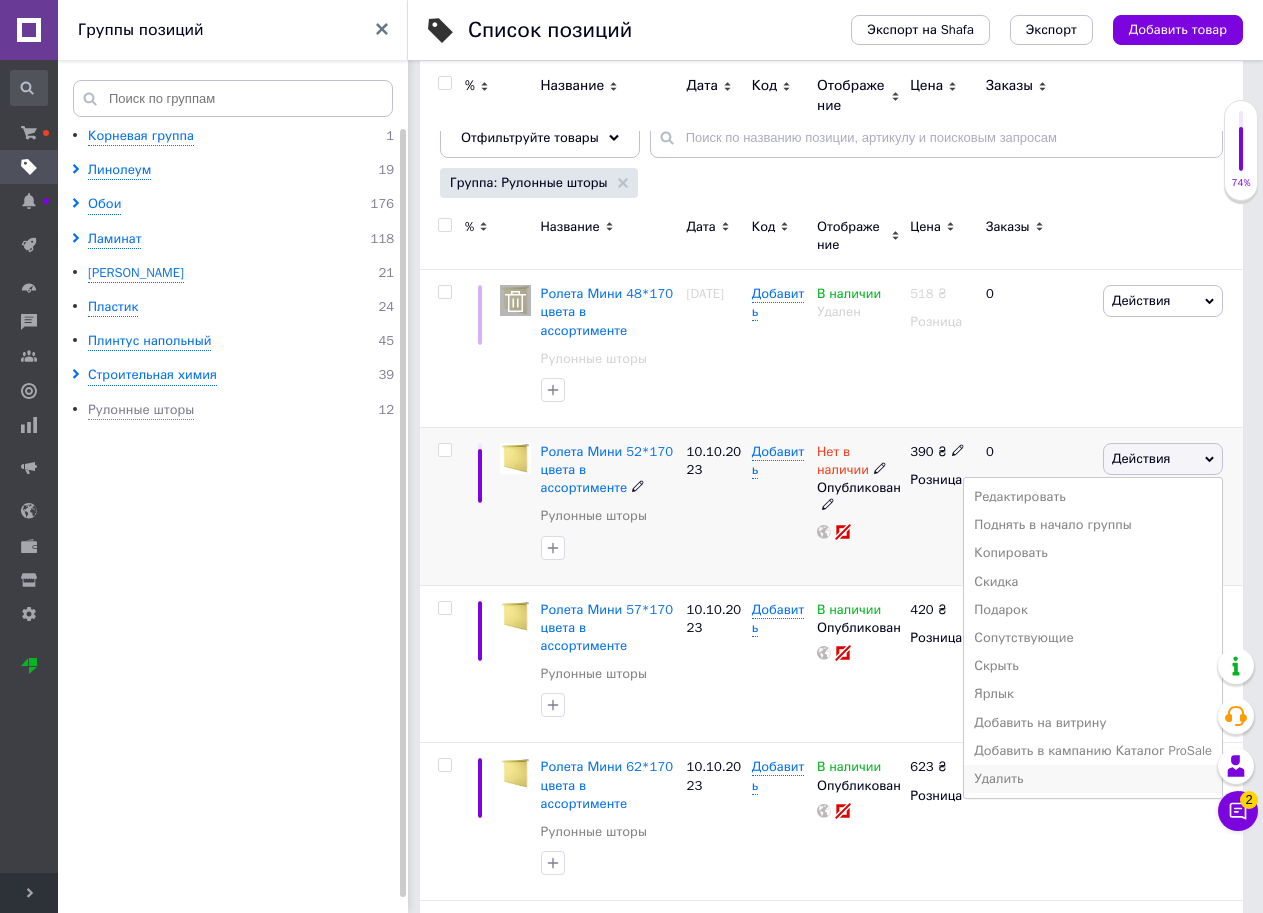 click on "Удалить" at bounding box center (1093, 779) 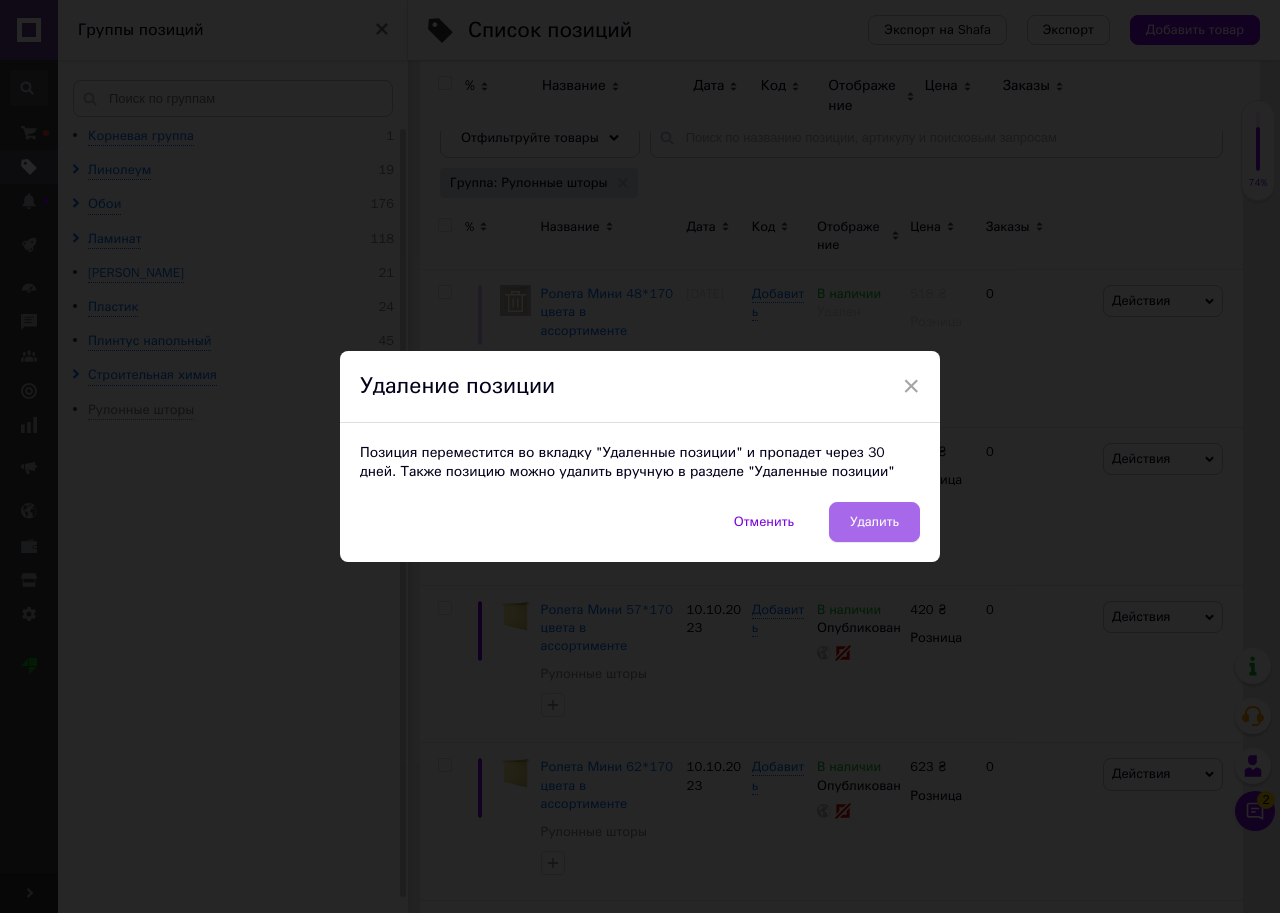 click on "Удалить" at bounding box center (874, 522) 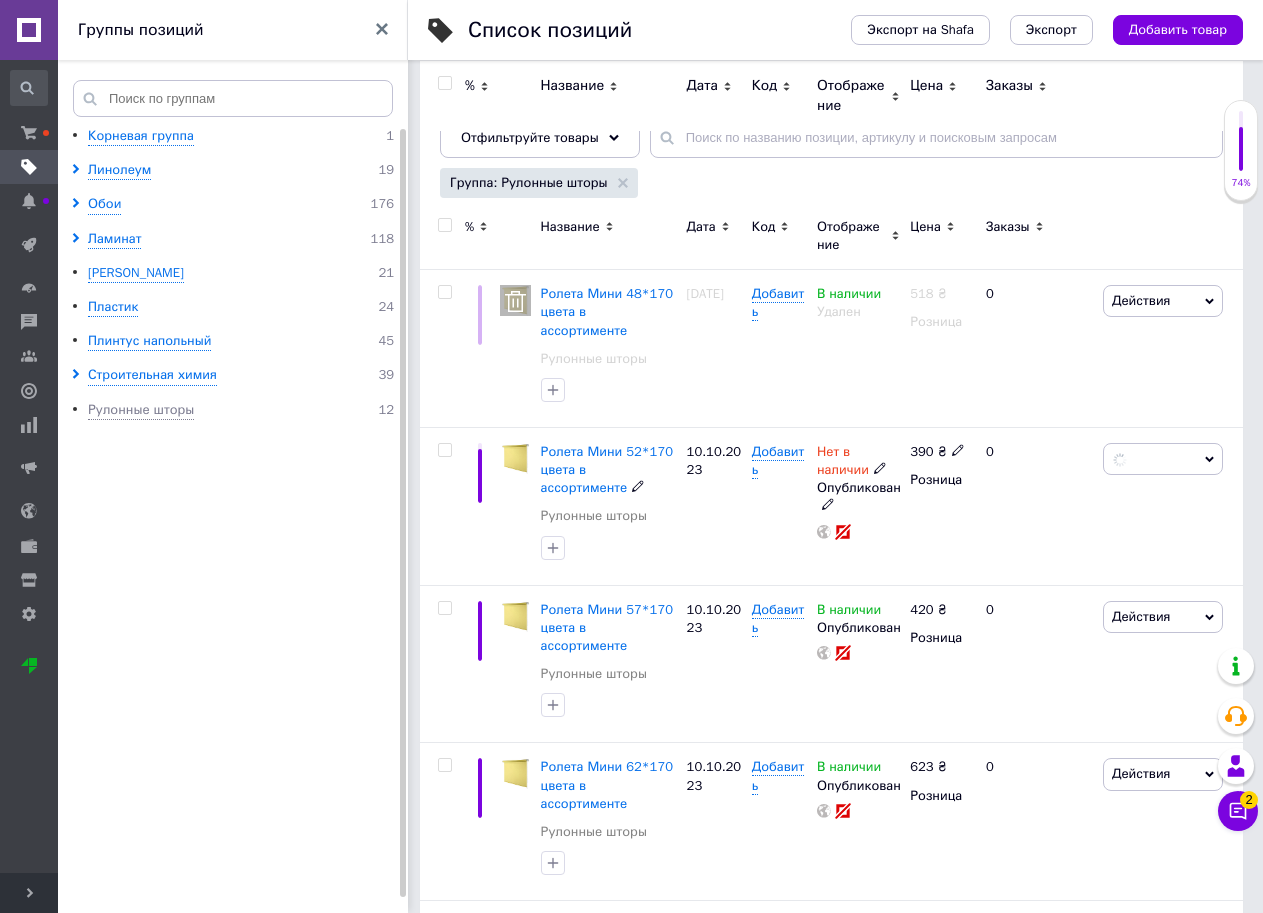 scroll, scrollTop: 0, scrollLeft: 368, axis: horizontal 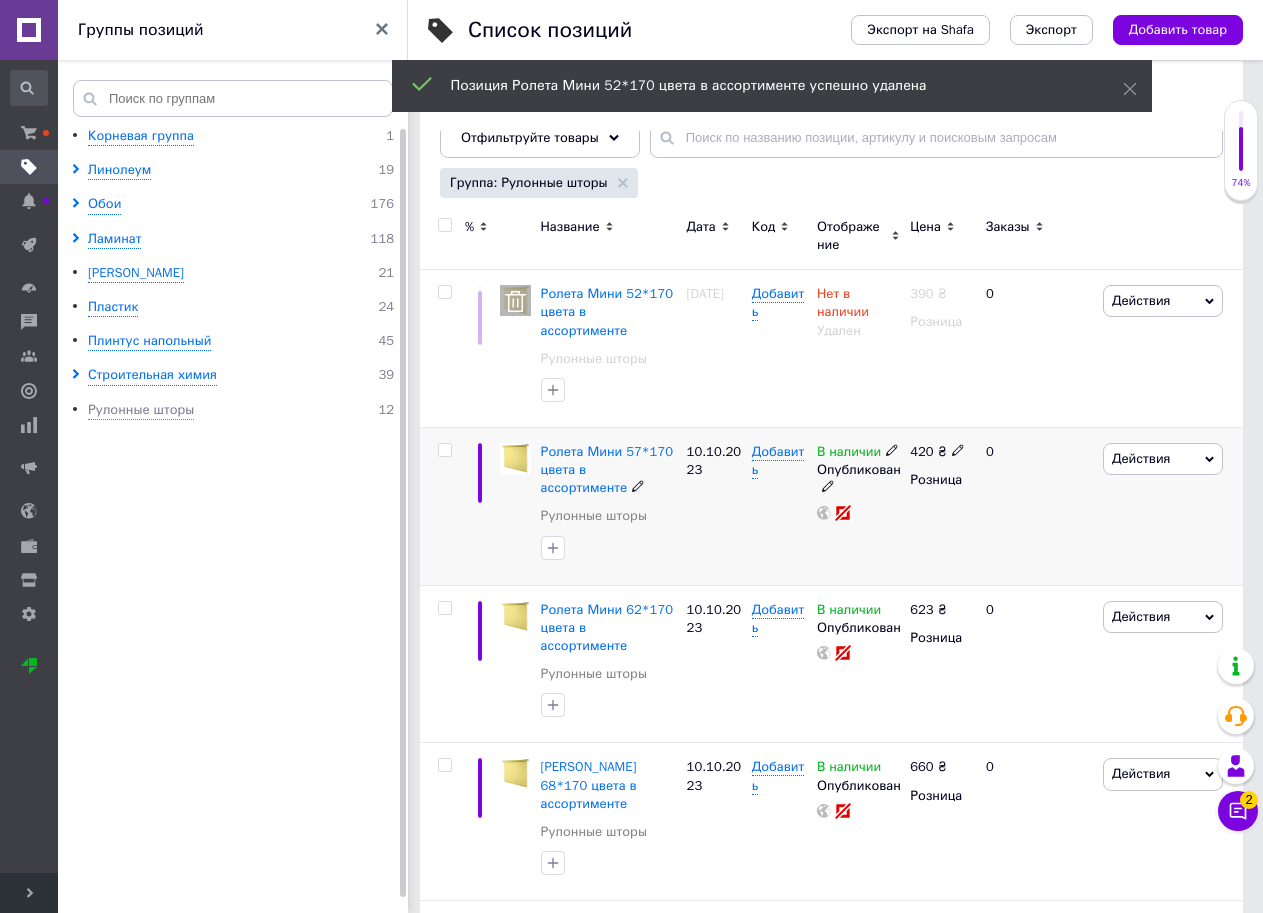 click on "Действия" at bounding box center (1141, 458) 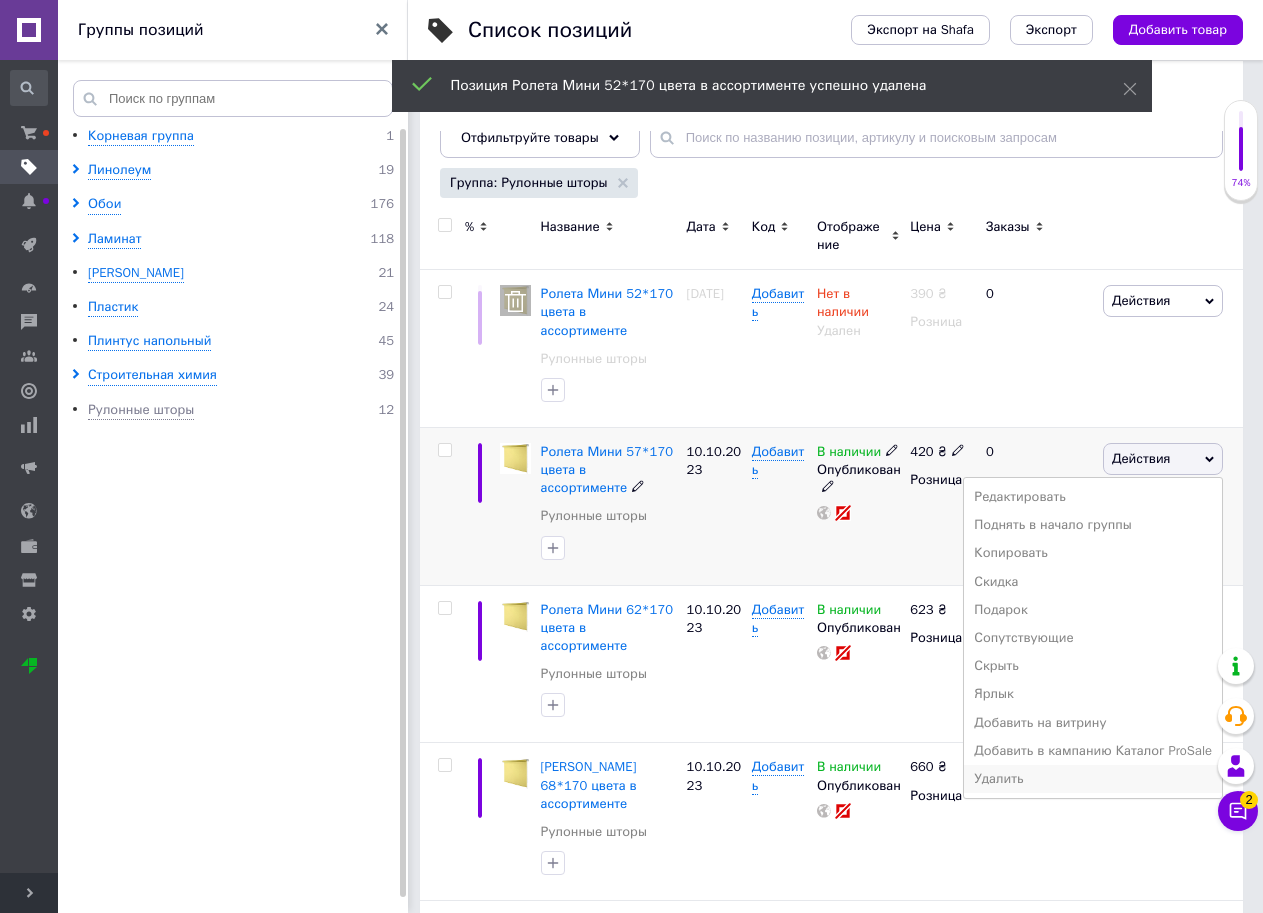 click on "Удалить" at bounding box center [1093, 779] 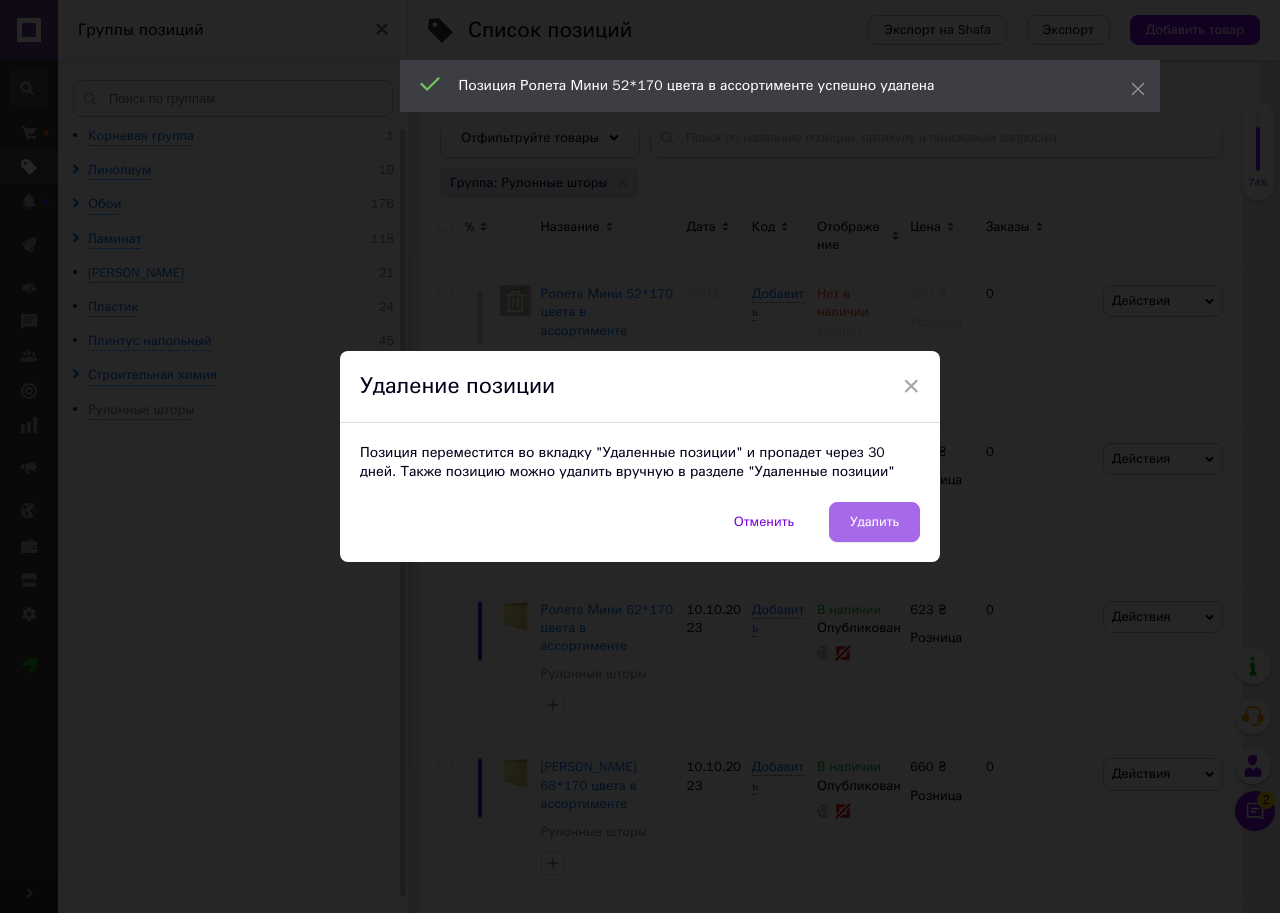 click on "Удалить" at bounding box center (874, 522) 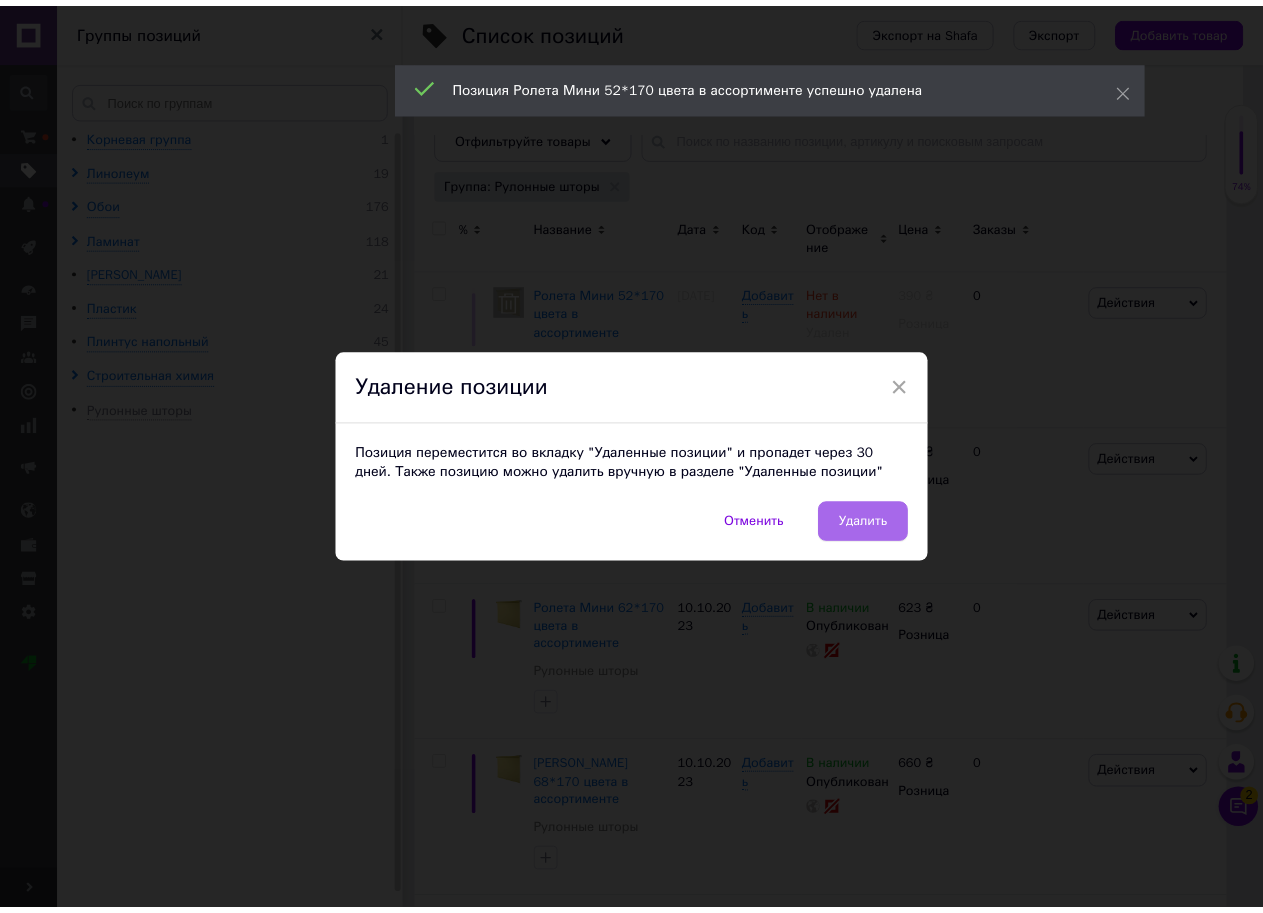 scroll, scrollTop: 0, scrollLeft: 368, axis: horizontal 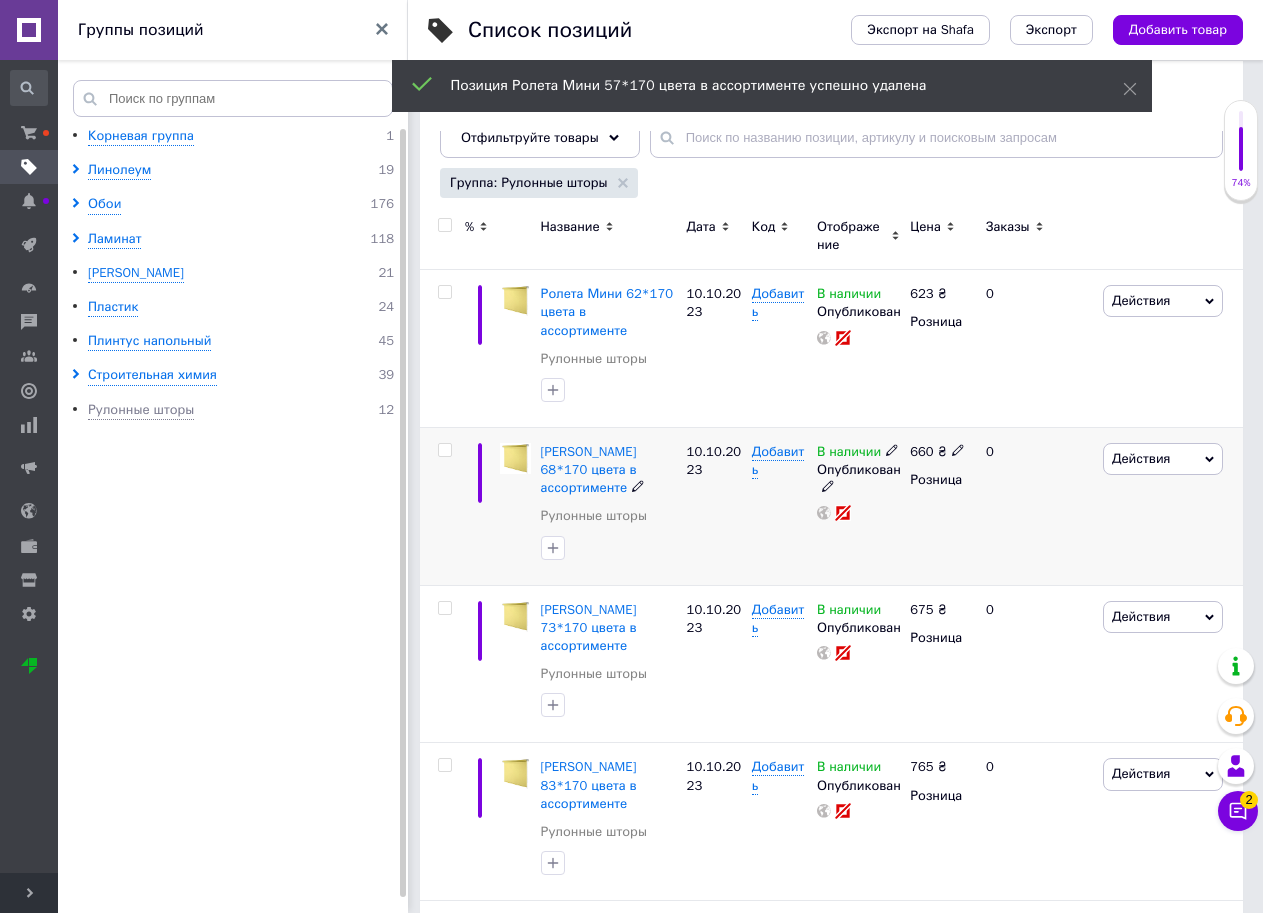 click on "Действия" at bounding box center [1163, 459] 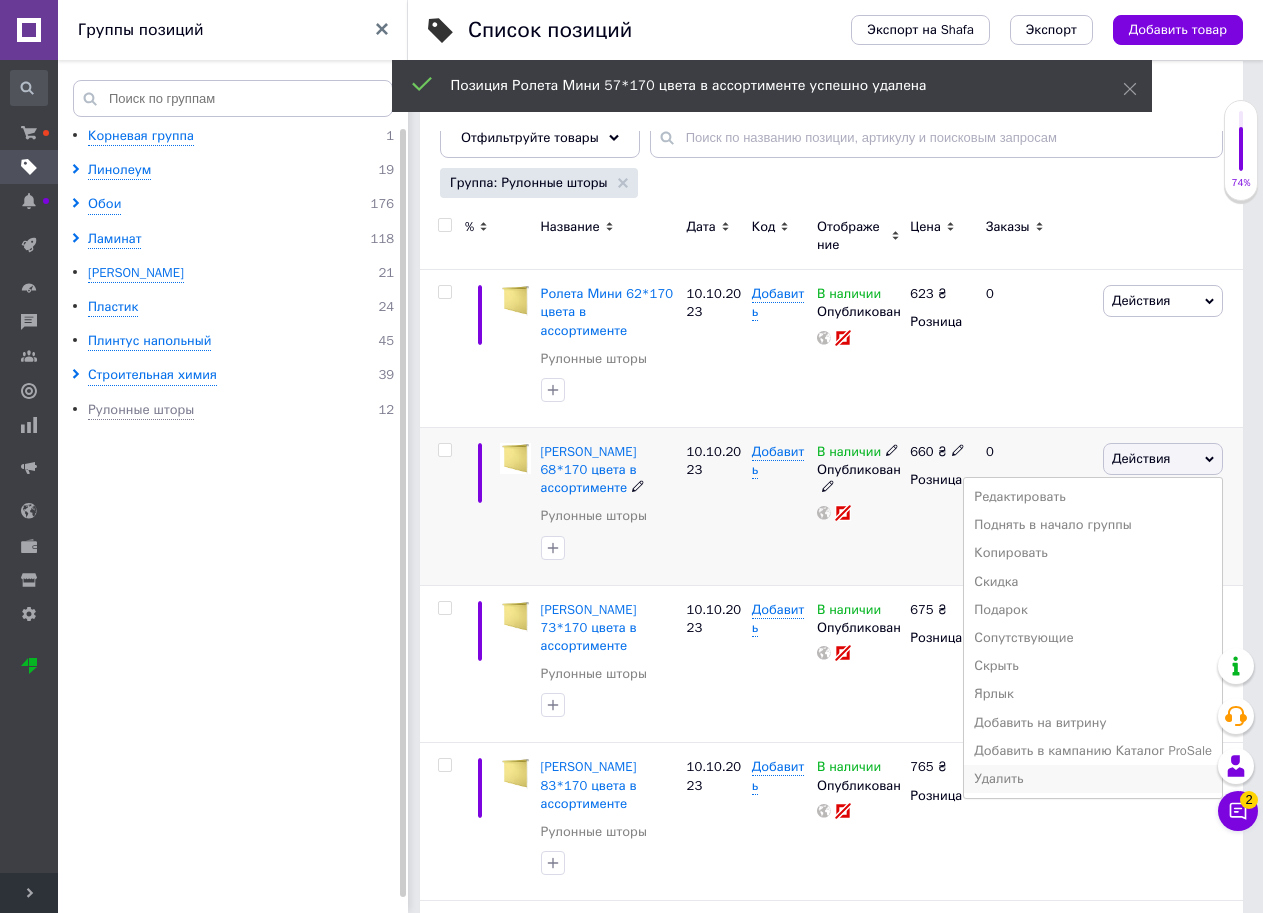 click on "Удалить" at bounding box center [1093, 779] 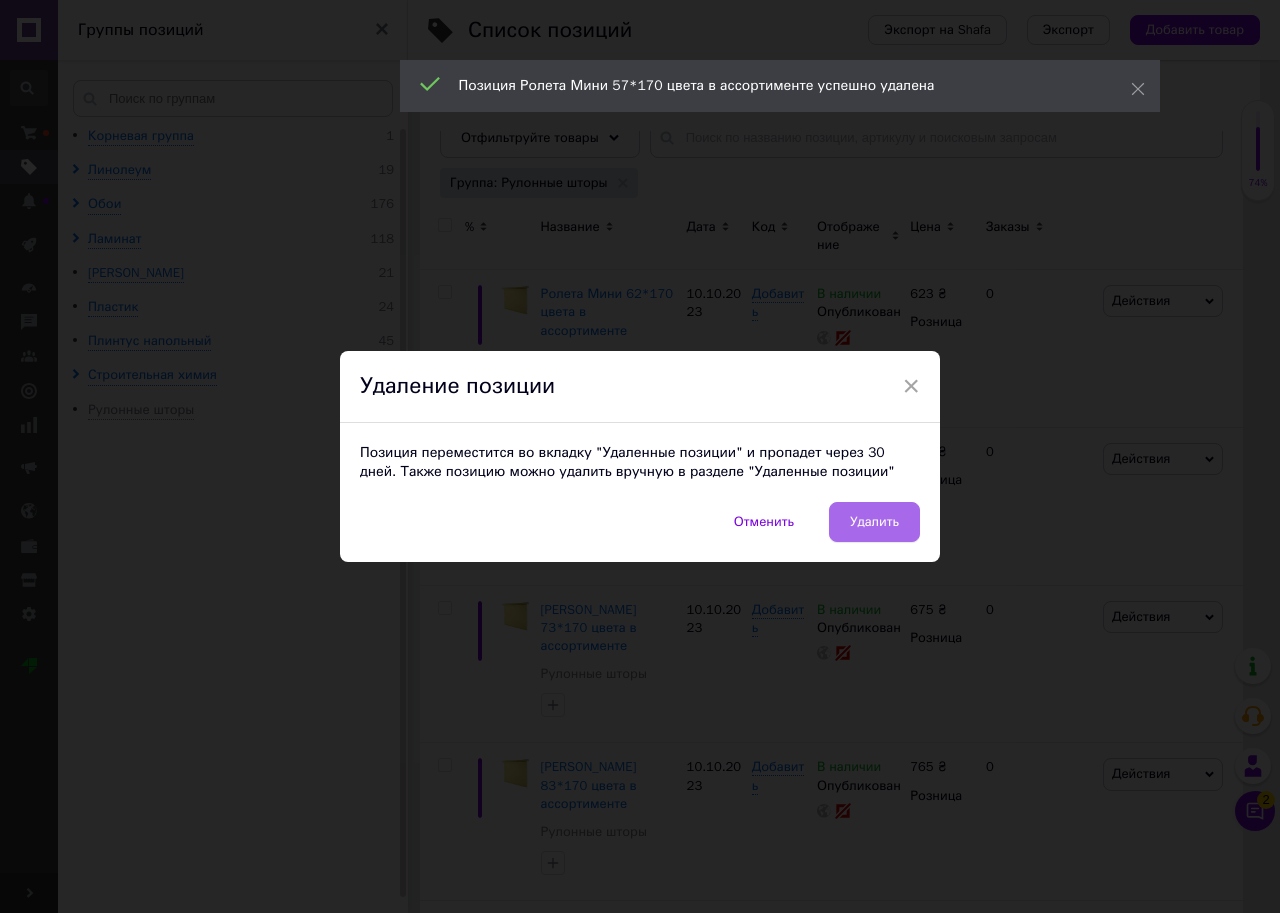 click on "Удалить" at bounding box center [874, 522] 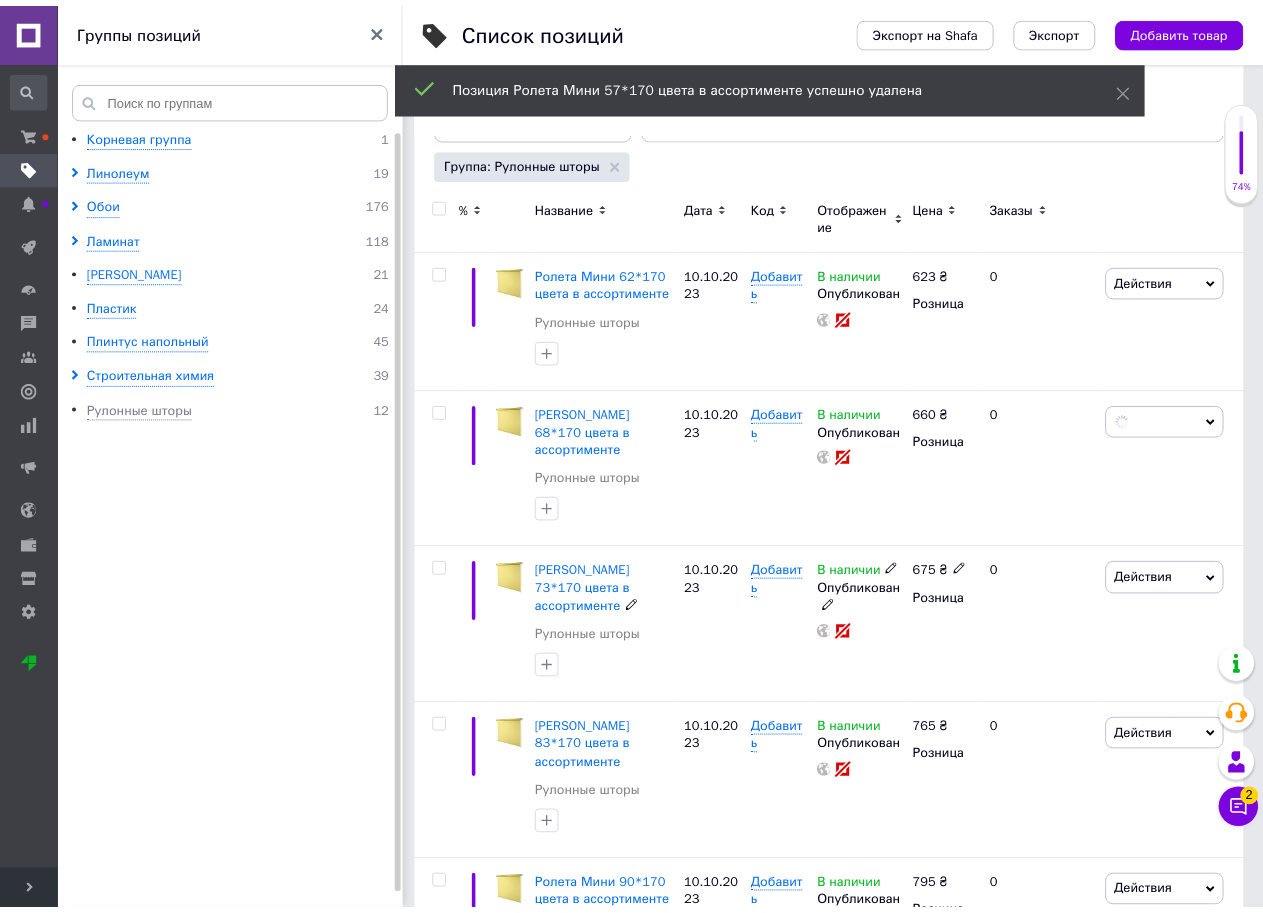scroll, scrollTop: 0, scrollLeft: 368, axis: horizontal 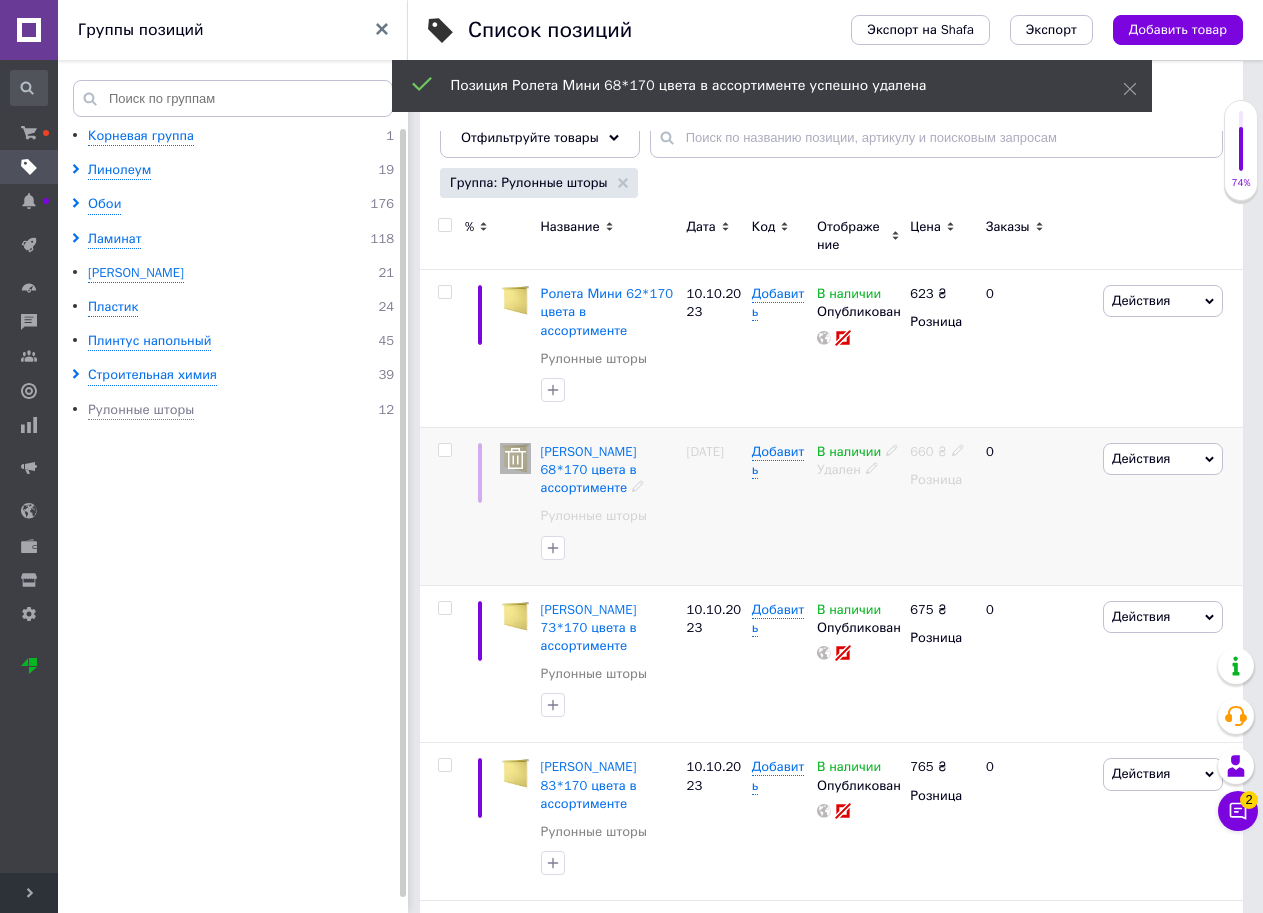 click on "Действия" at bounding box center (1163, 459) 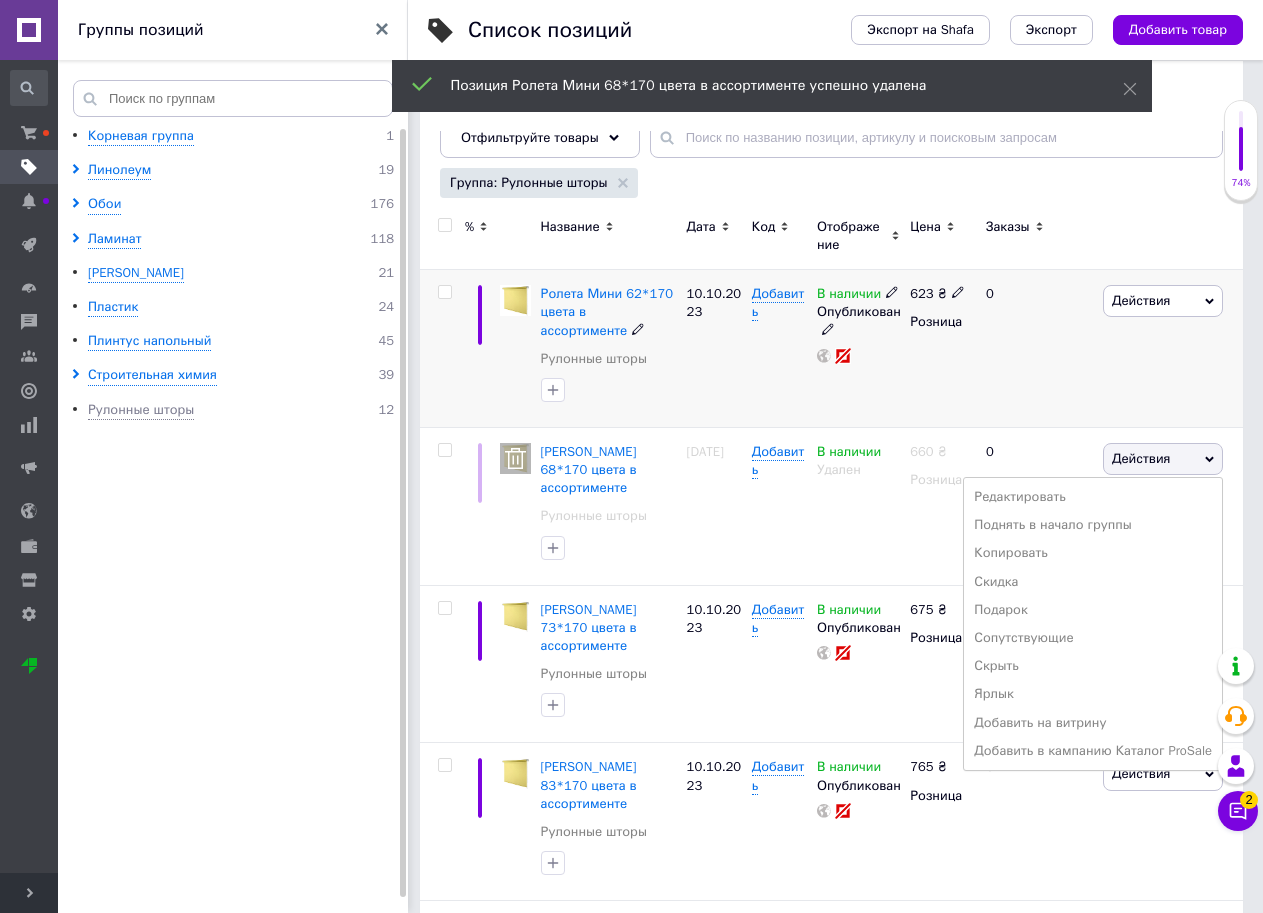 click on "Действия" at bounding box center (1163, 301) 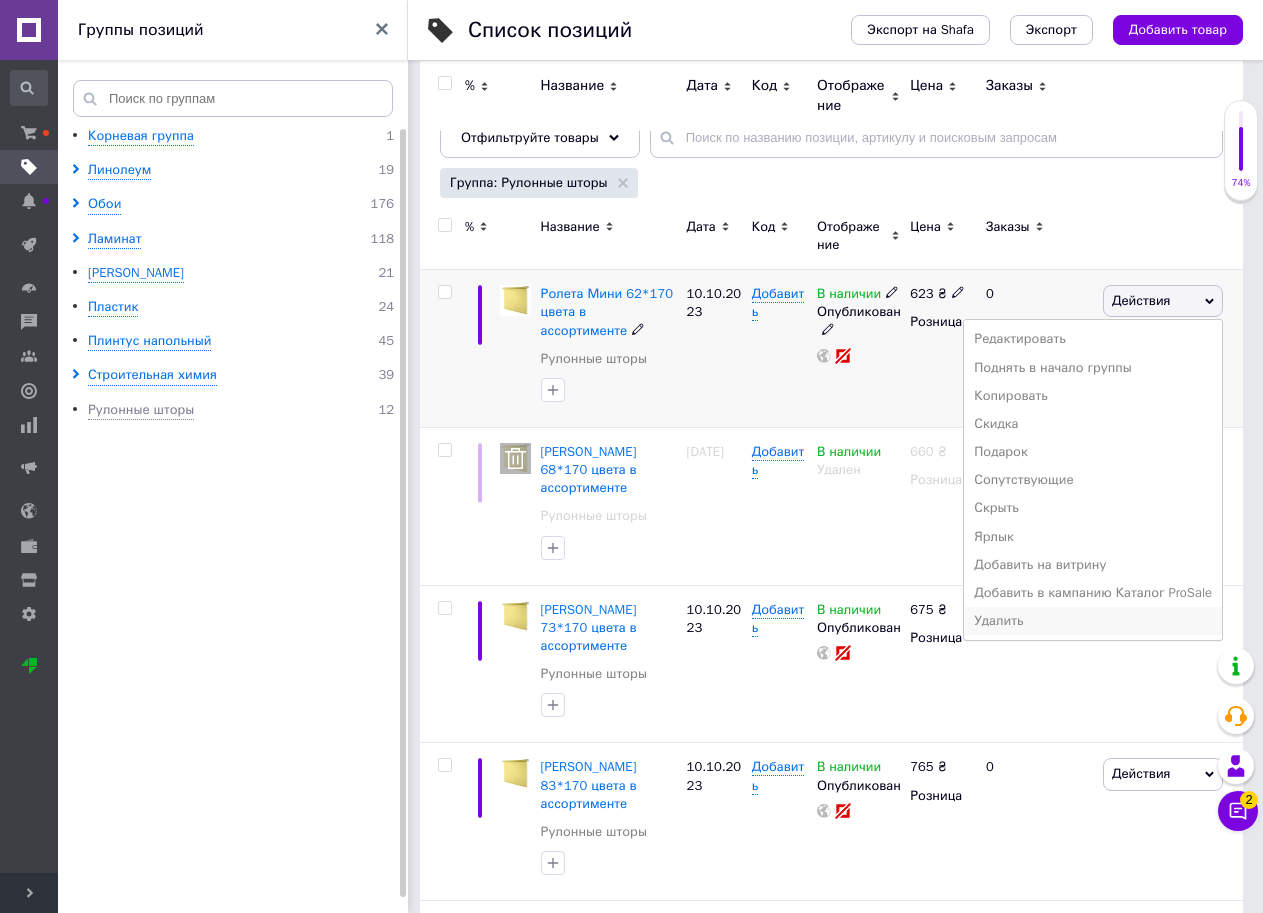 click on "Удалить" at bounding box center [1093, 621] 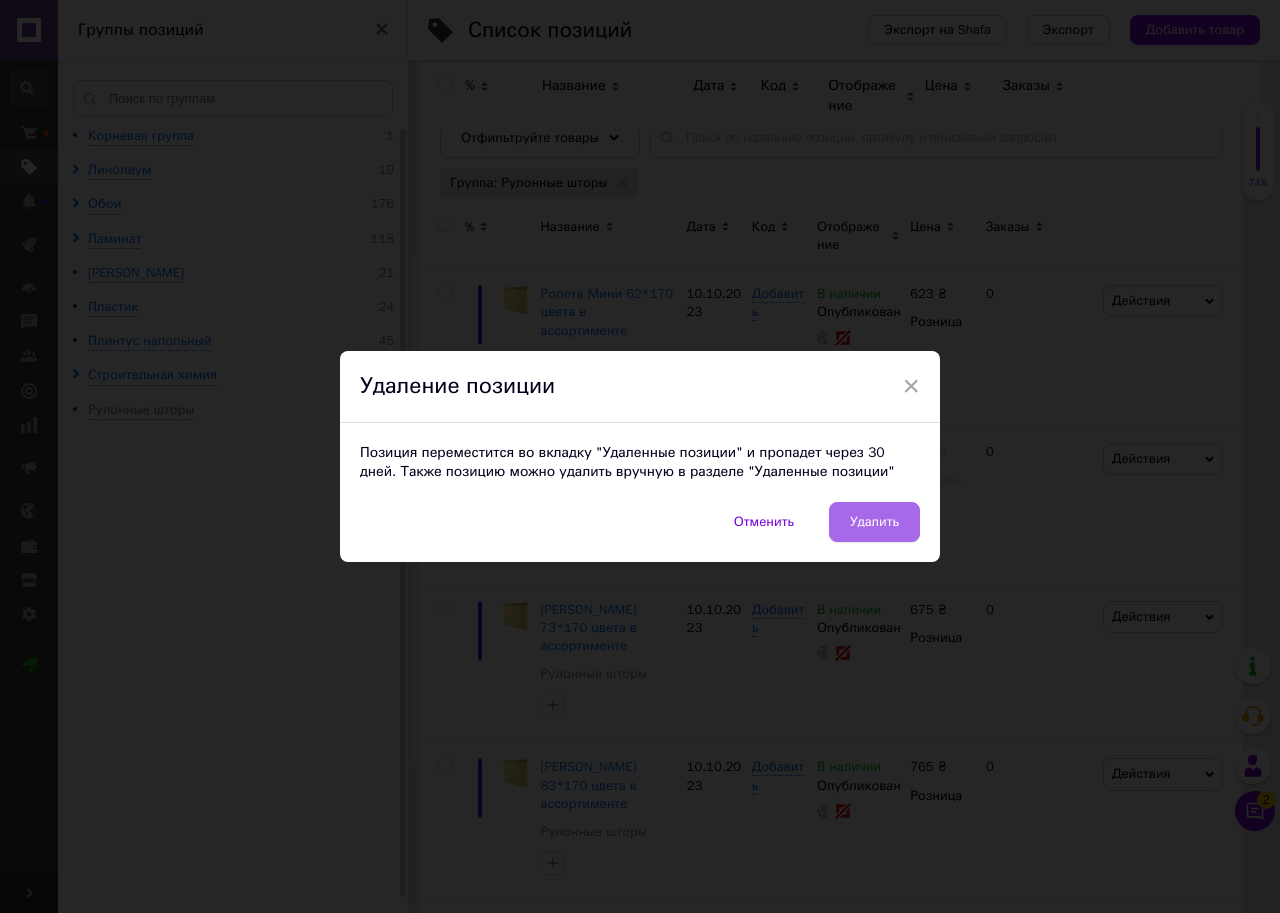 click on "Удалить" at bounding box center [874, 522] 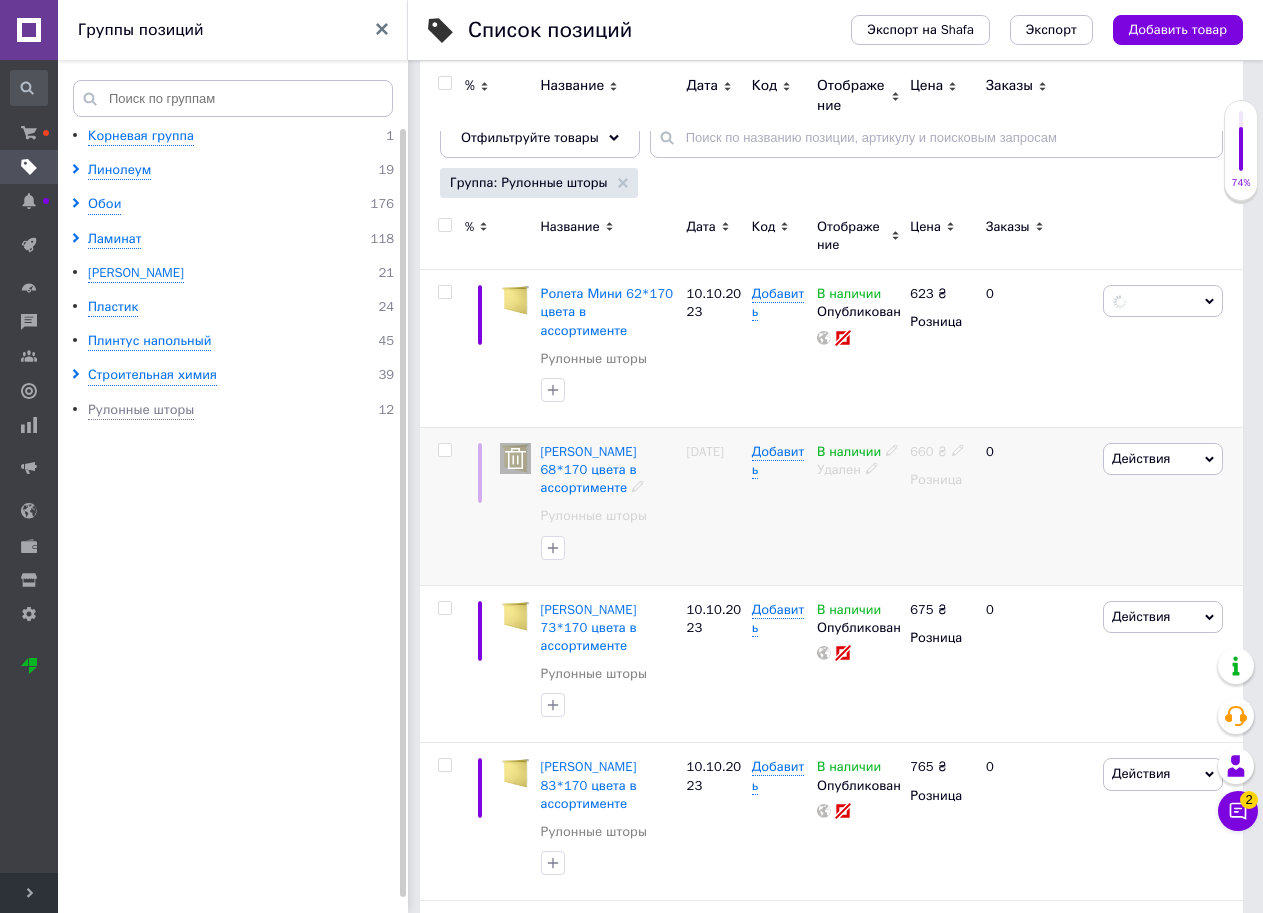 scroll, scrollTop: 0, scrollLeft: 368, axis: horizontal 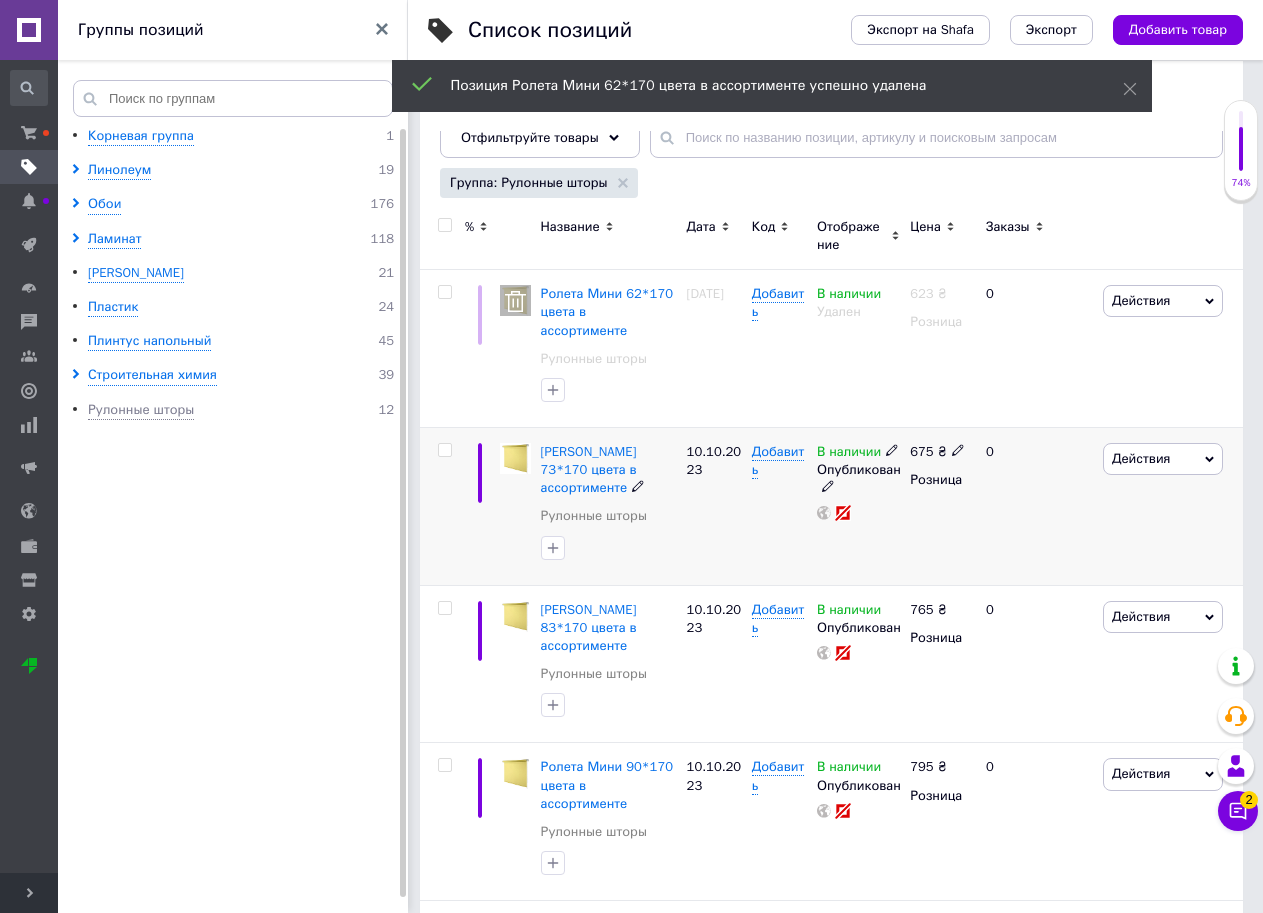 click on "Действия" at bounding box center (1163, 459) 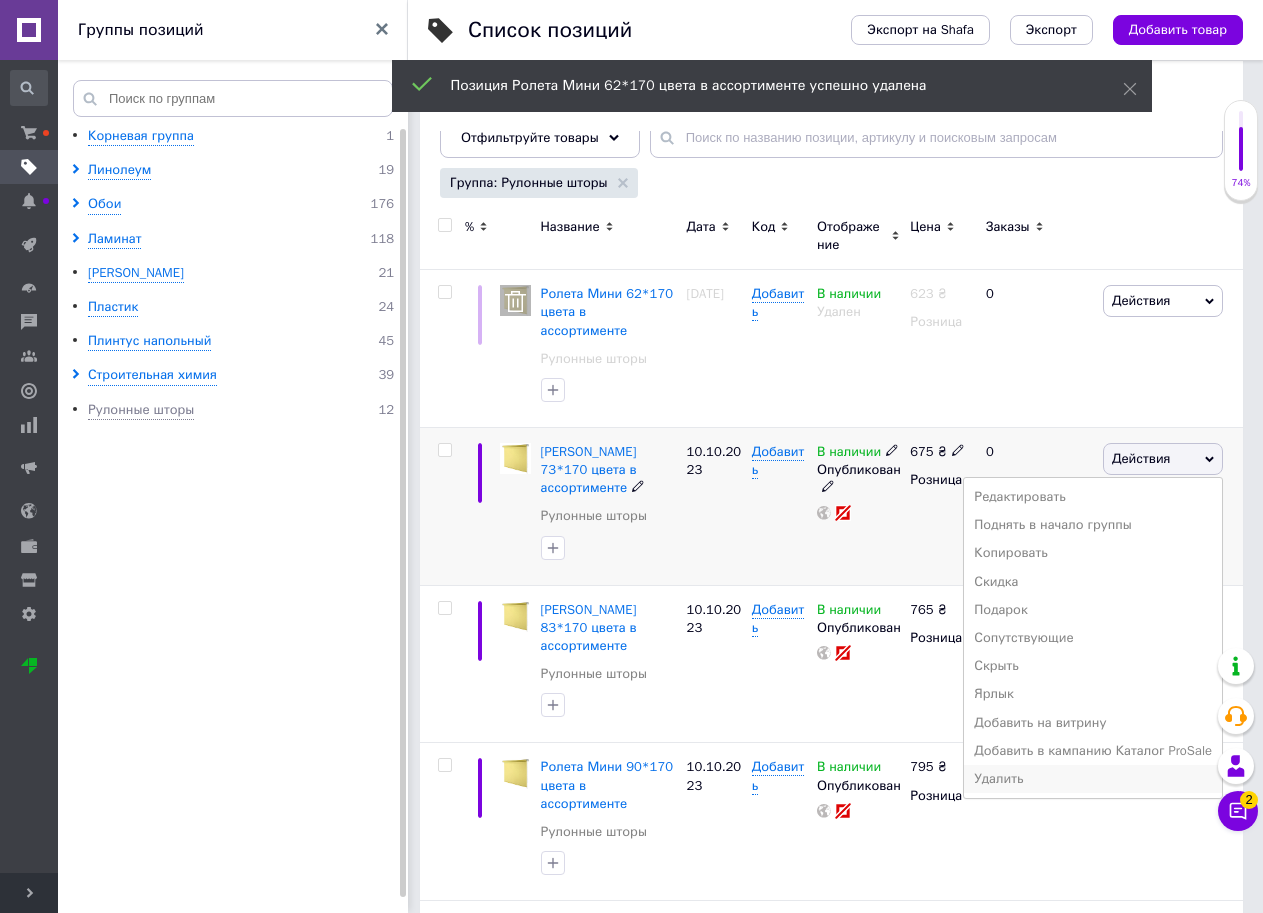 click on "Удалить" at bounding box center (1093, 779) 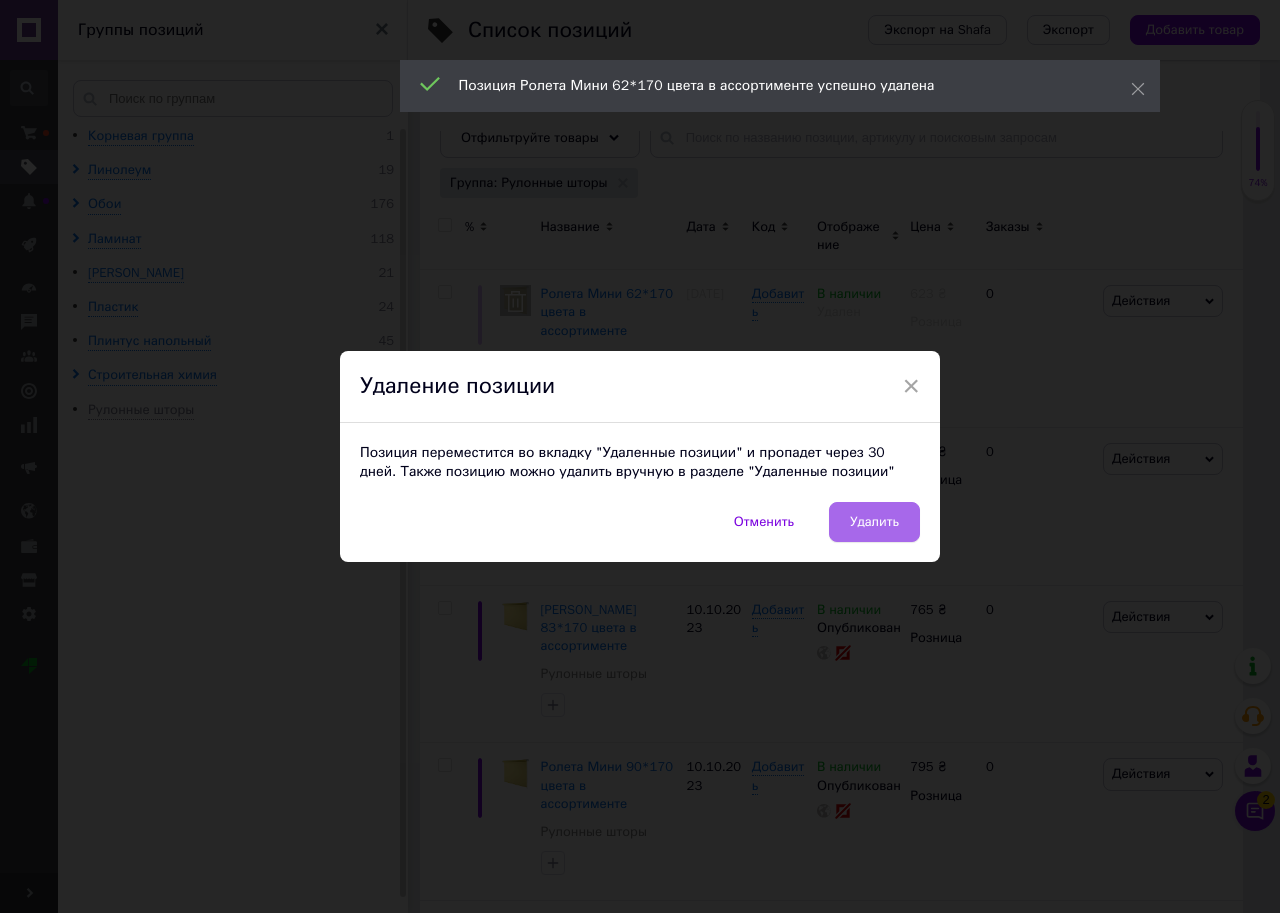 click on "Удалить" at bounding box center [874, 522] 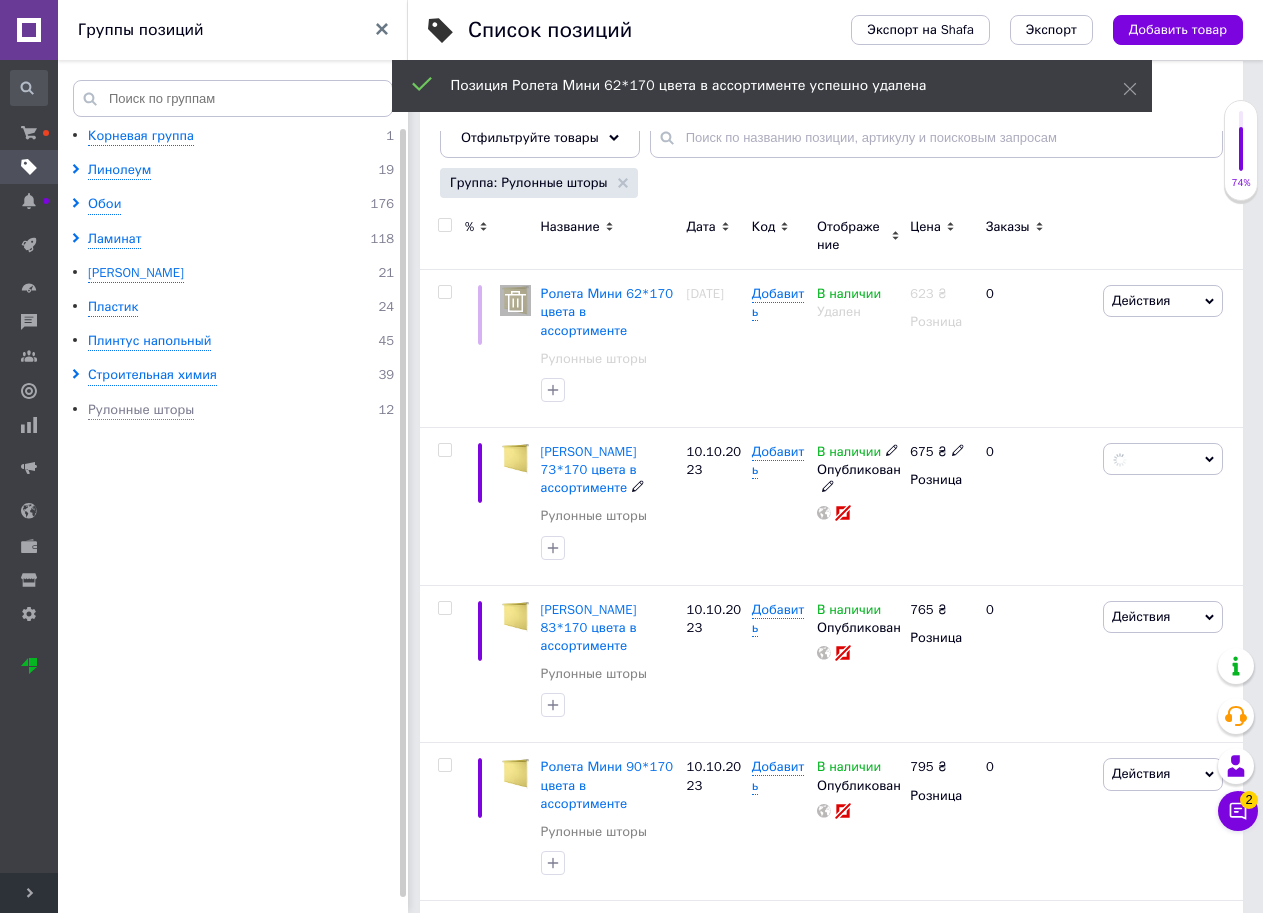 scroll, scrollTop: 0, scrollLeft: 368, axis: horizontal 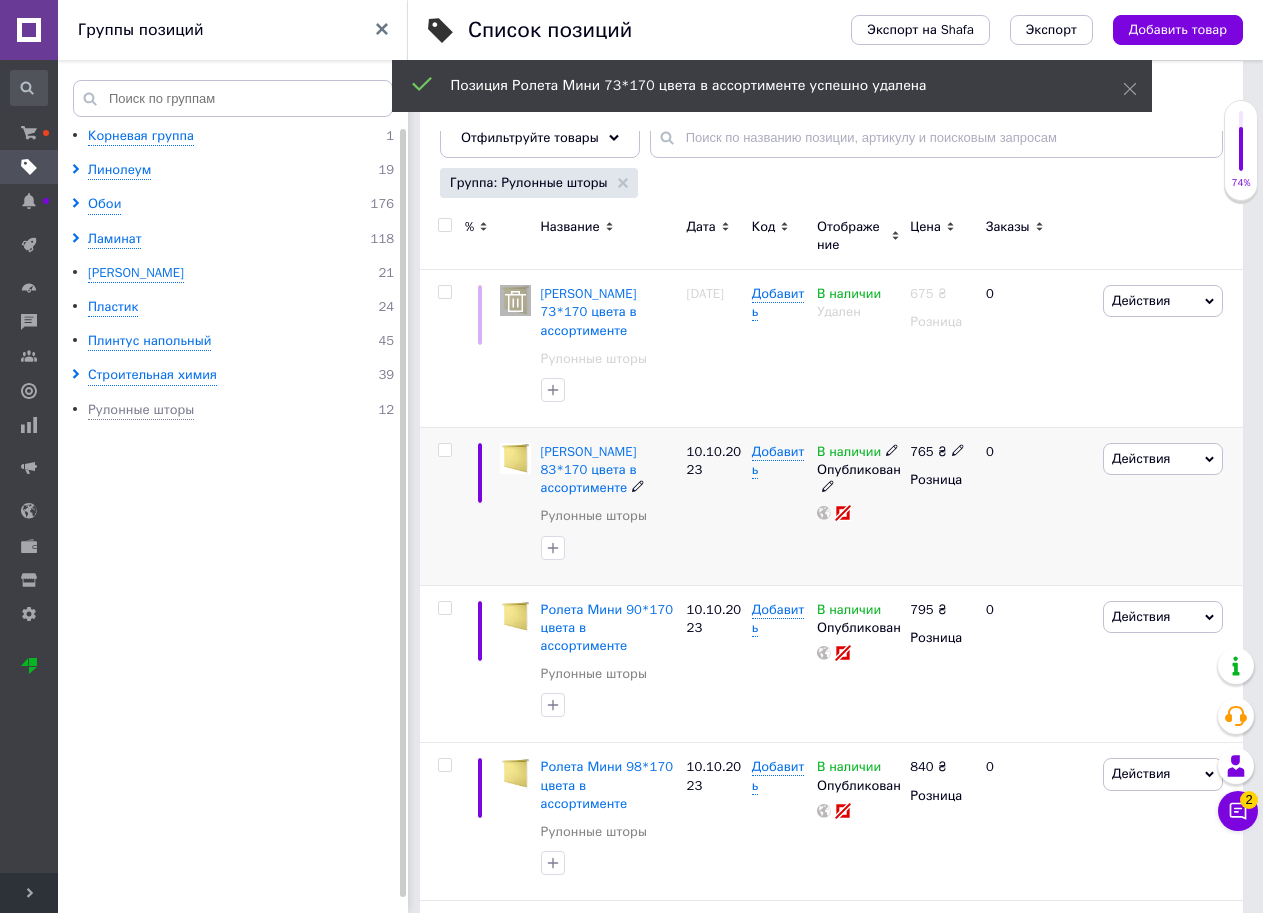 click on "Действия" at bounding box center (1141, 458) 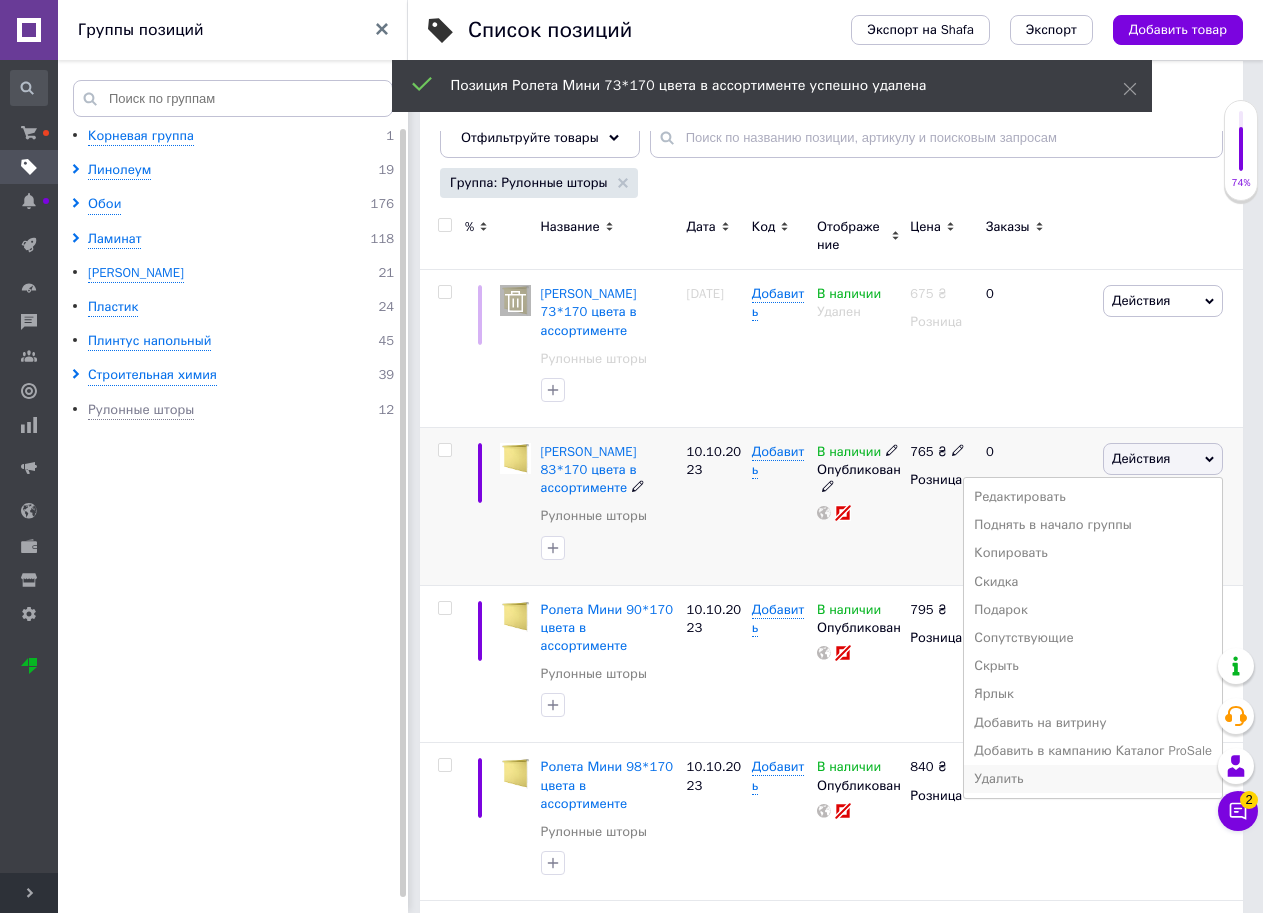 click on "Удалить" at bounding box center (1093, 779) 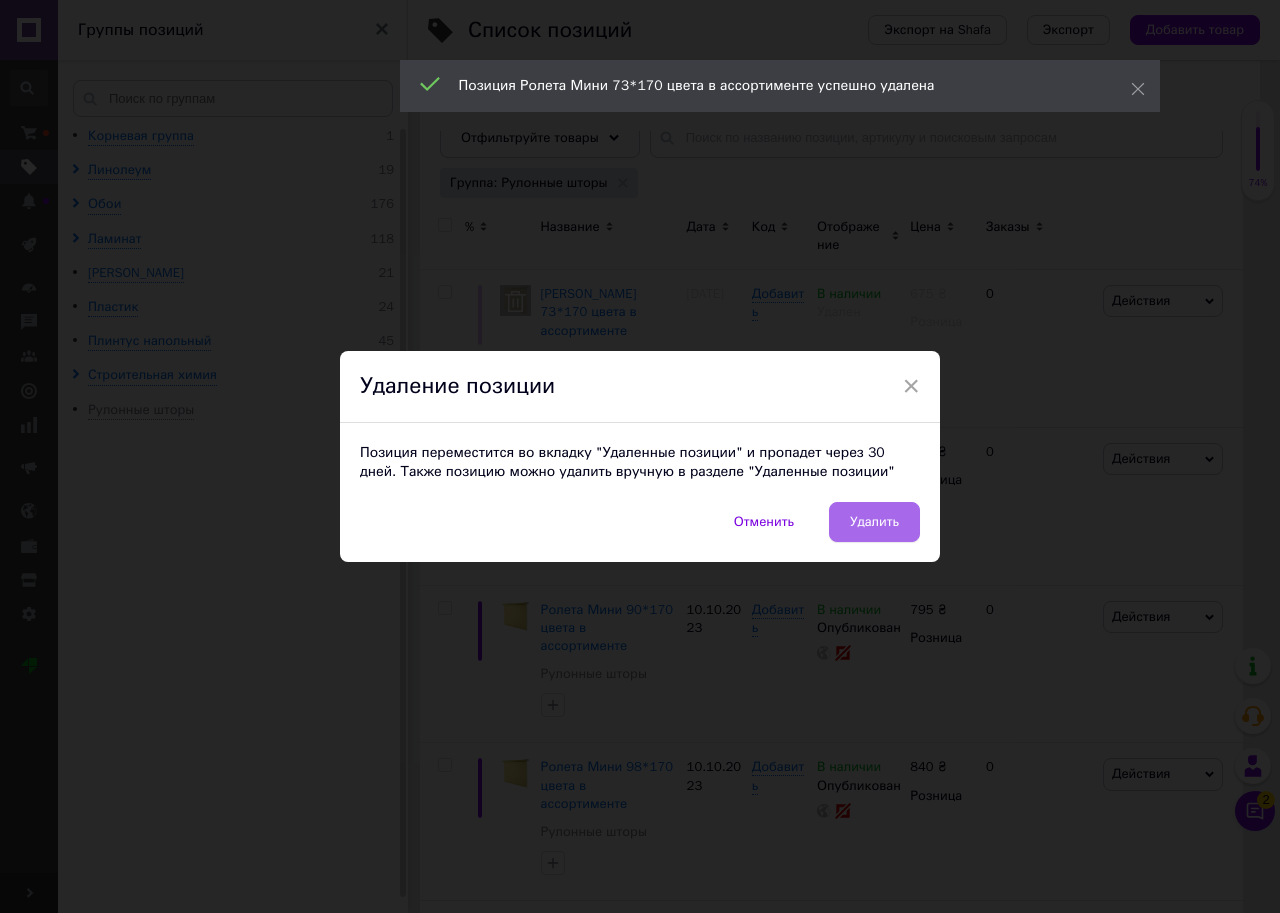click on "Удалить" at bounding box center [874, 522] 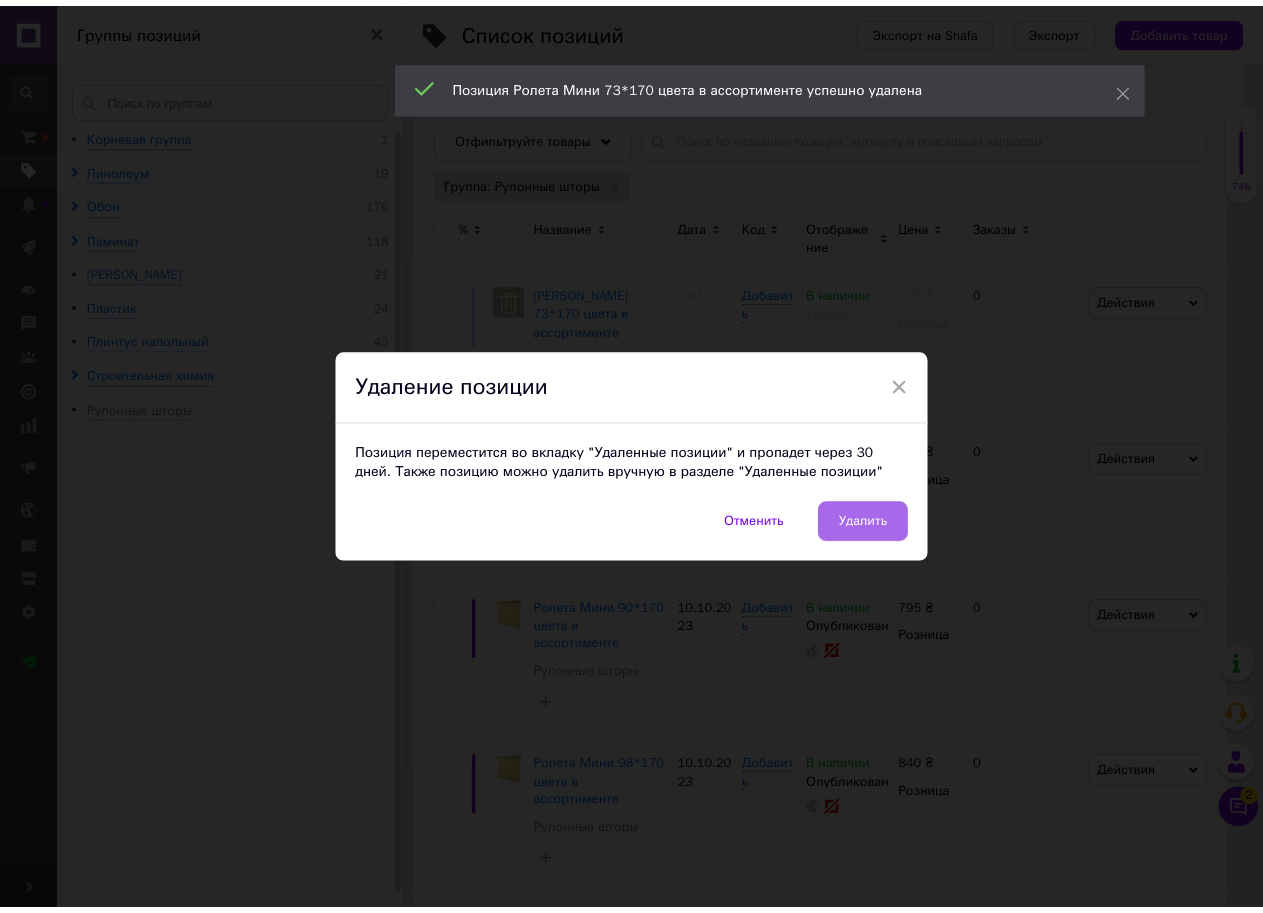 scroll, scrollTop: 0, scrollLeft: 368, axis: horizontal 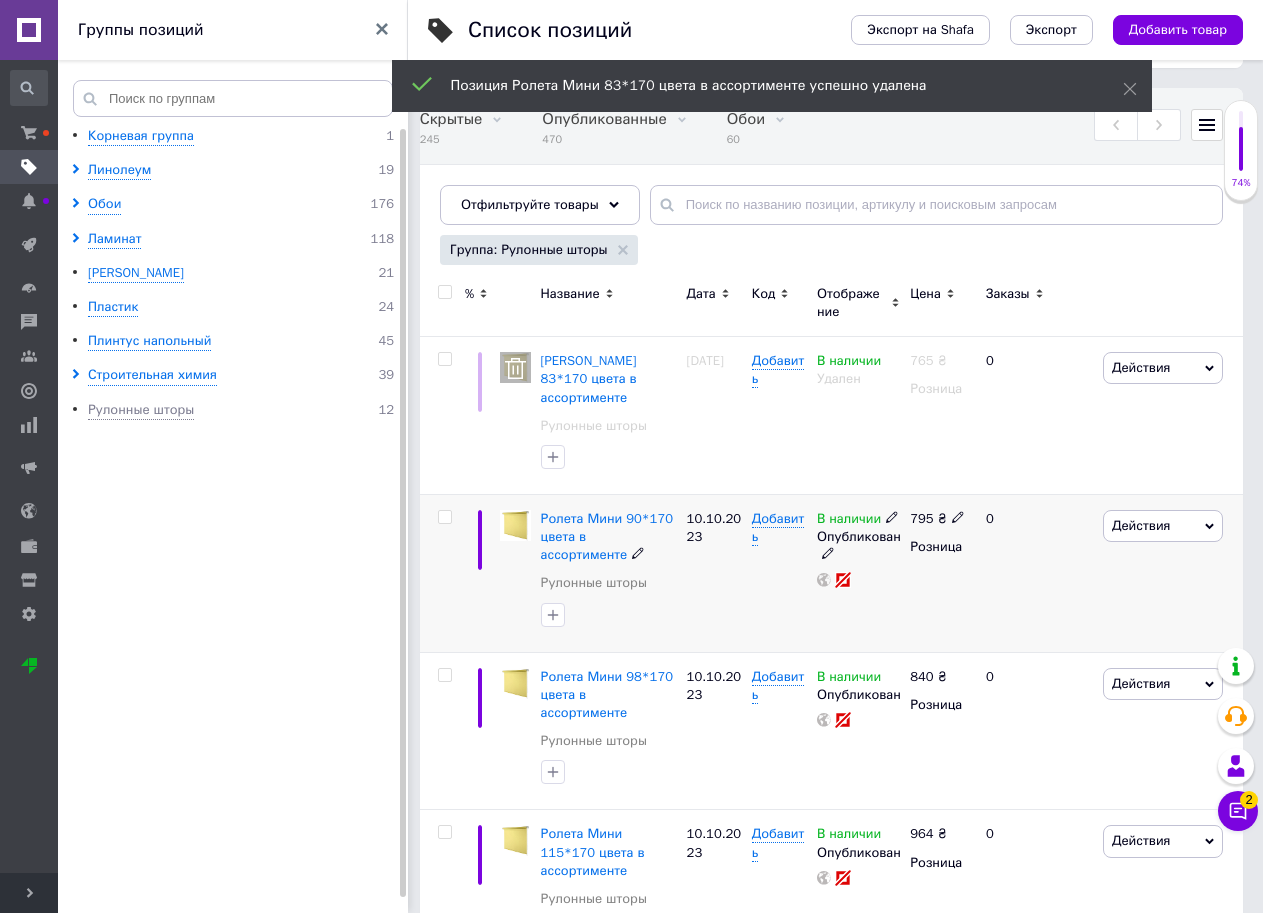 click on "Действия" at bounding box center [1141, 525] 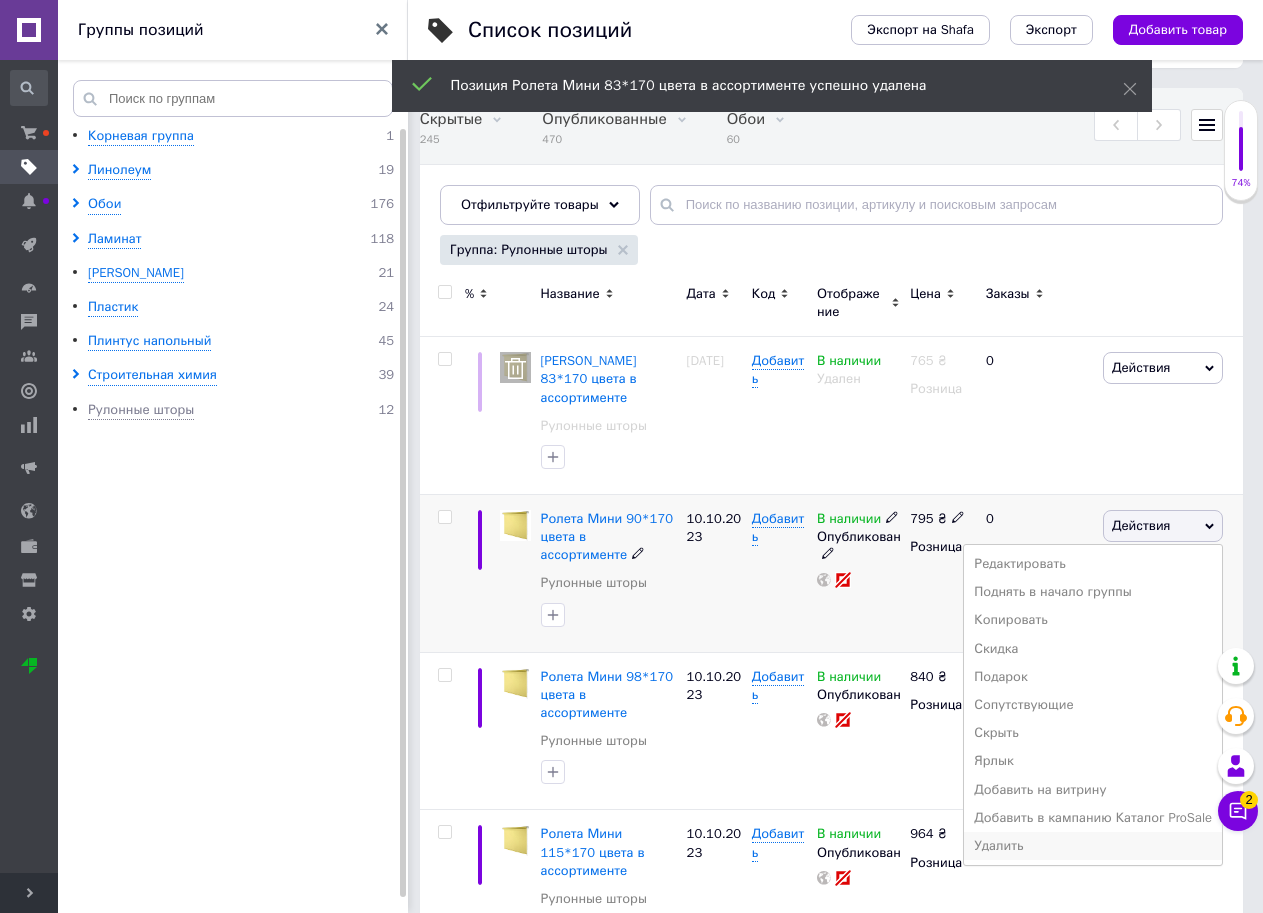 click on "Удалить" at bounding box center [1093, 846] 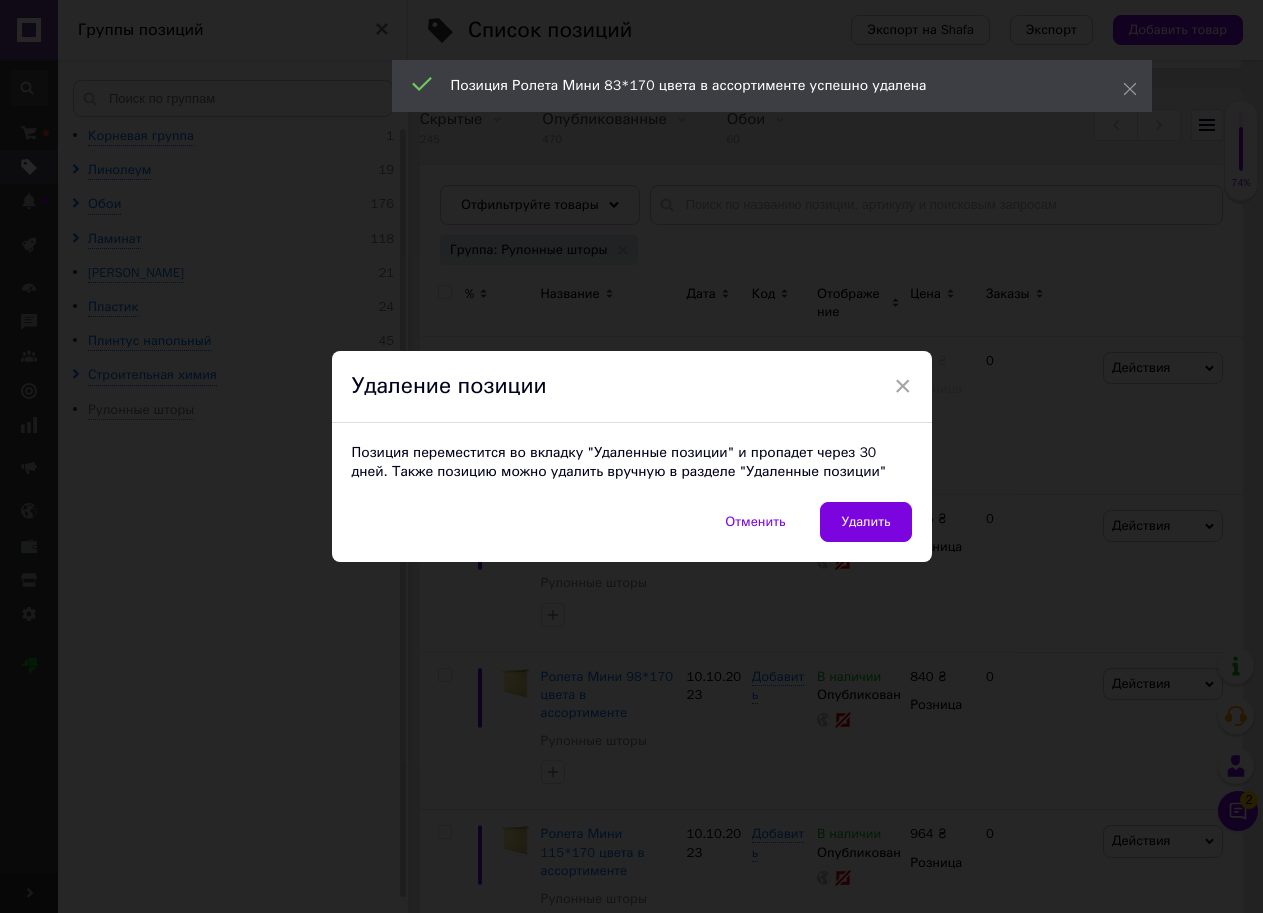 scroll, scrollTop: 114, scrollLeft: 0, axis: vertical 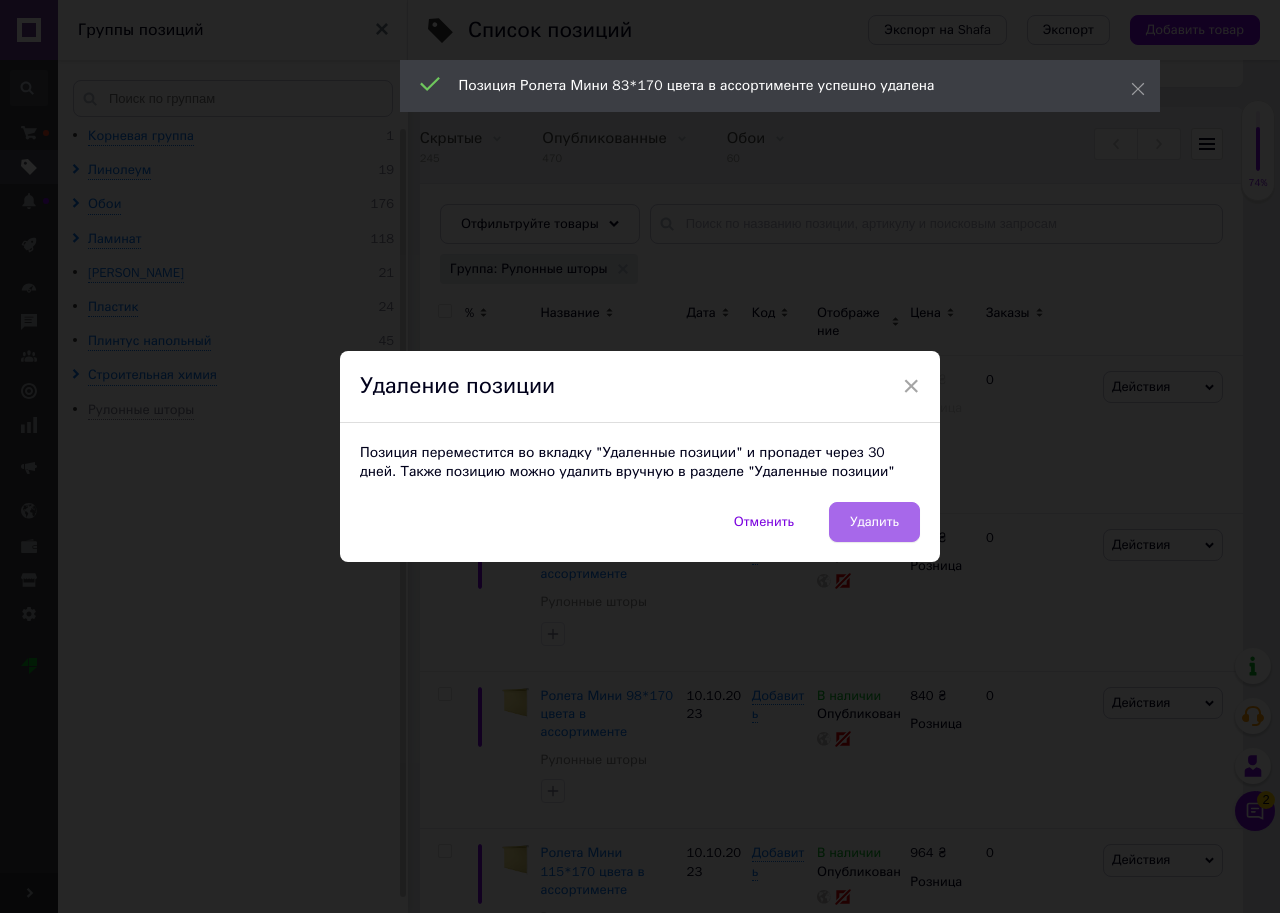 click on "Удалить" at bounding box center [874, 522] 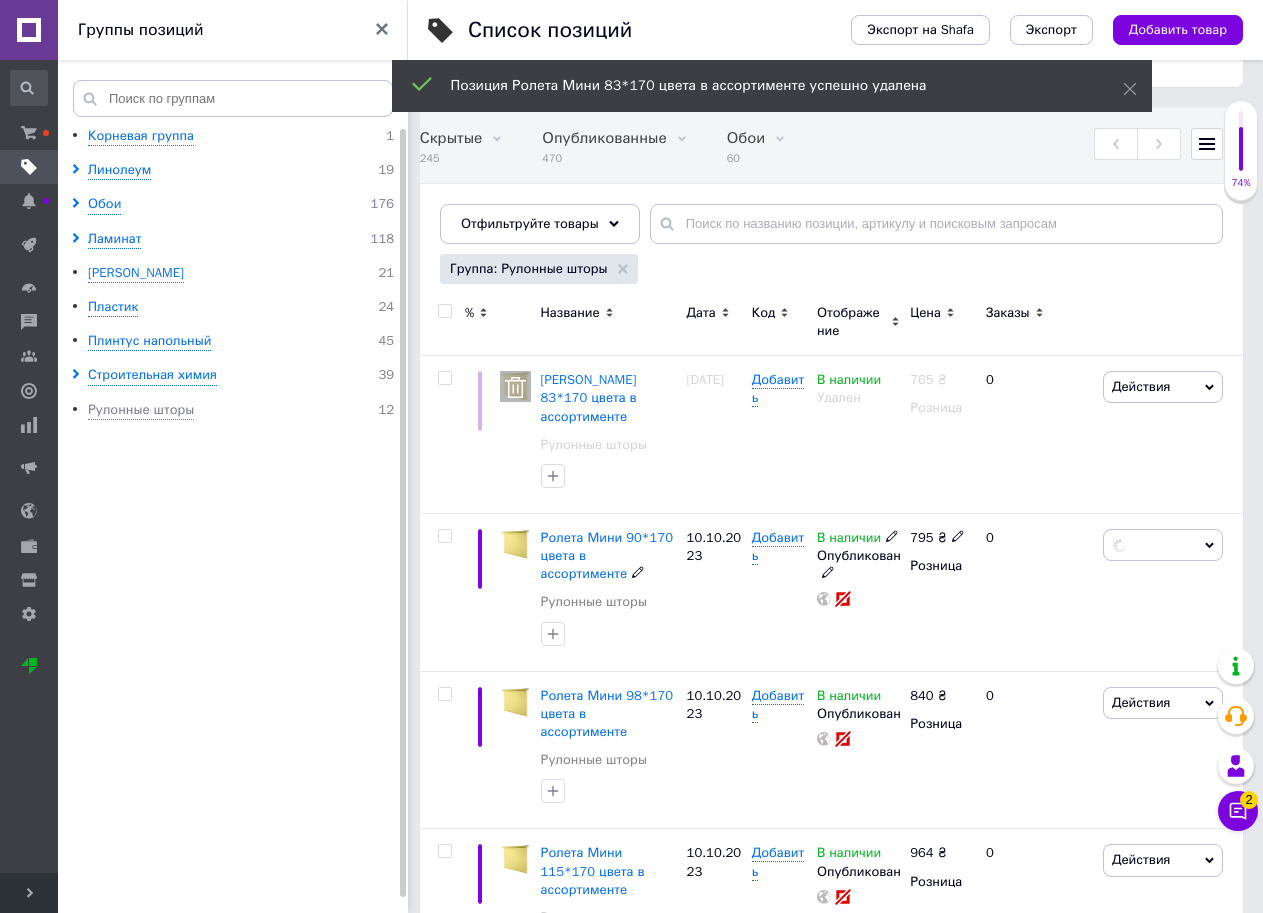 scroll, scrollTop: 0, scrollLeft: 368, axis: horizontal 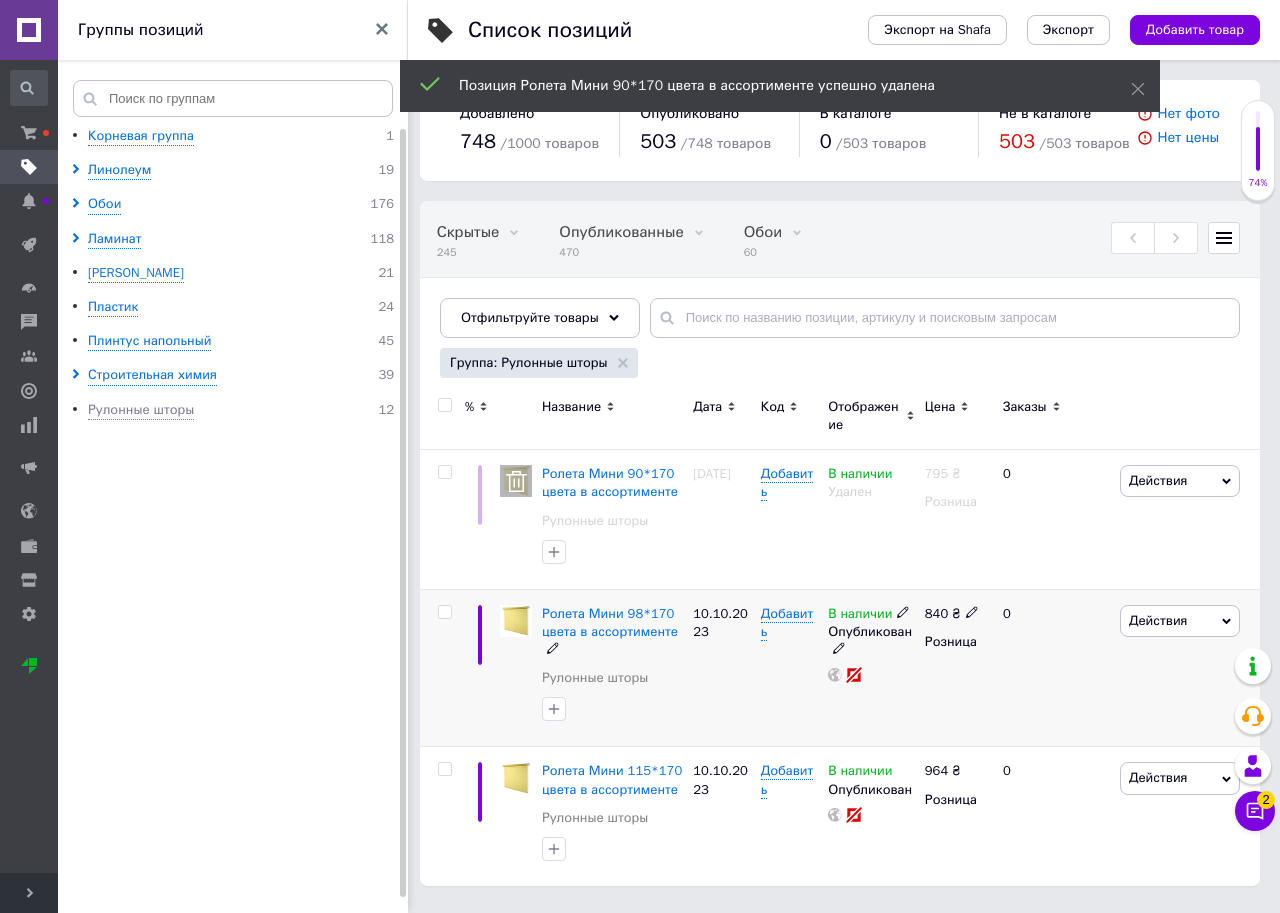 click on "Действия" at bounding box center (1158, 620) 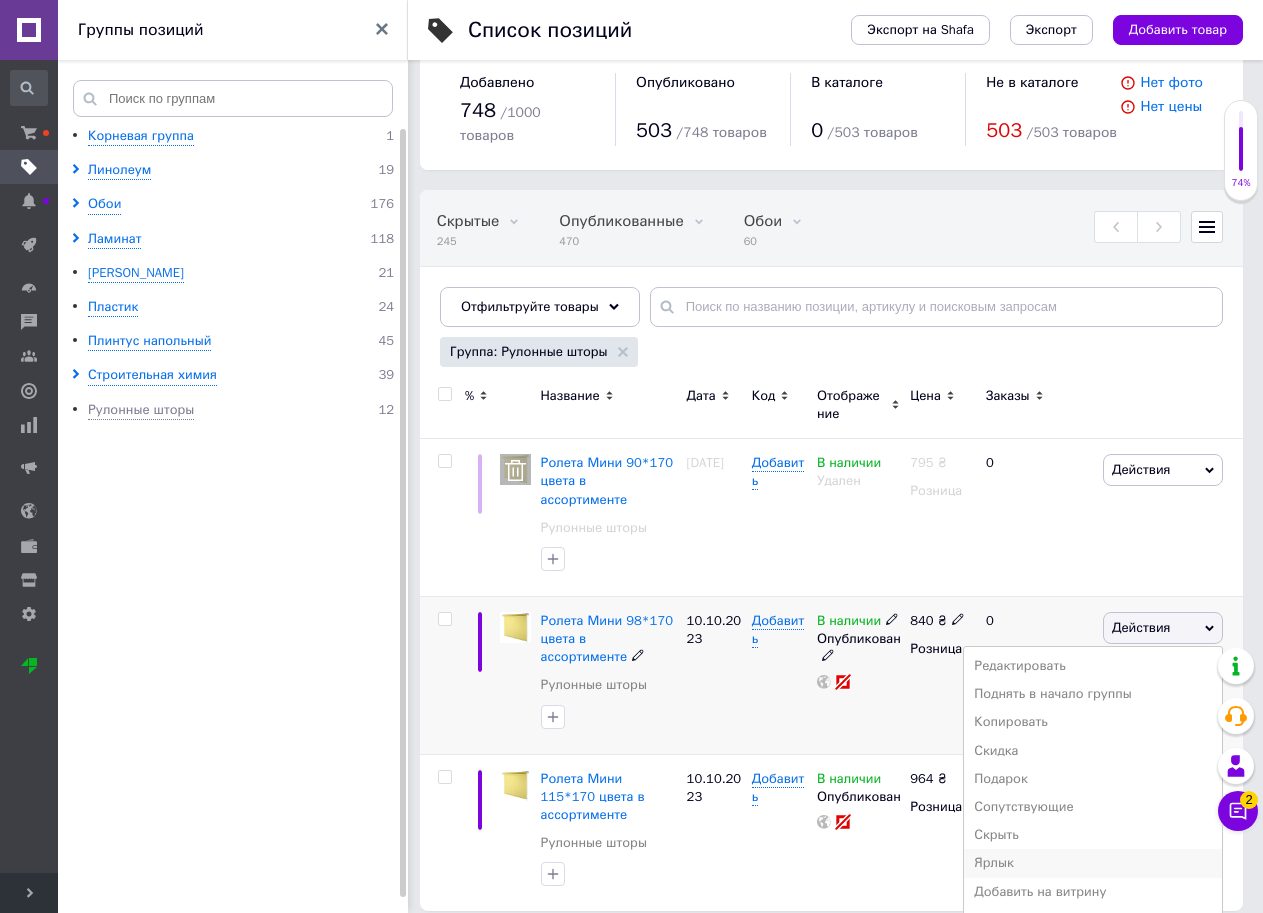 scroll, scrollTop: 48, scrollLeft: 0, axis: vertical 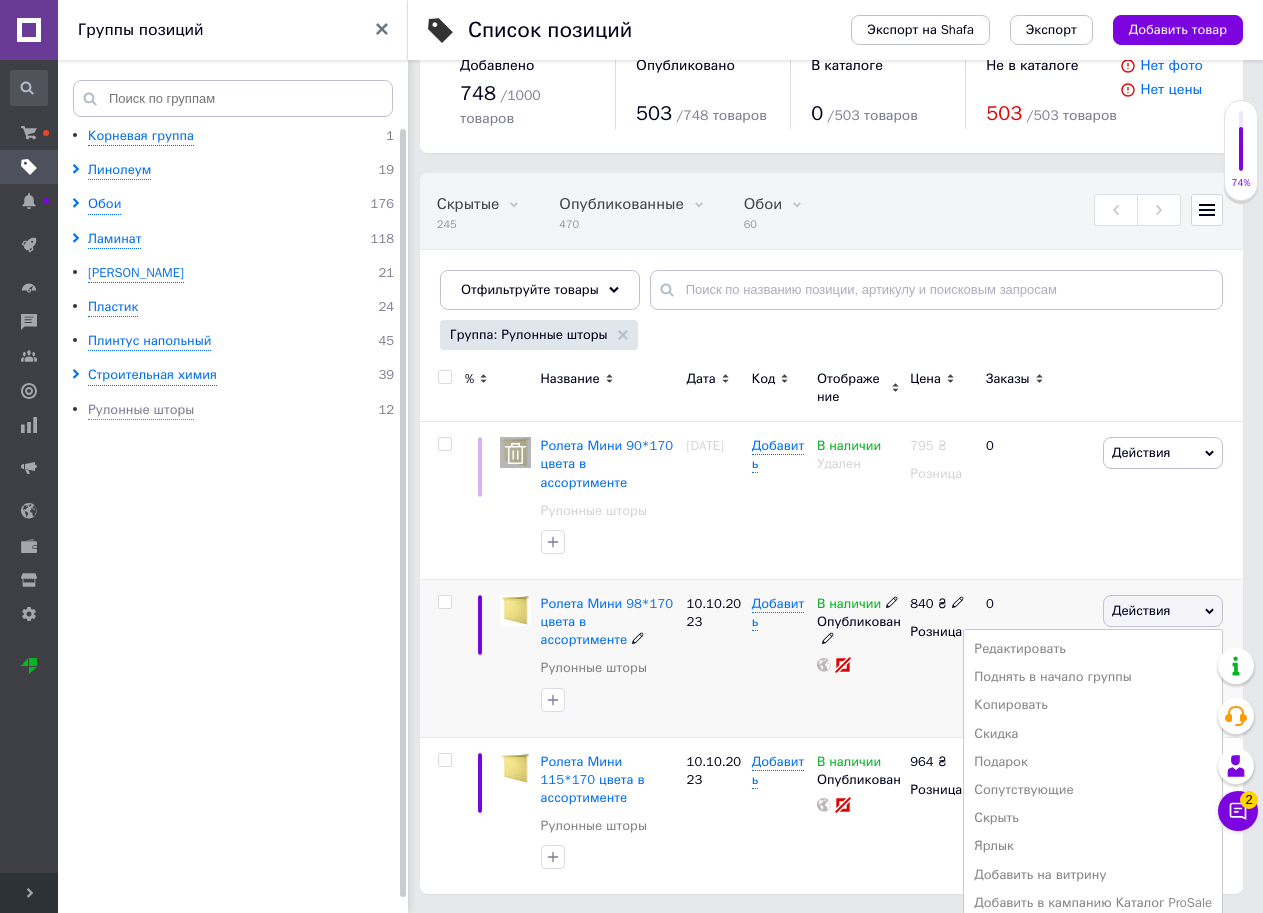 click on "Удалить" at bounding box center (1093, 931) 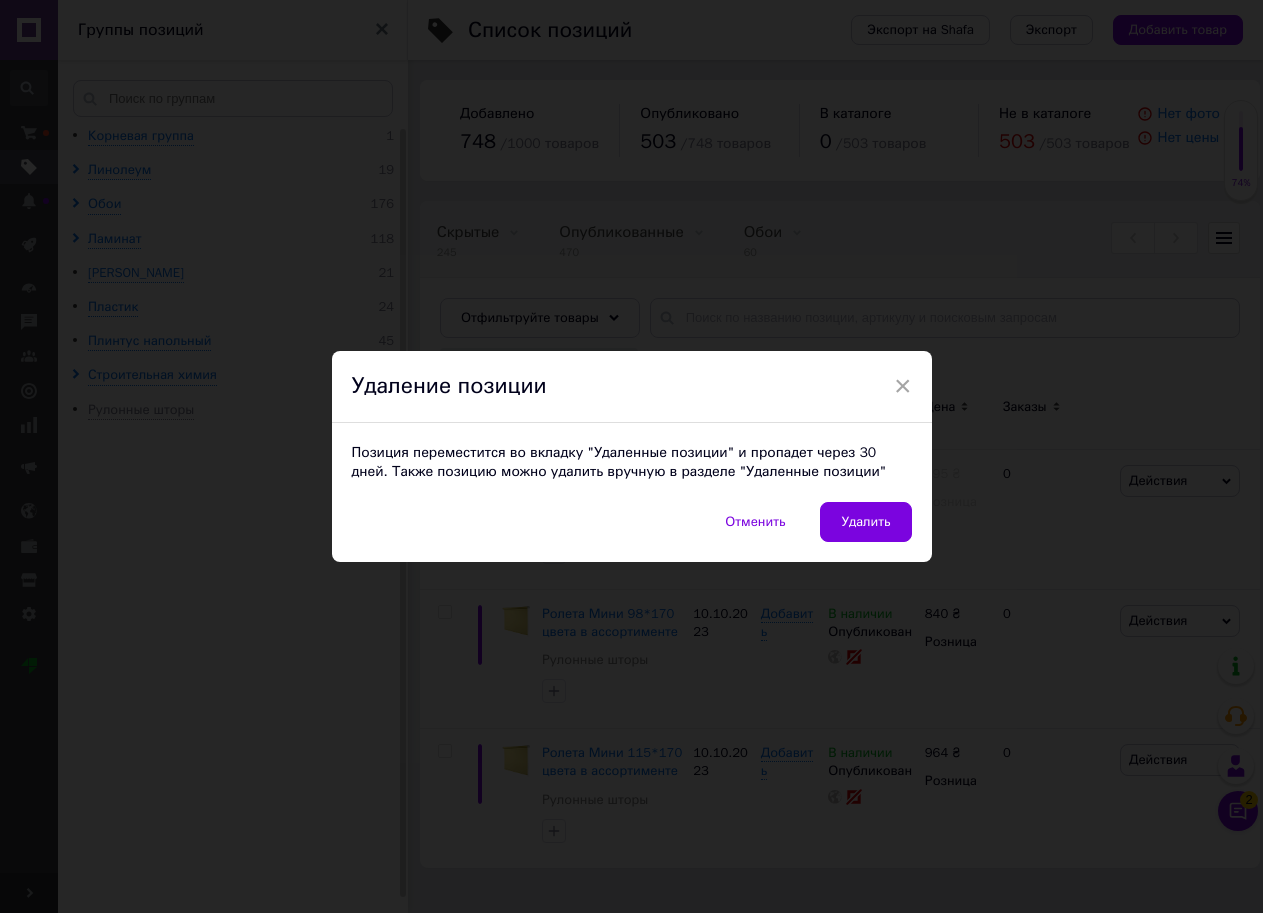 scroll, scrollTop: 0, scrollLeft: 0, axis: both 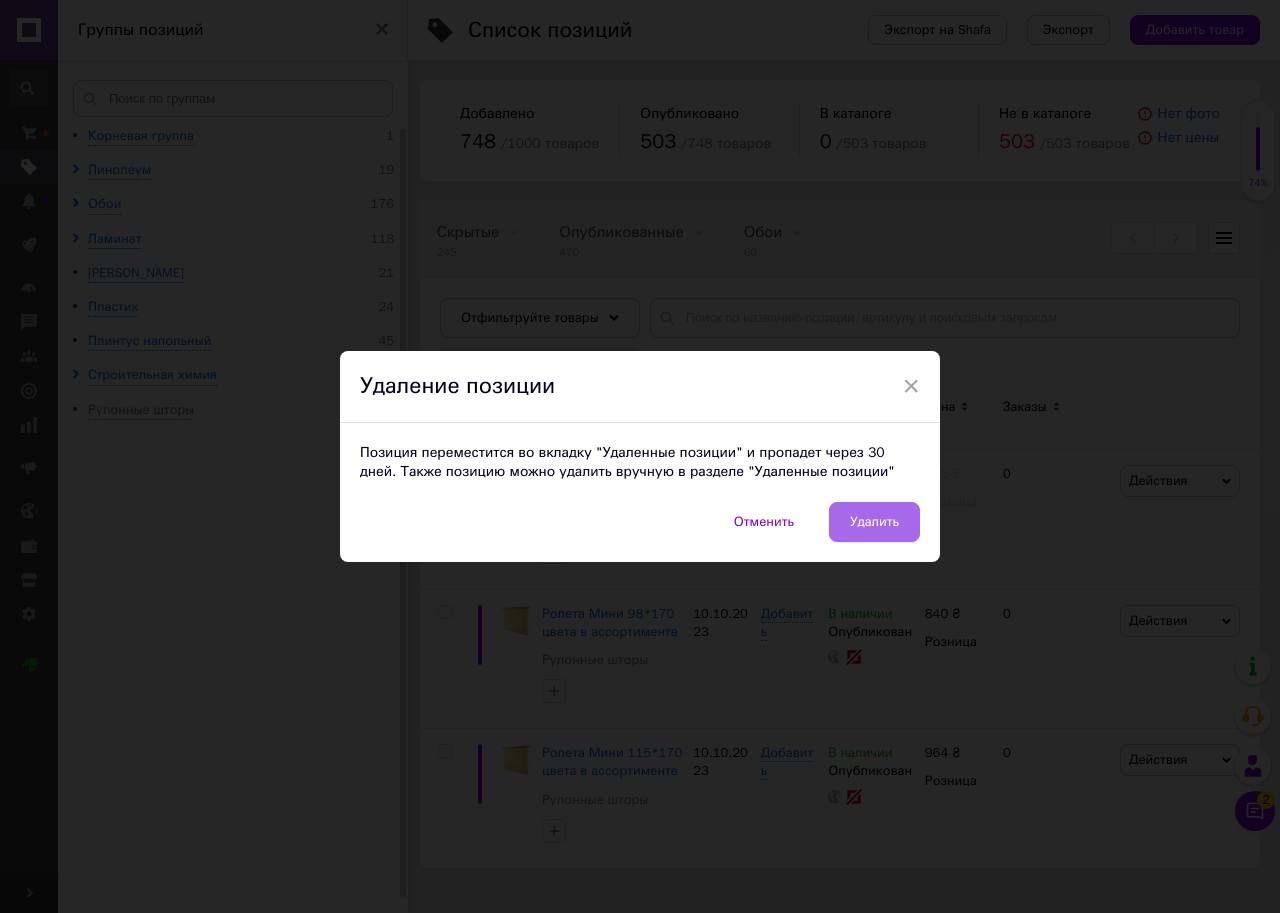 click on "Удалить" at bounding box center [874, 522] 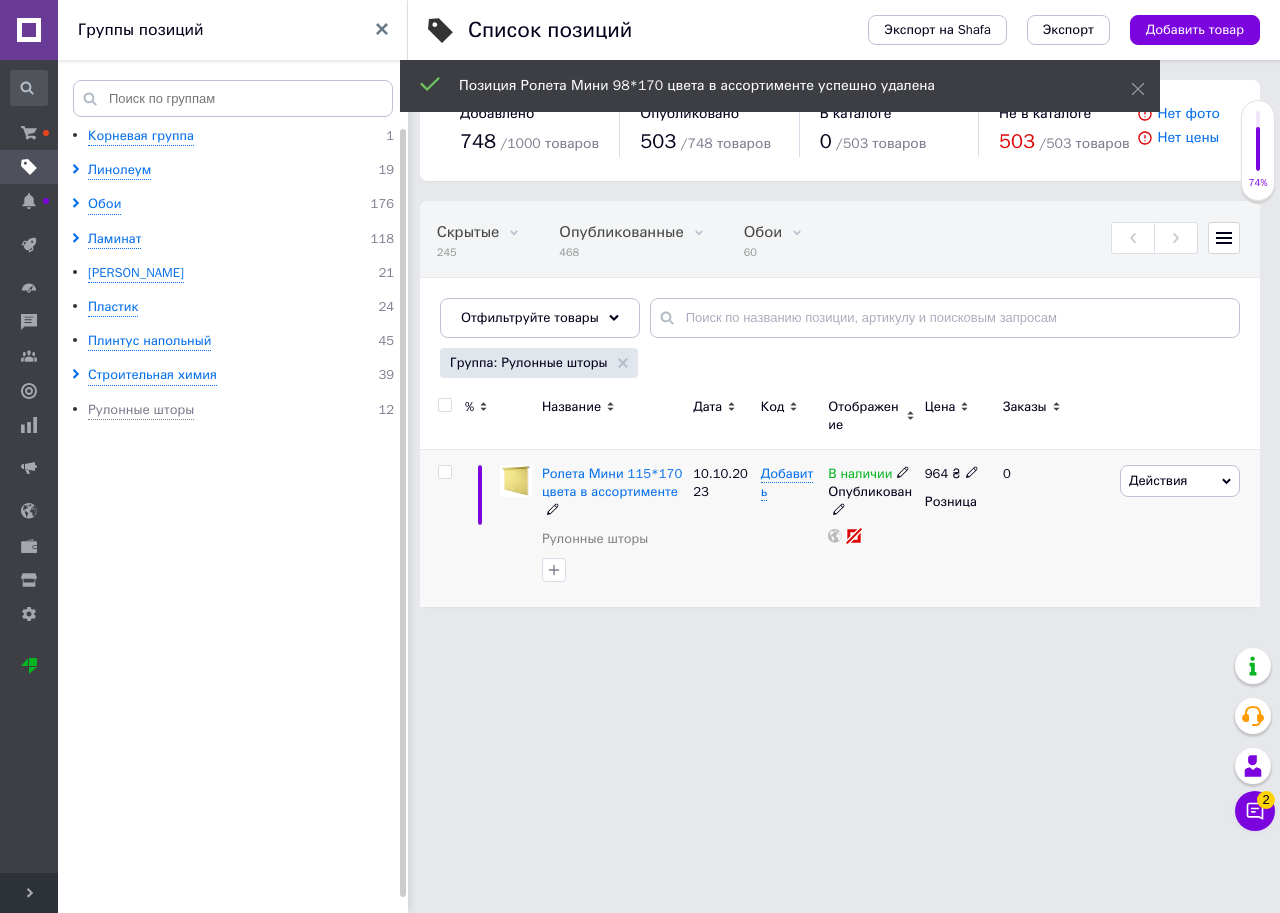 click on "Действия" at bounding box center [1158, 480] 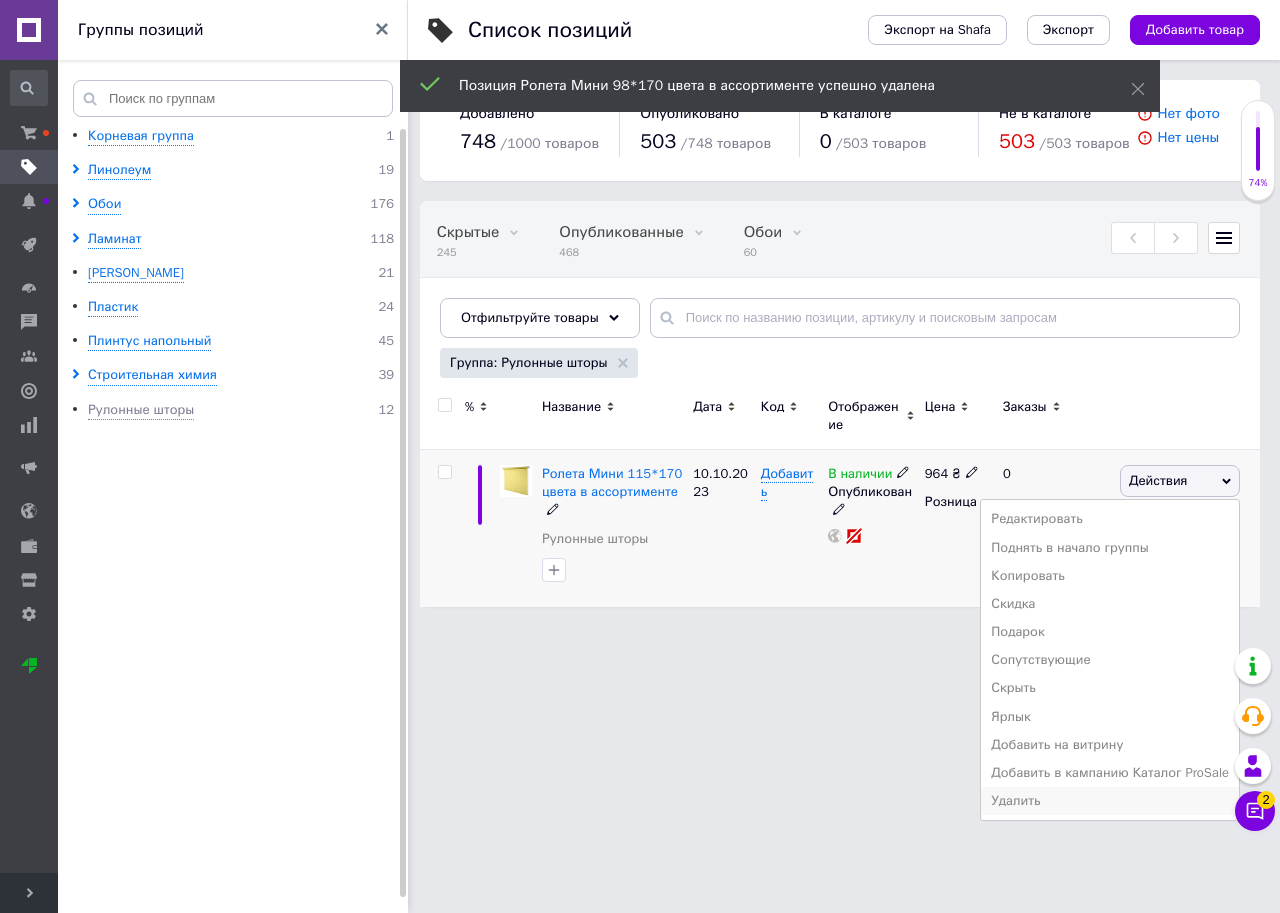 click on "Удалить" at bounding box center (1110, 801) 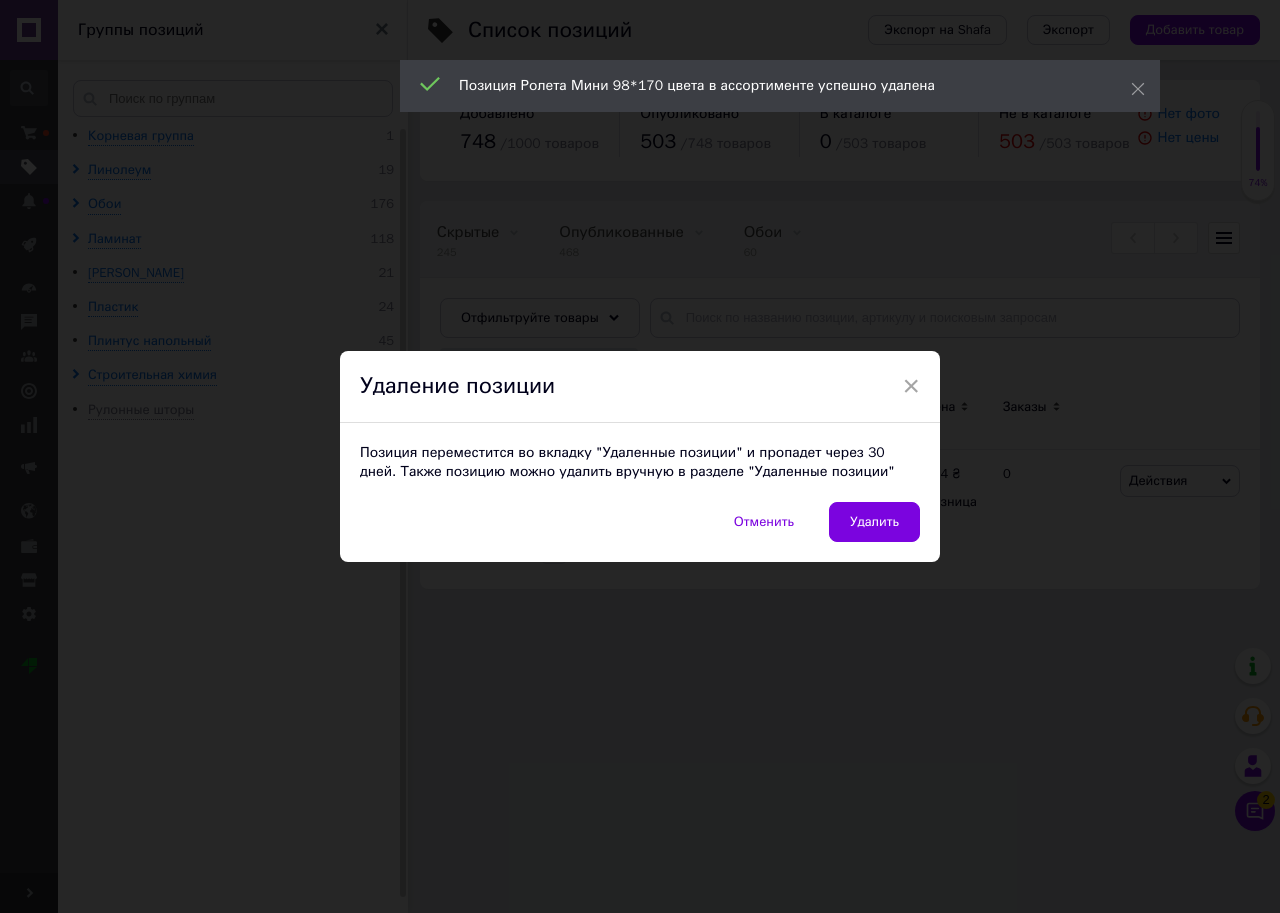 click on "Отменить   Удалить" at bounding box center (640, 532) 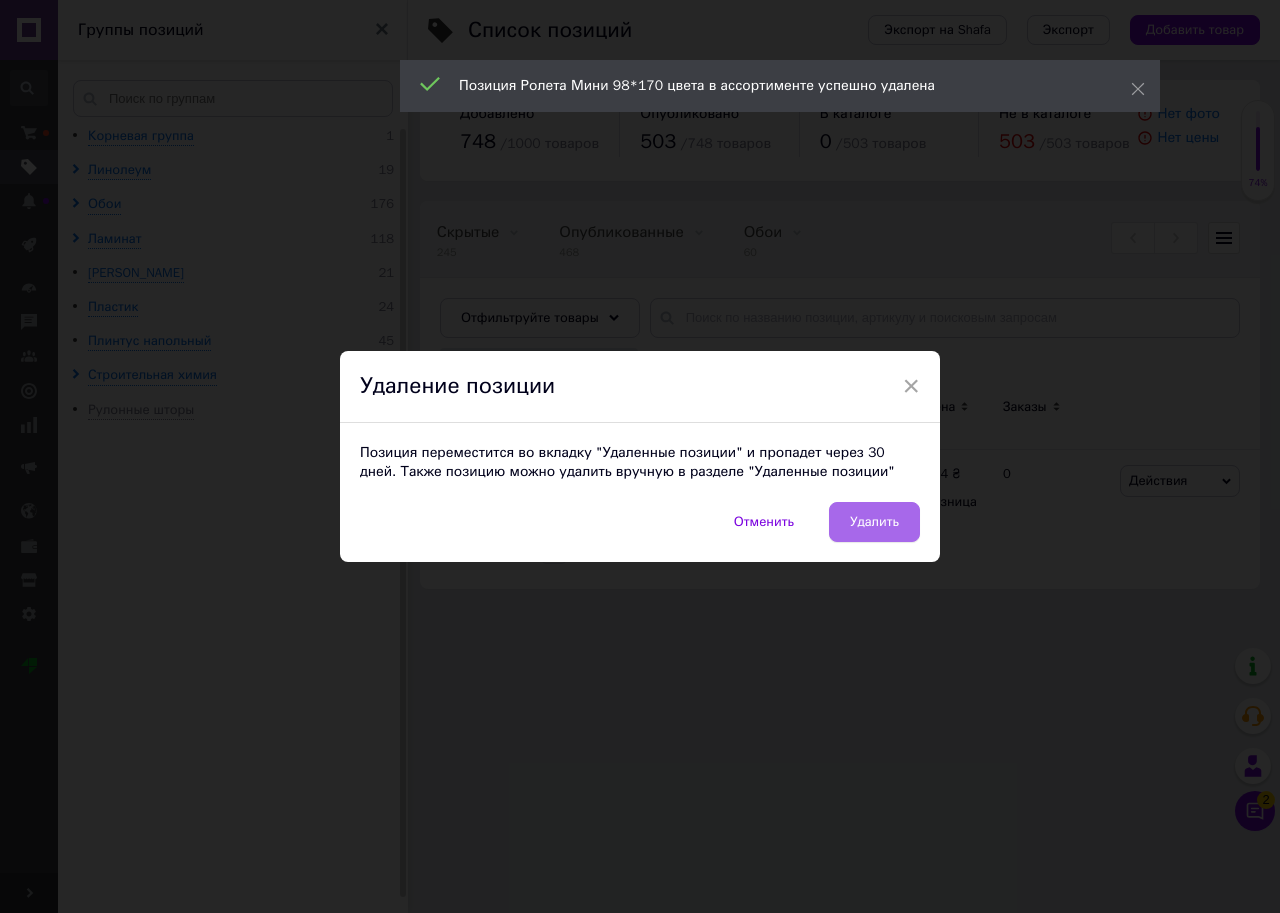 click on "Удалить" at bounding box center (874, 522) 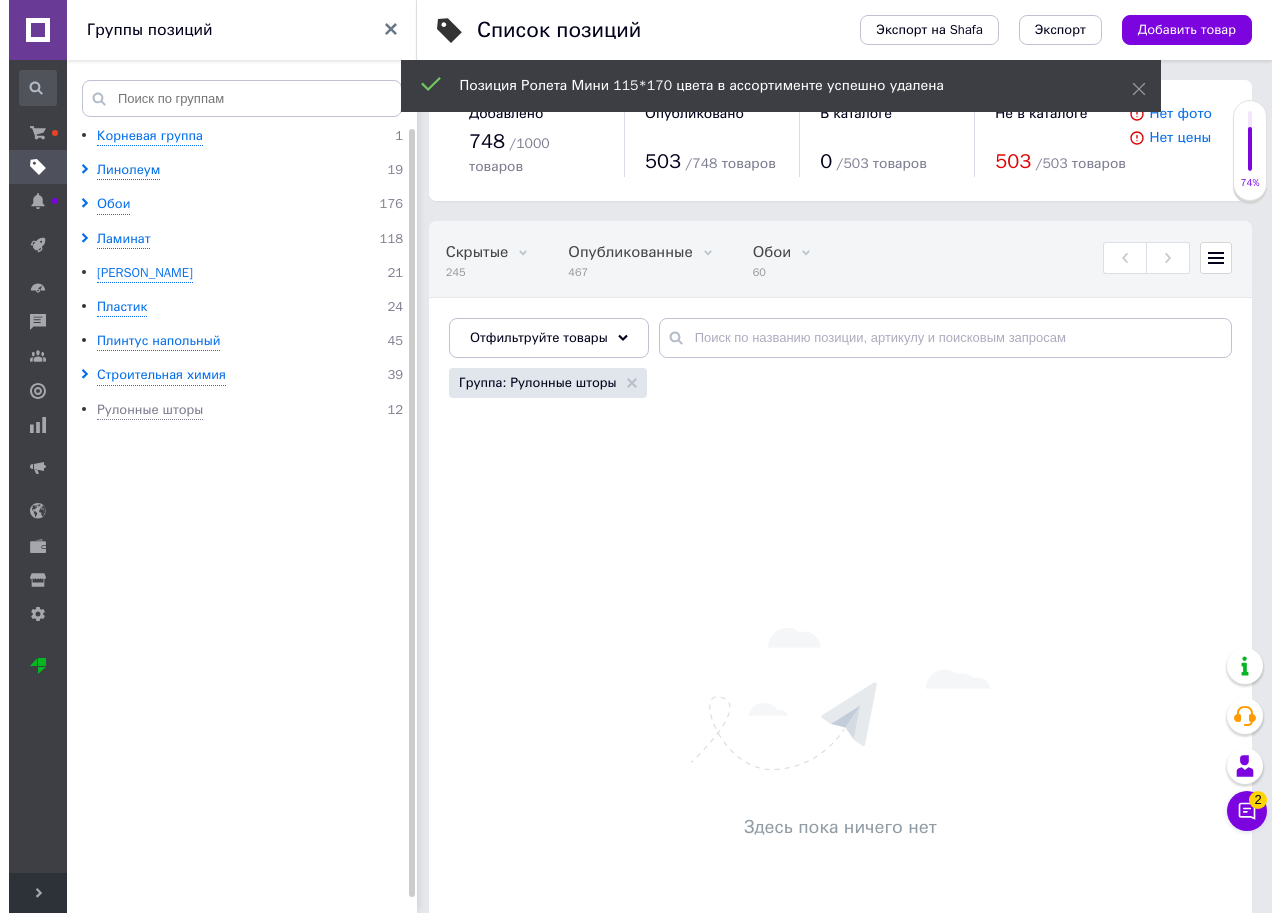 scroll, scrollTop: 0, scrollLeft: 368, axis: horizontal 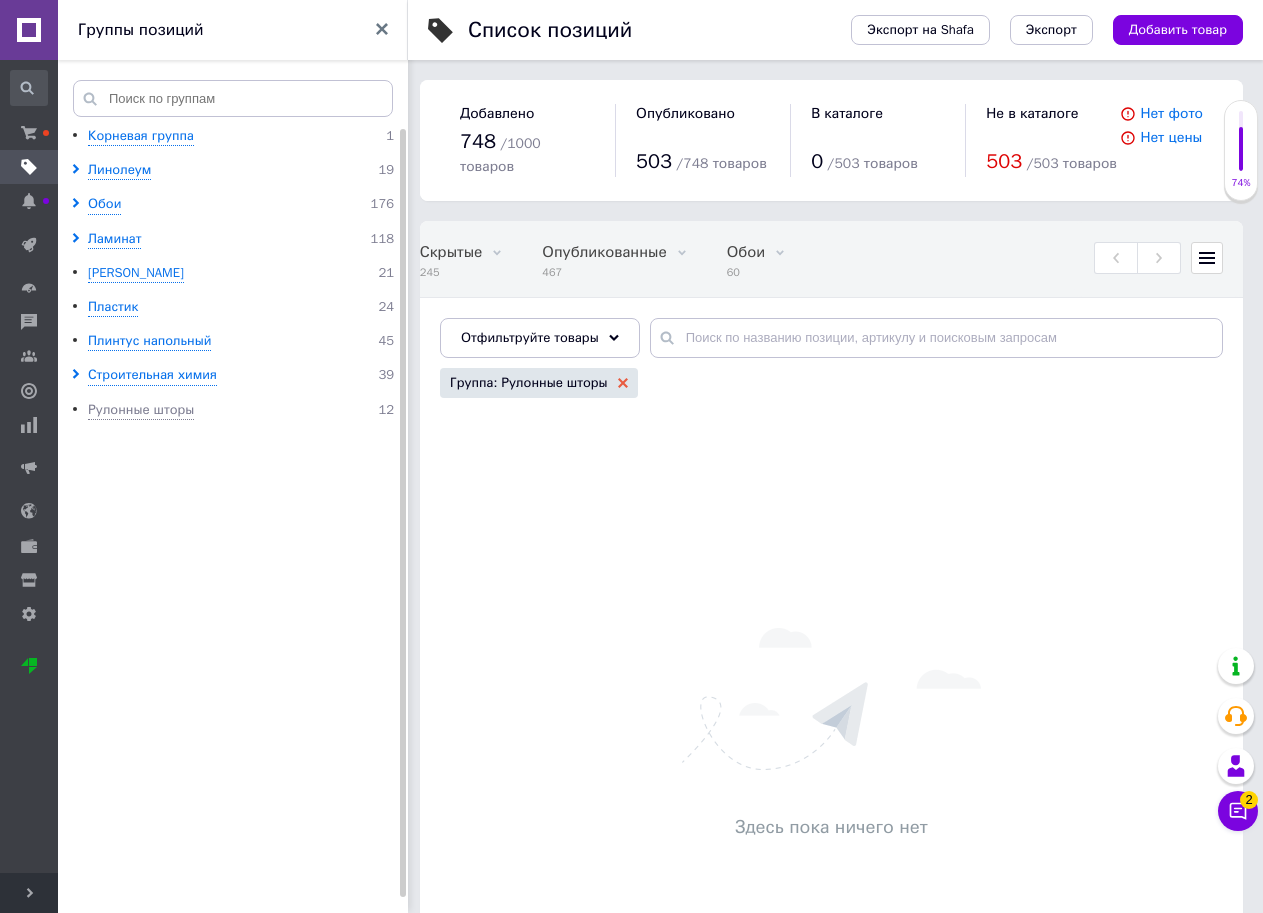 click 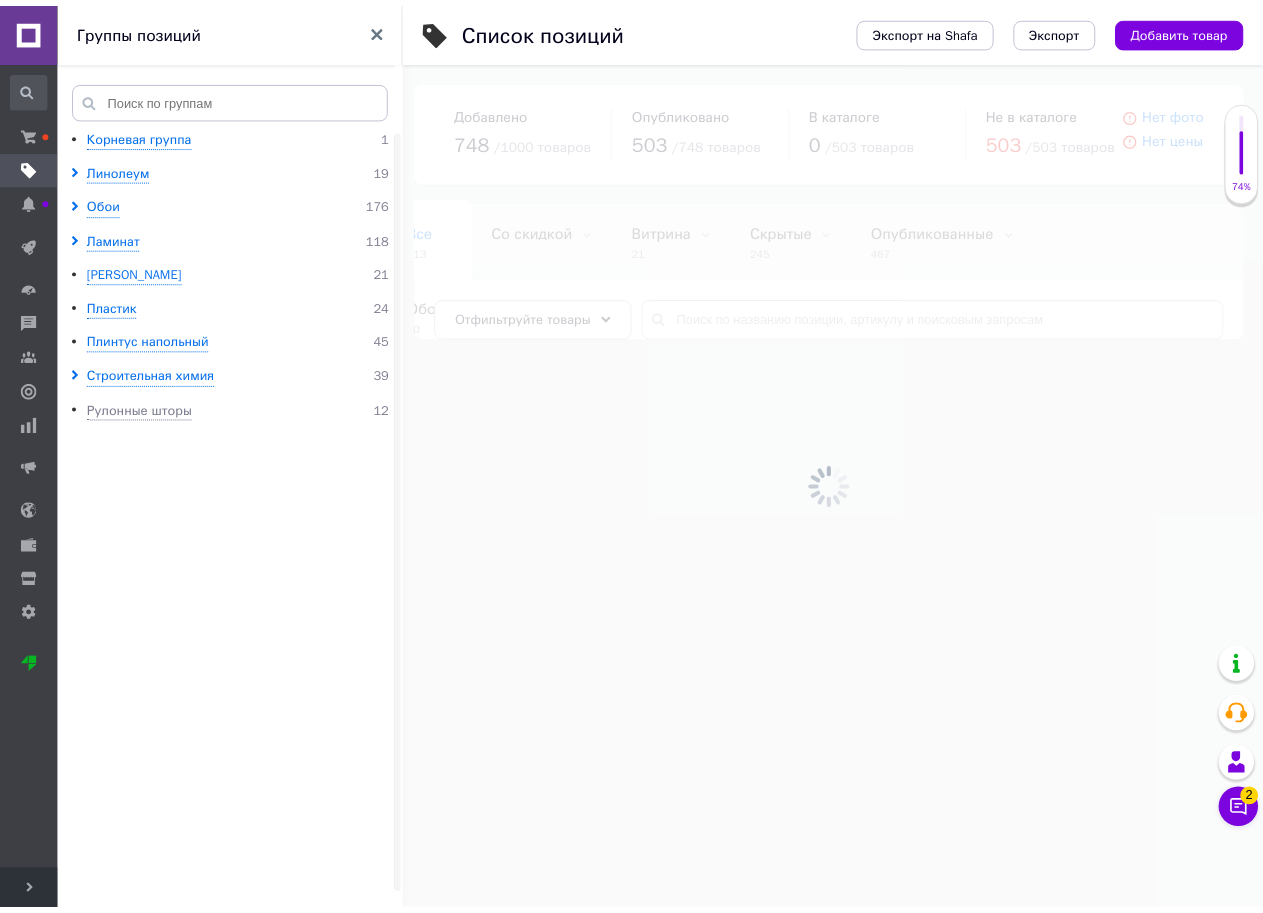 scroll, scrollTop: 0, scrollLeft: 0, axis: both 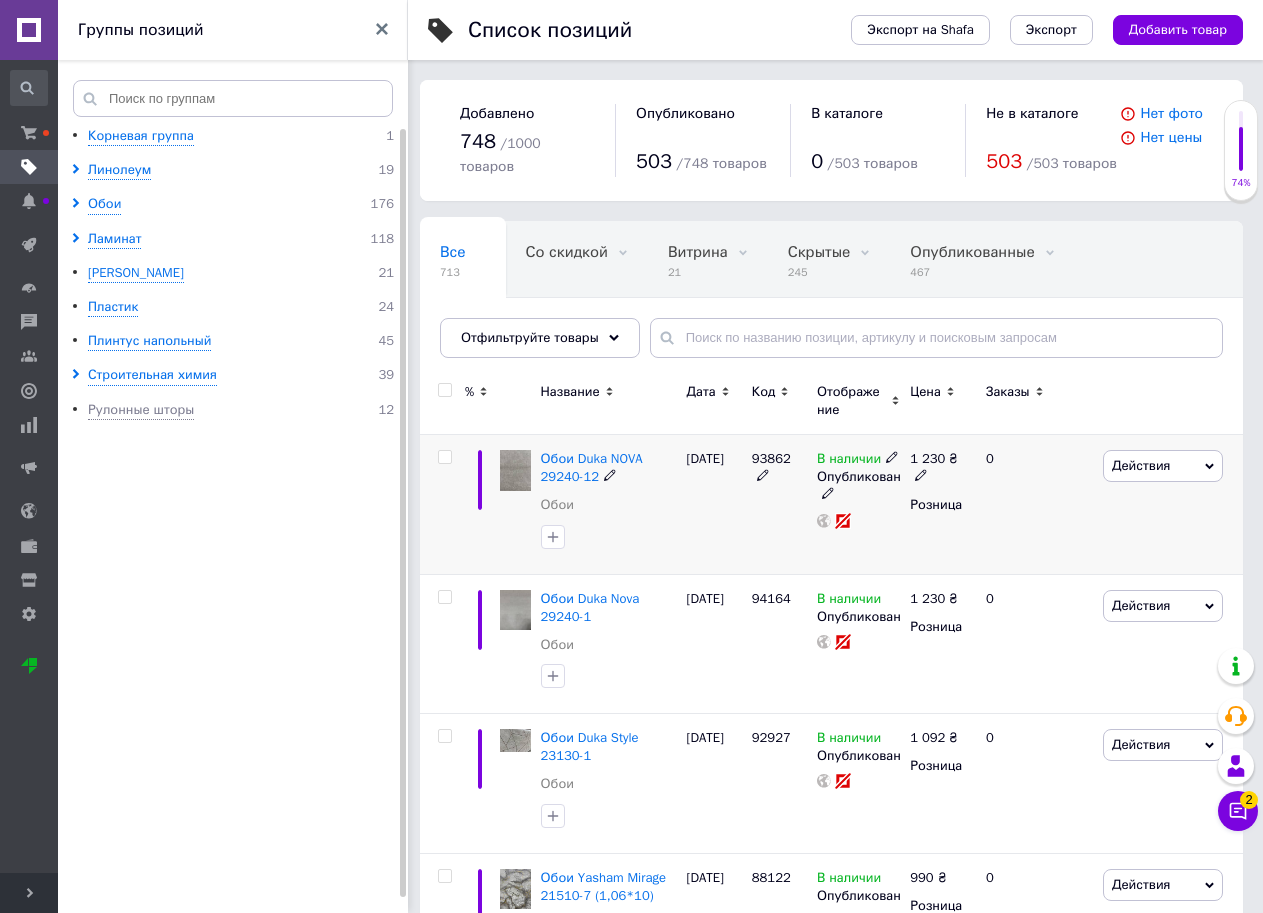 click on "Действия" at bounding box center [1163, 466] 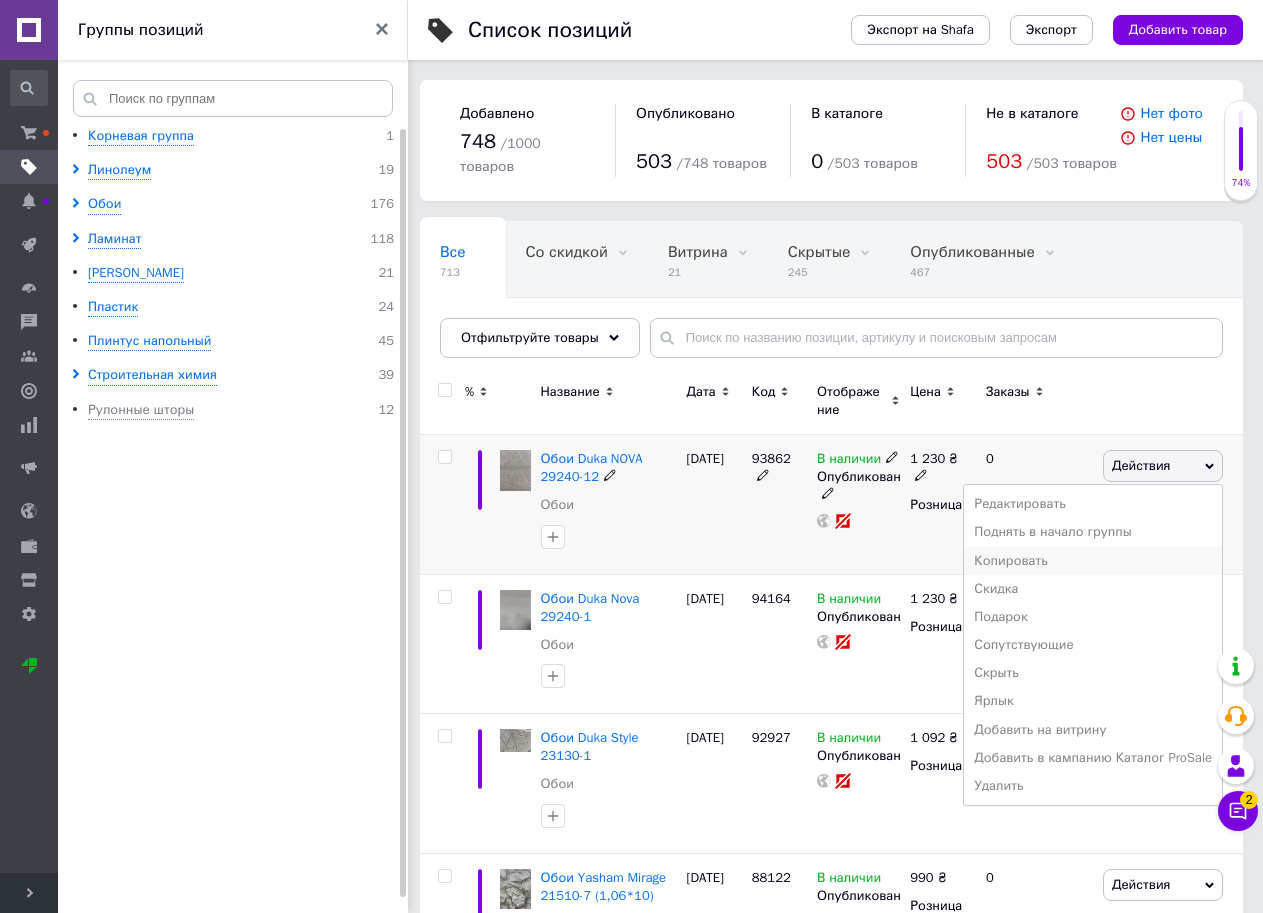 click on "Копировать" at bounding box center (1093, 561) 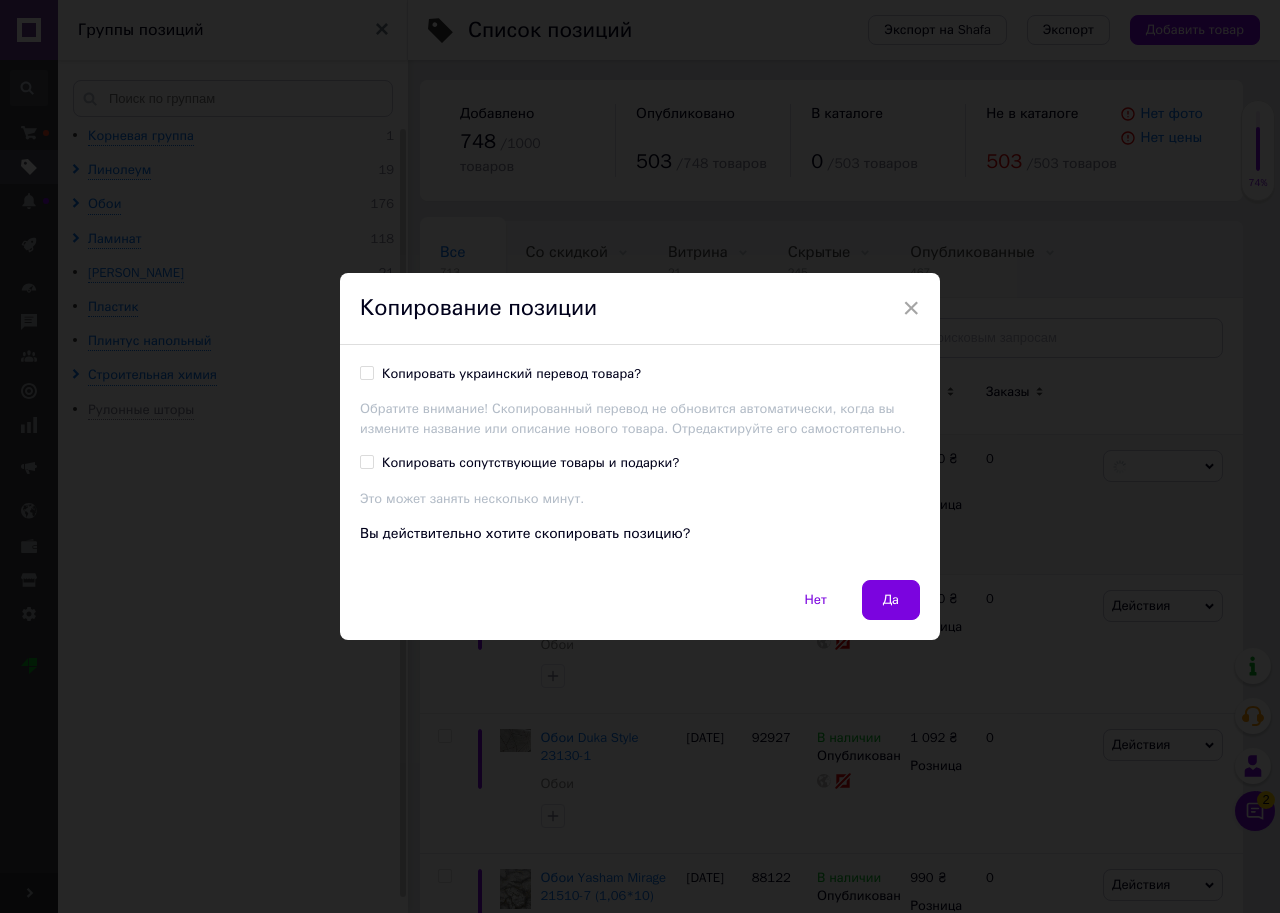 click on "Копировать украинский перевод товара?" at bounding box center [366, 372] 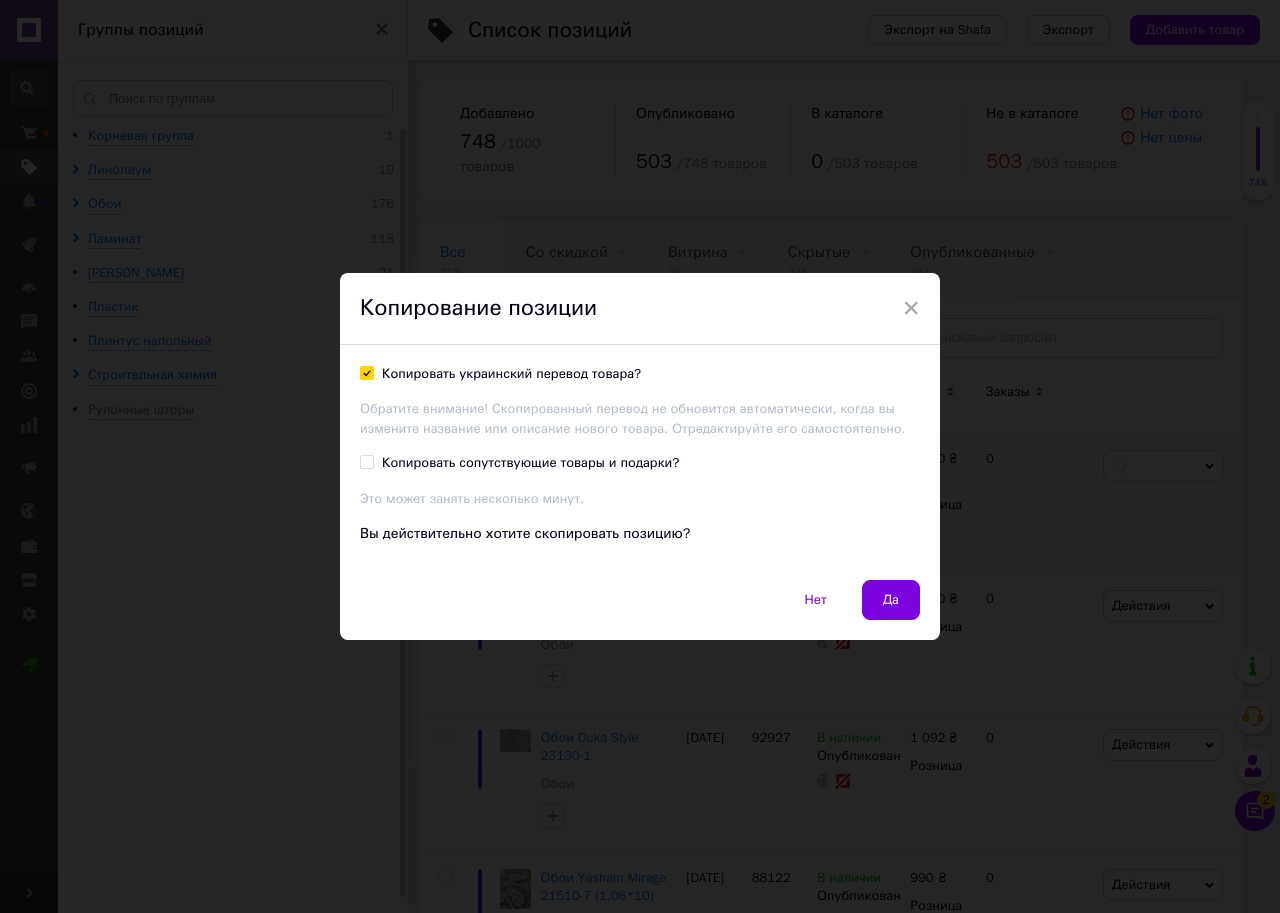 checkbox on "true" 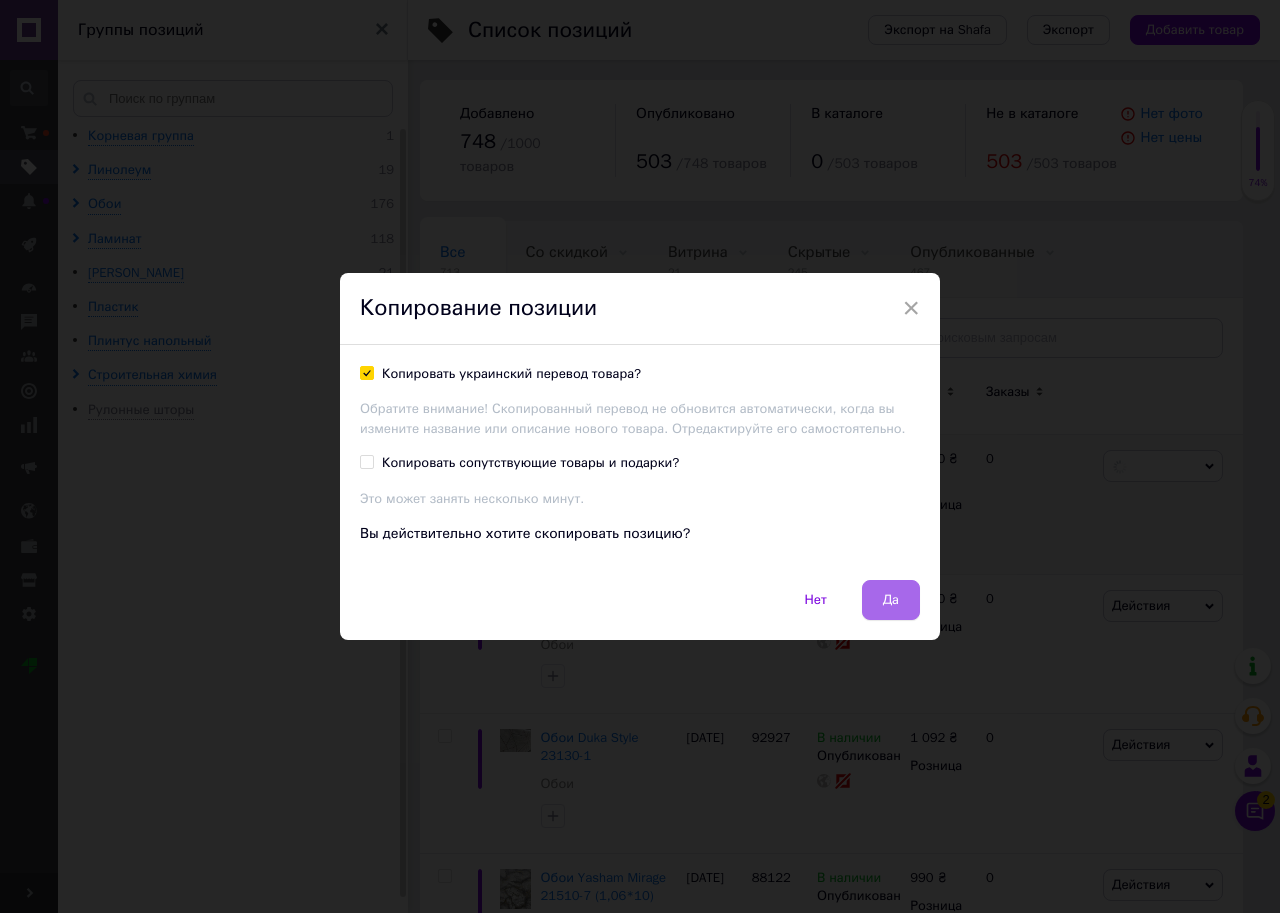 click on "Да" at bounding box center (891, 600) 